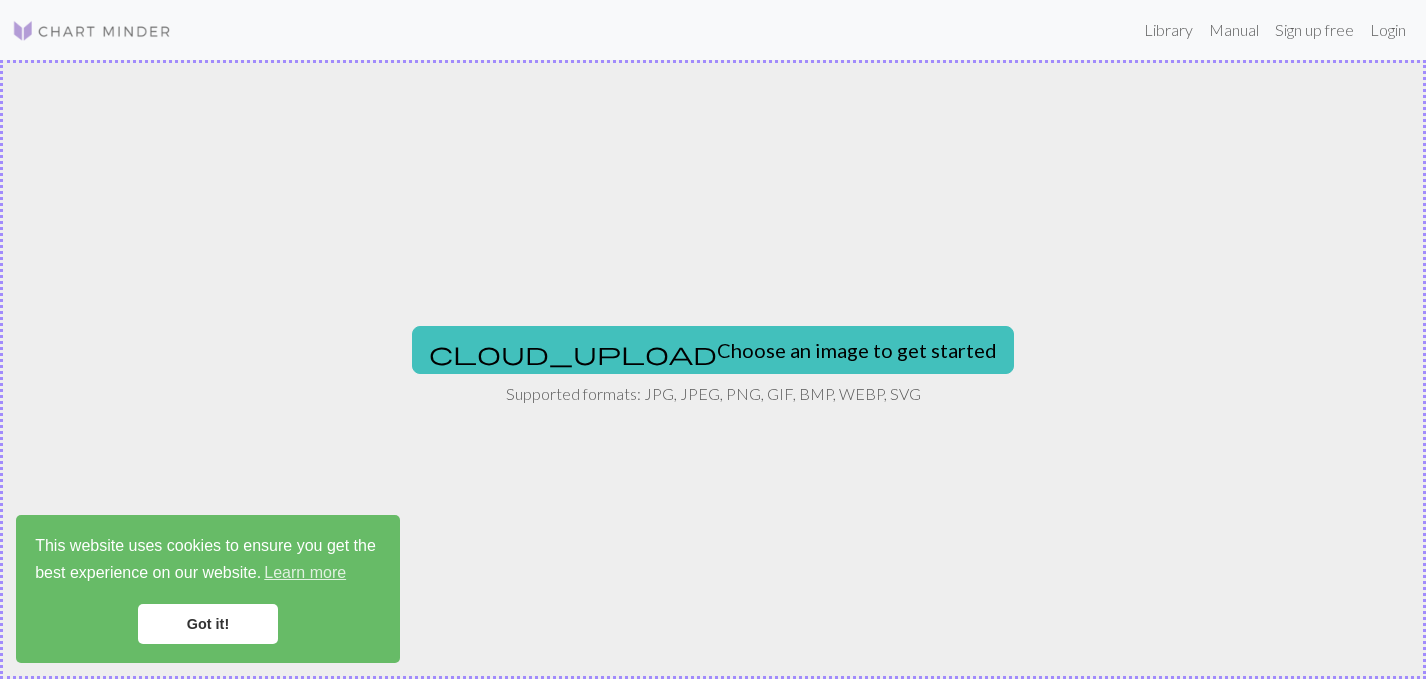 scroll, scrollTop: 0, scrollLeft: 0, axis: both 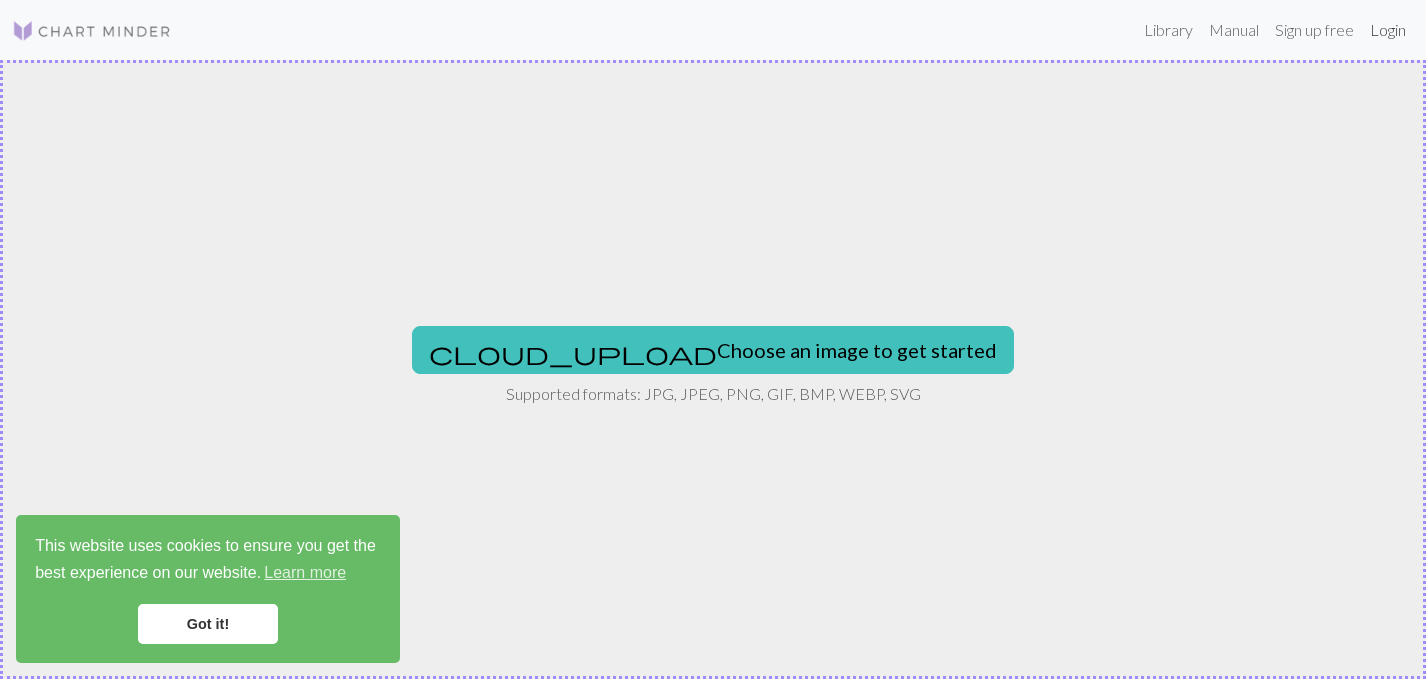 click on "Login" at bounding box center (1388, 30) 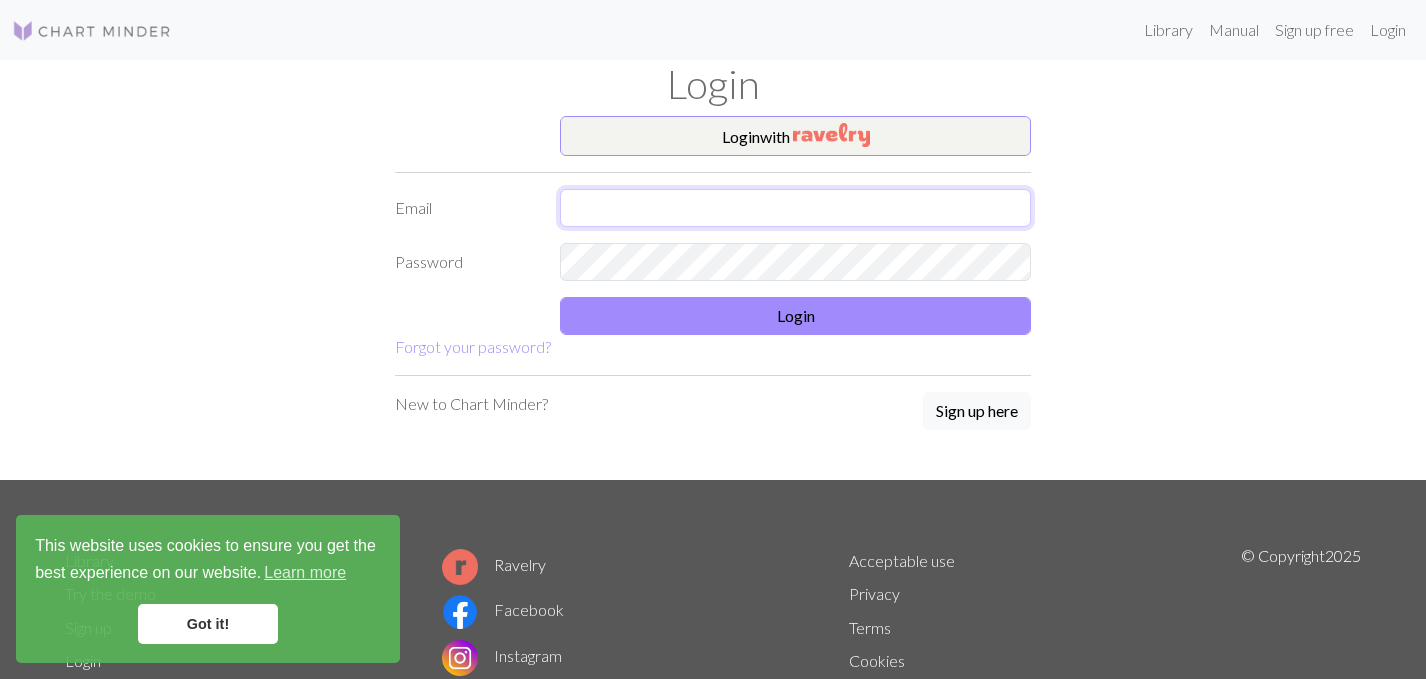 type on "[EMAIL]" 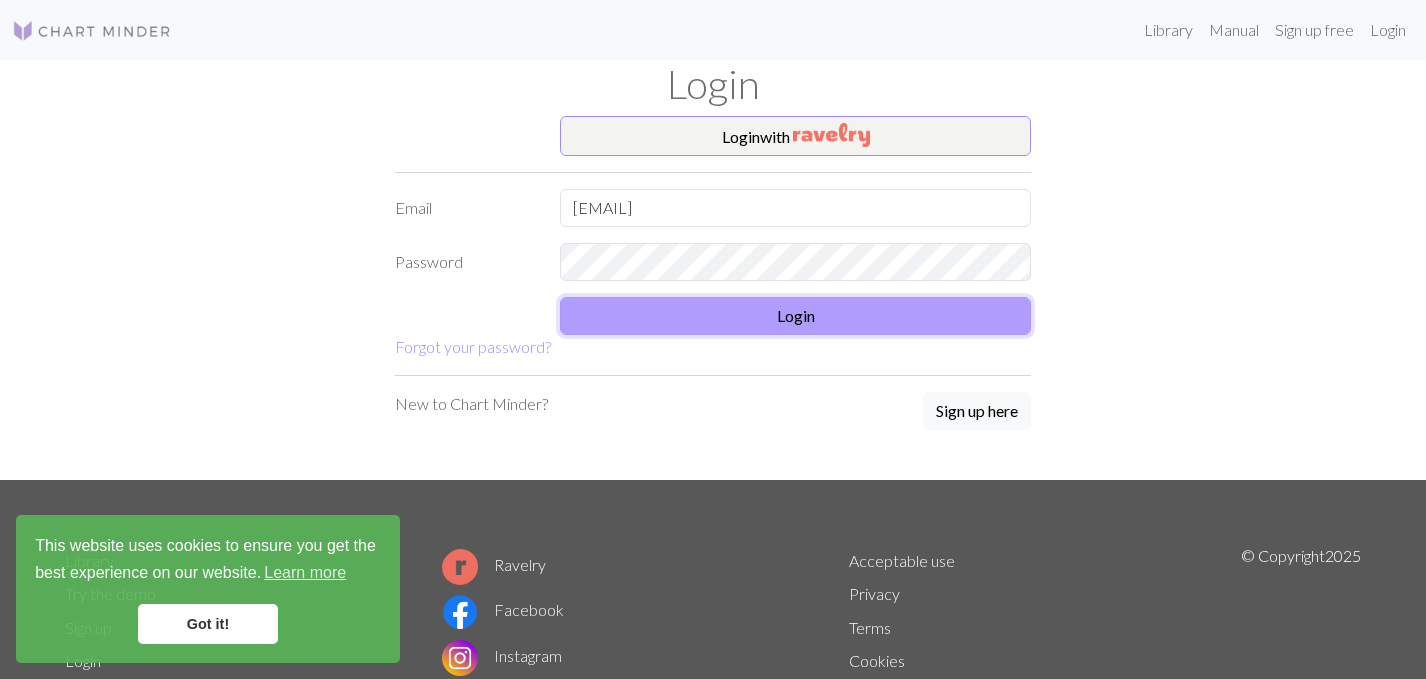 click on "Login" at bounding box center (795, 316) 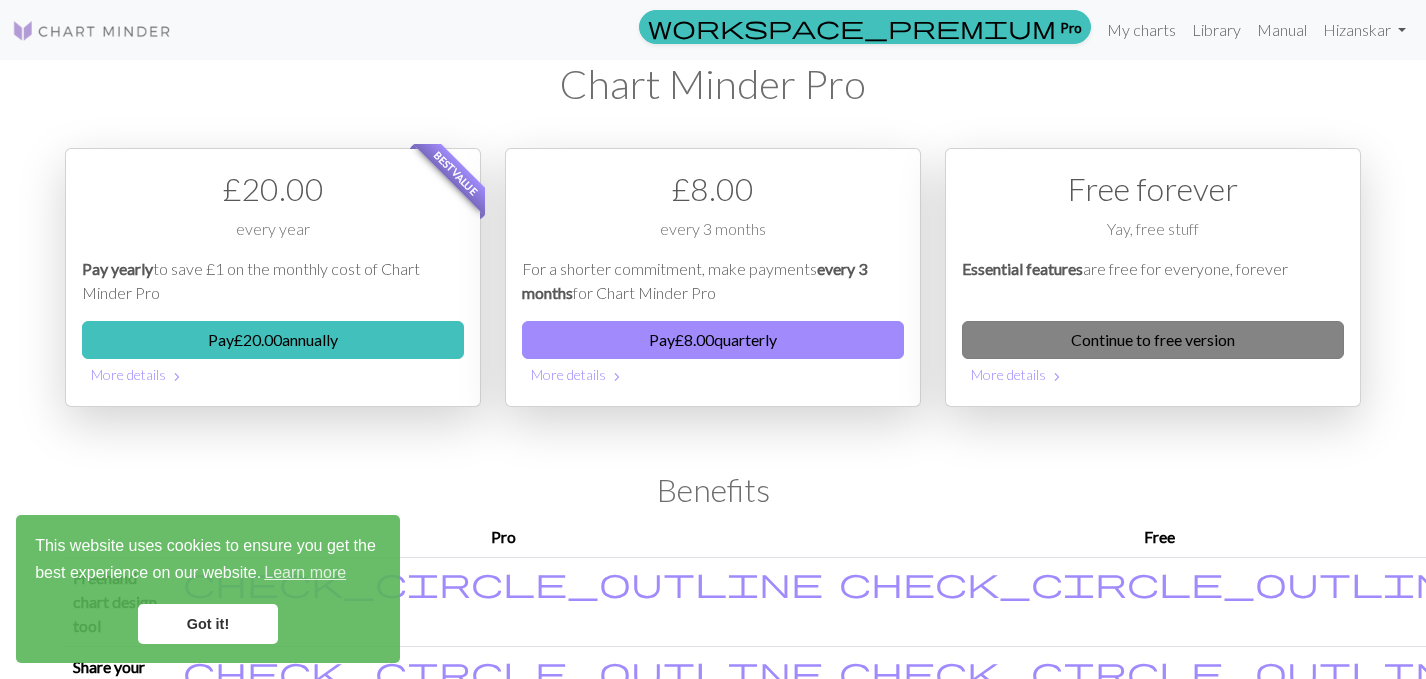 click on "Continue to free version" at bounding box center (1153, 340) 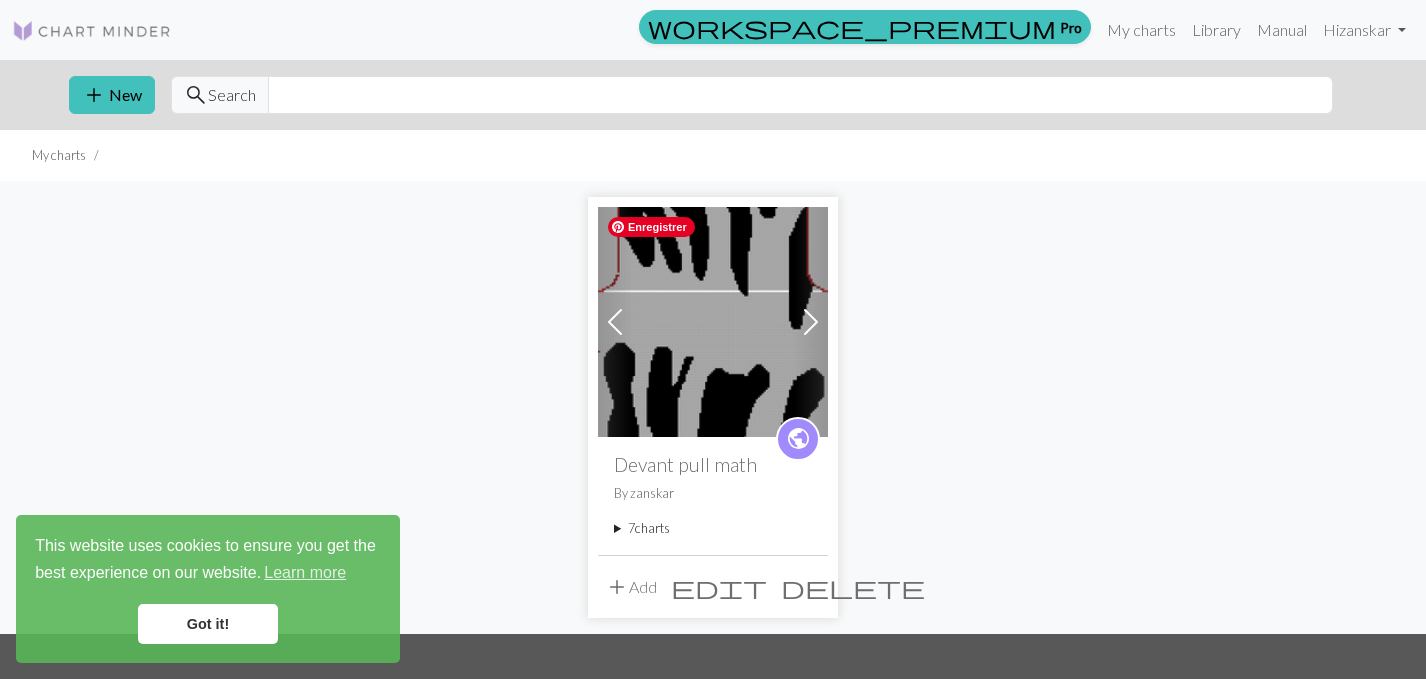 click at bounding box center [713, 322] 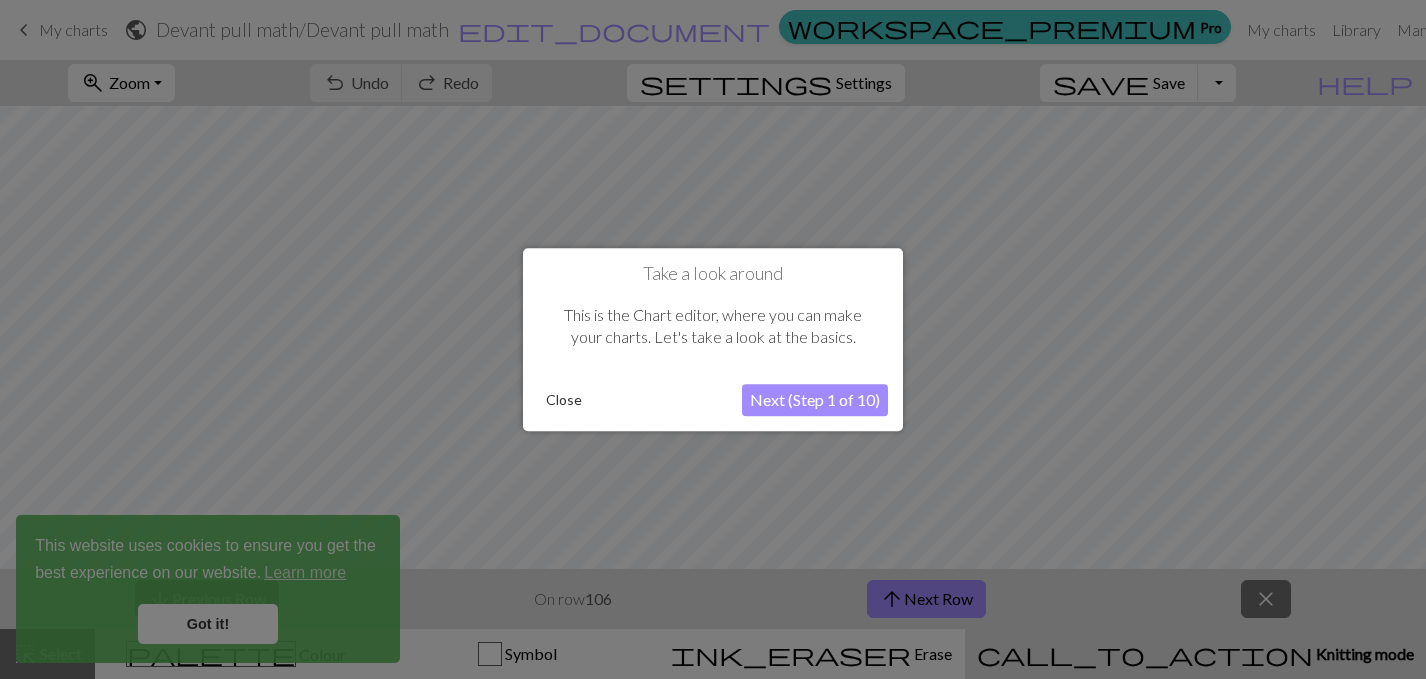 click on "Close" at bounding box center (564, 400) 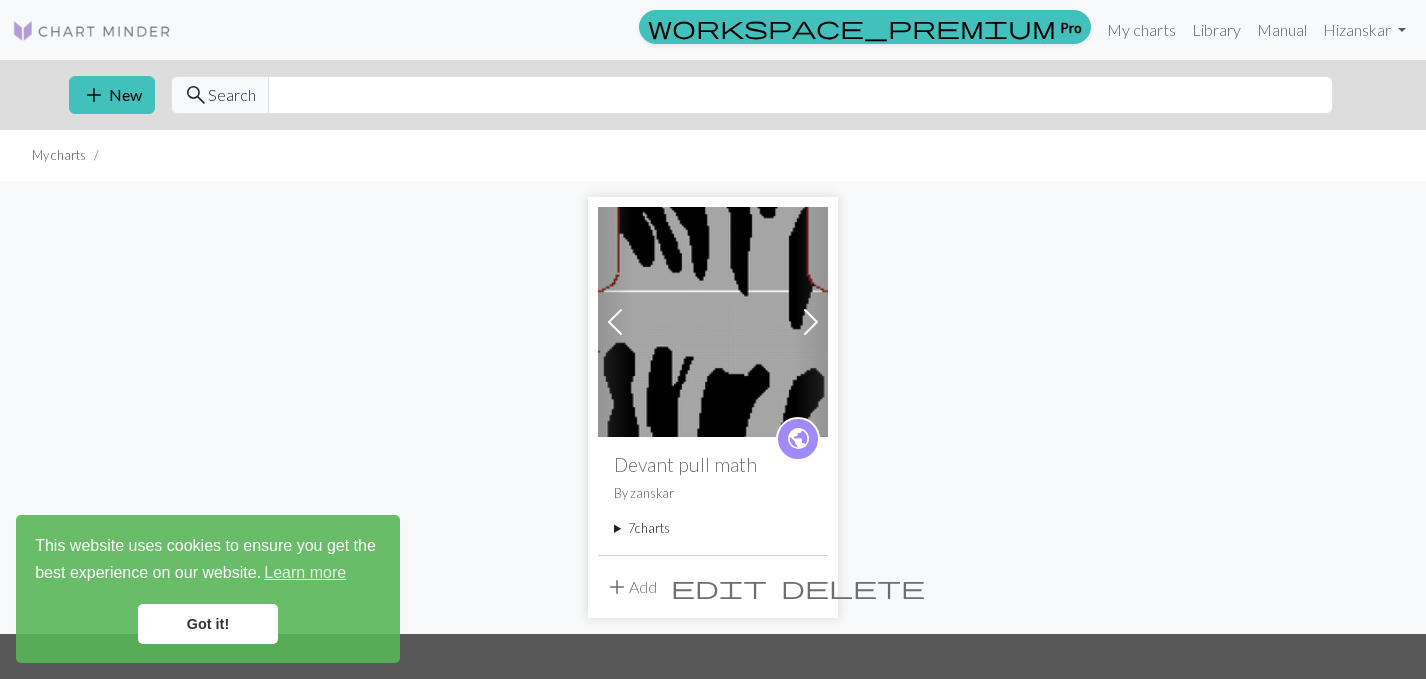 click on "7  charts" at bounding box center (713, 528) 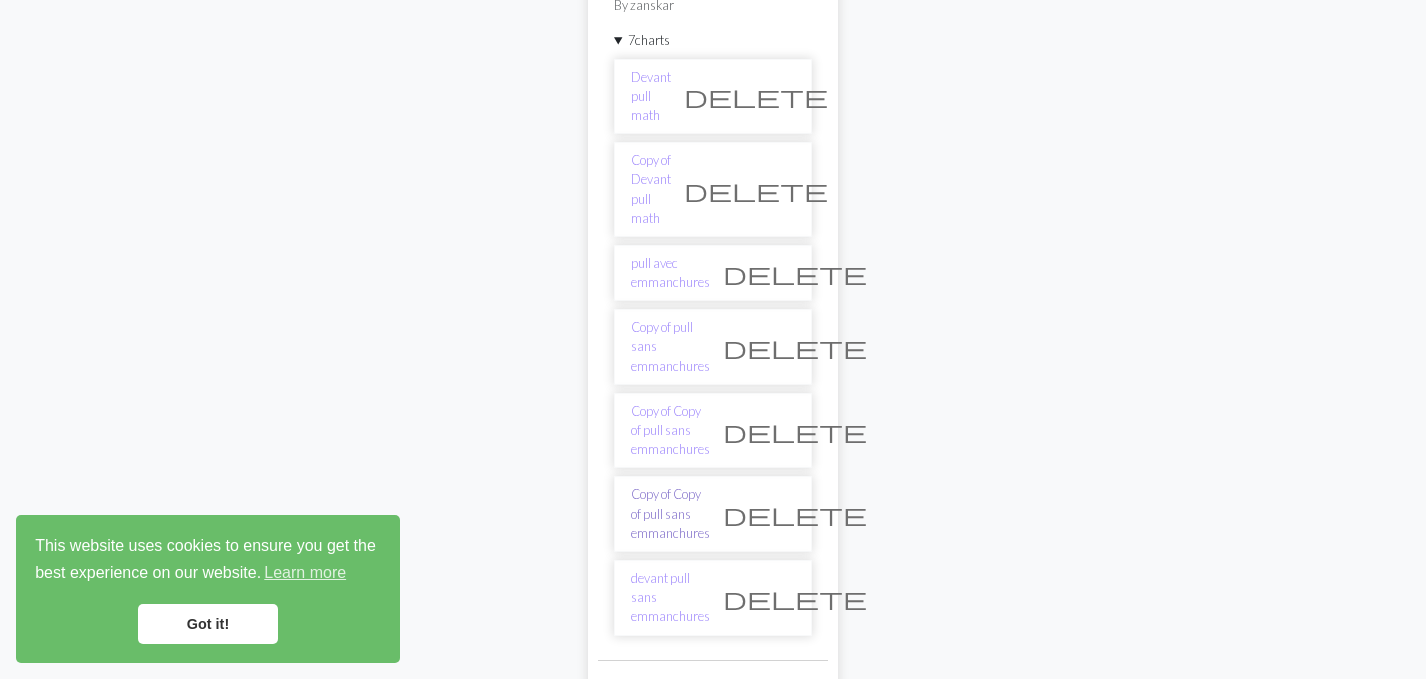 scroll, scrollTop: 483, scrollLeft: 0, axis: vertical 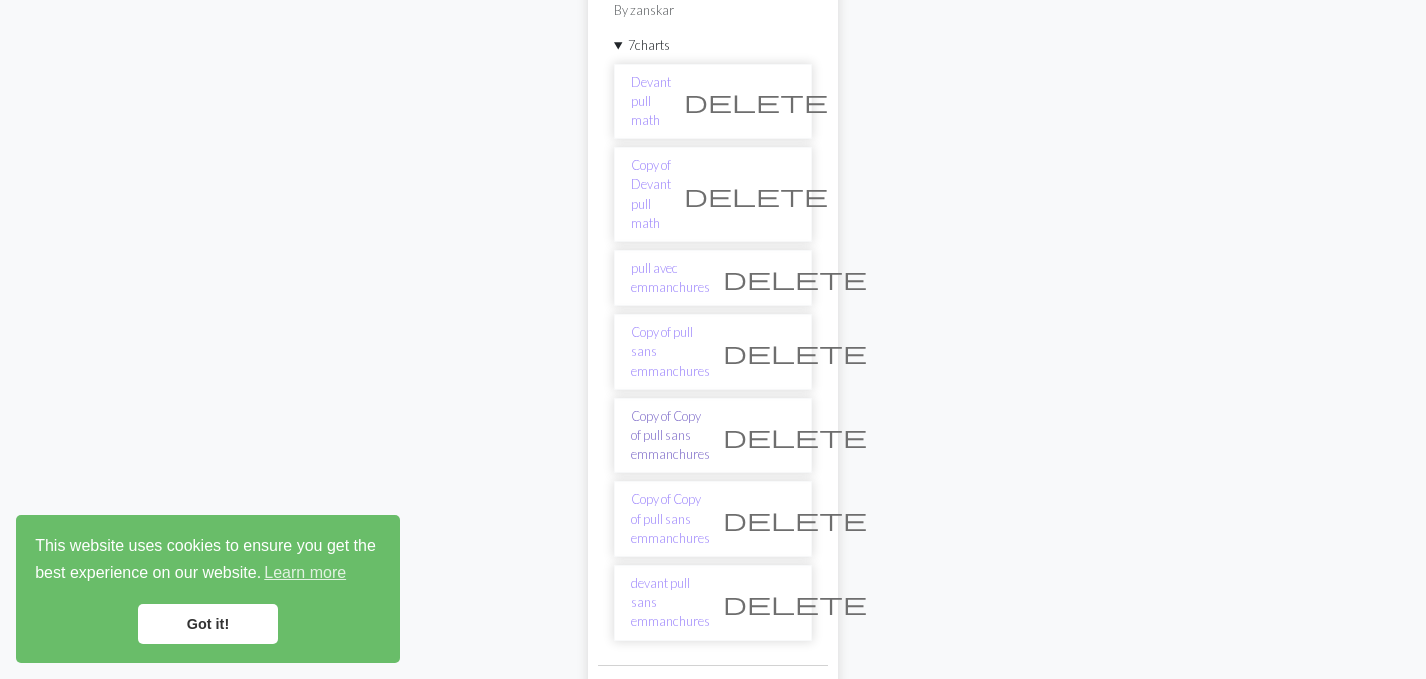 click on "Copy of Copy of pull sans emmanchures" at bounding box center [670, 436] 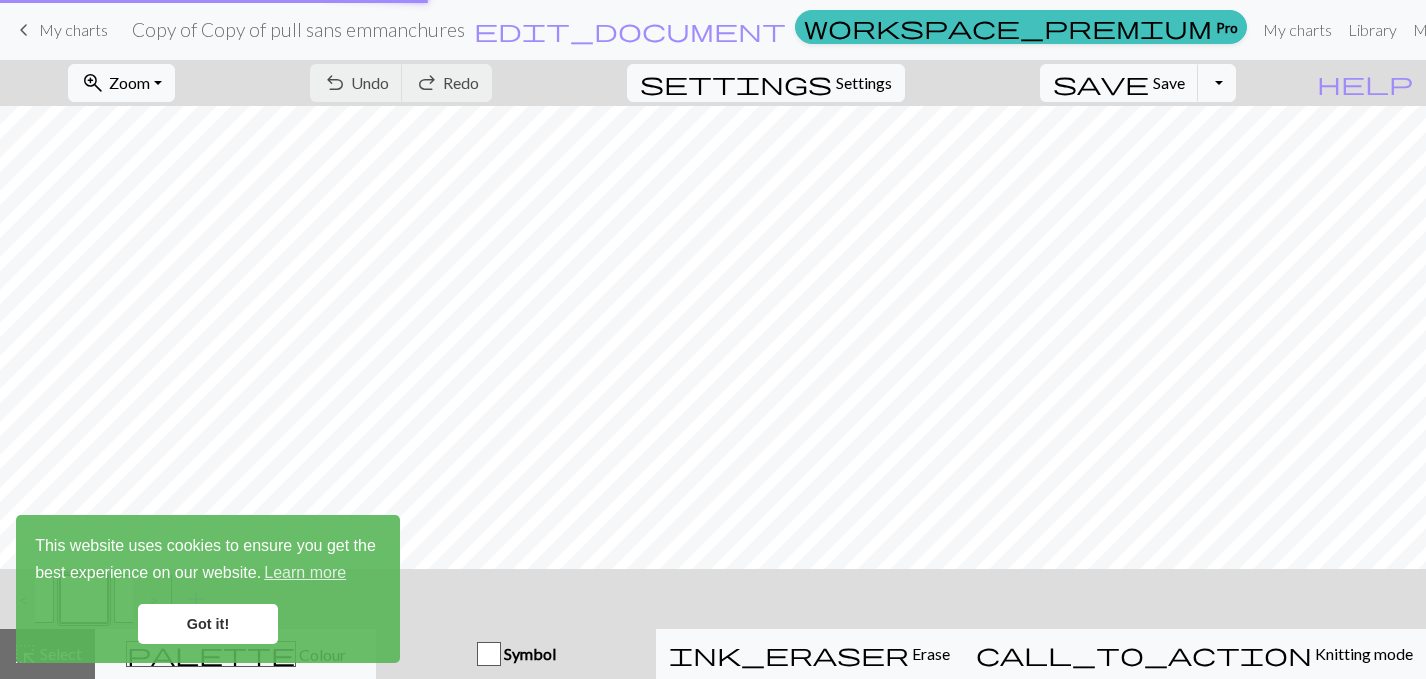 scroll, scrollTop: 0, scrollLeft: 0, axis: both 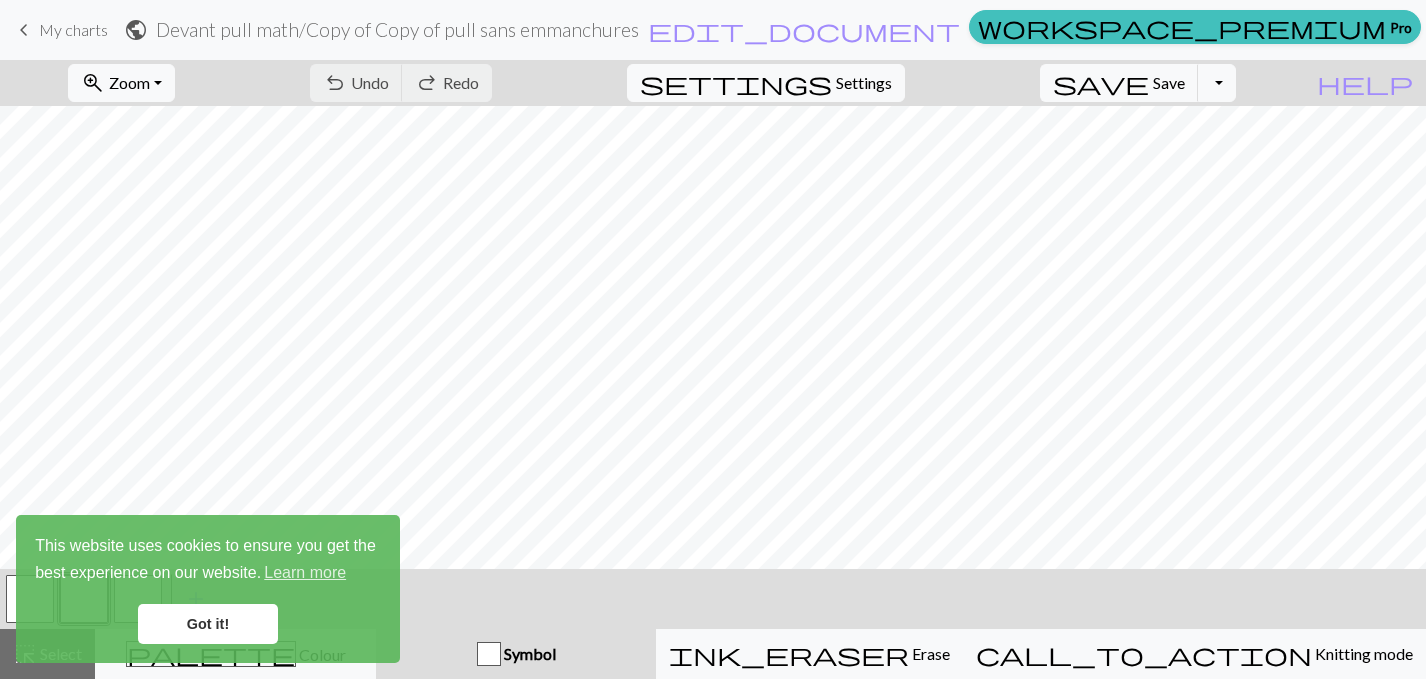 click on "Got it!" at bounding box center (208, 624) 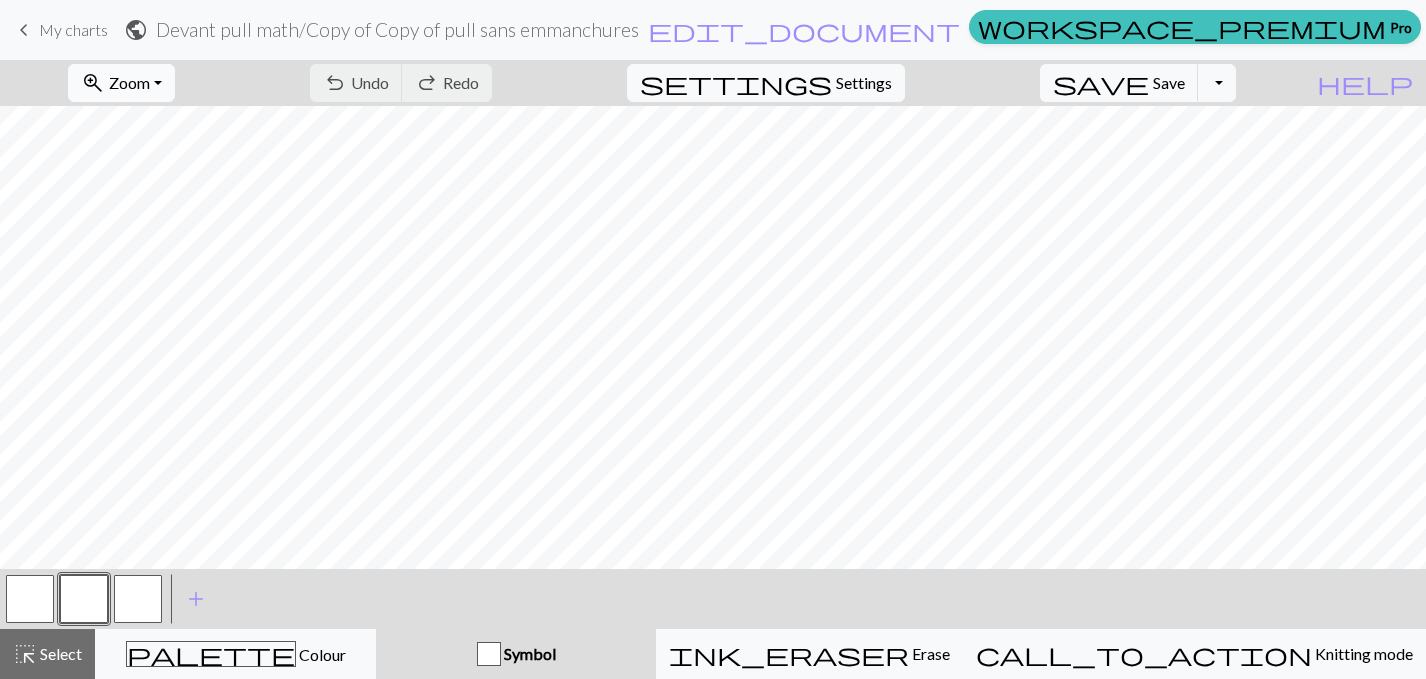 click on "Zoom" at bounding box center (129, 82) 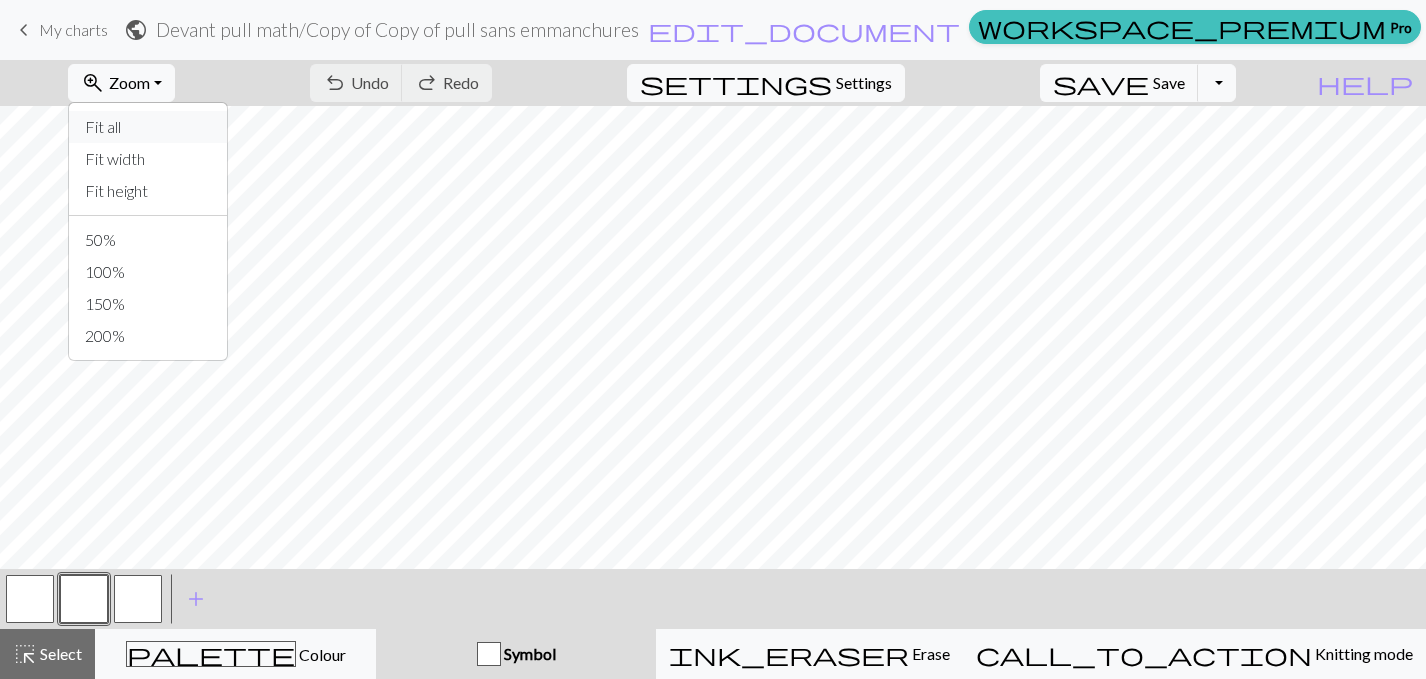 click on "Fit all" at bounding box center (148, 127) 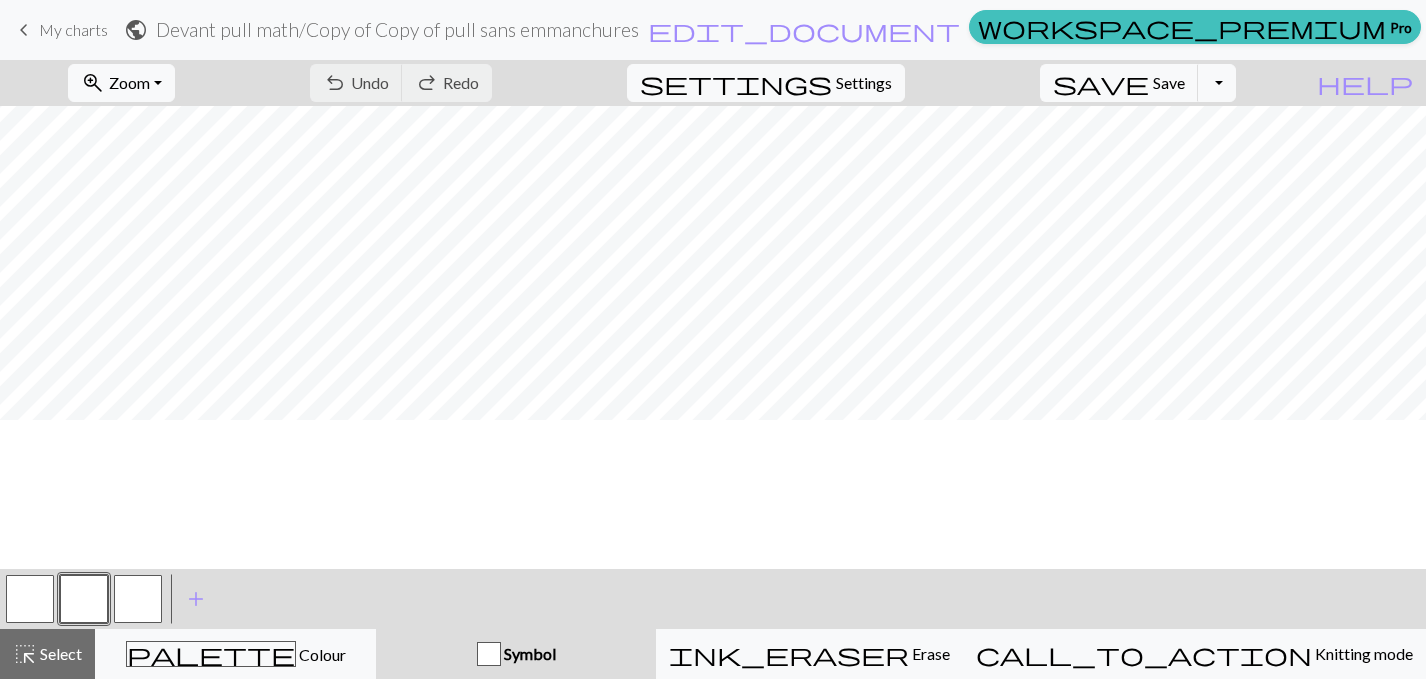 scroll, scrollTop: 0, scrollLeft: 0, axis: both 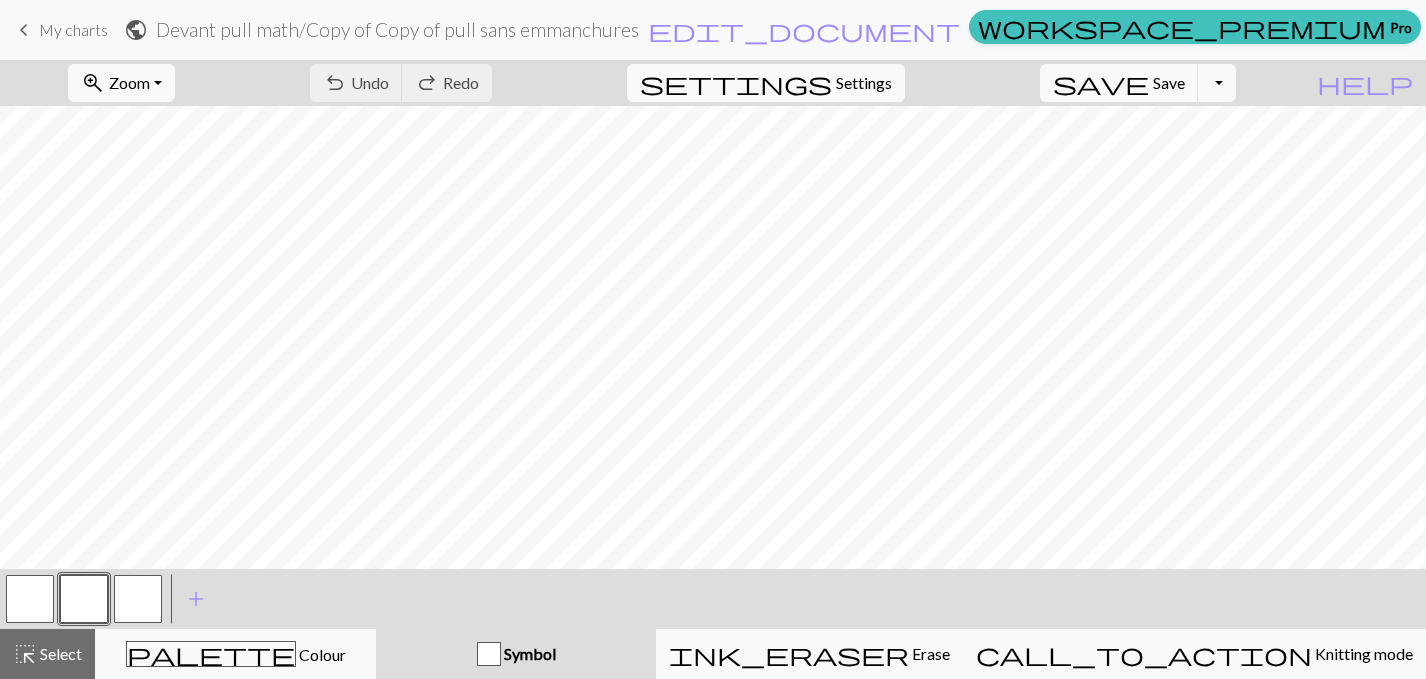 click on "keyboard_arrow_left" at bounding box center [24, 30] 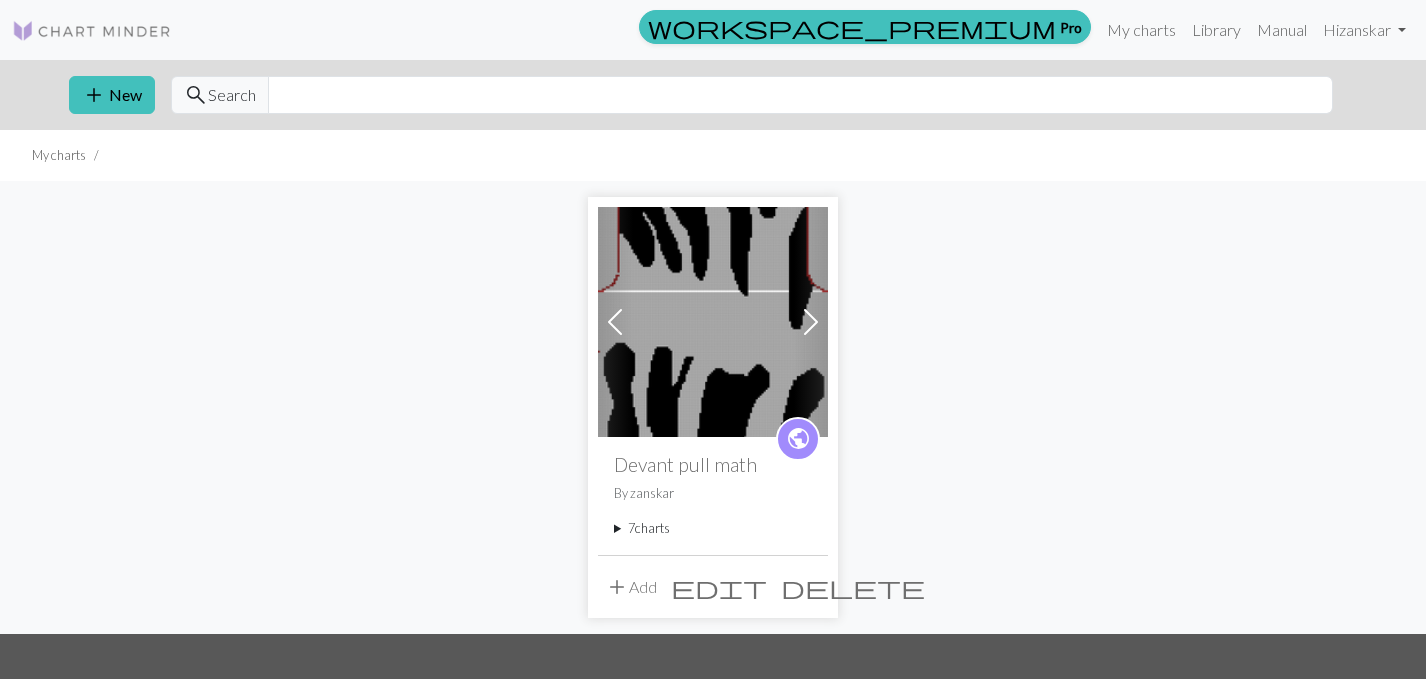 click on "7  charts" at bounding box center [713, 528] 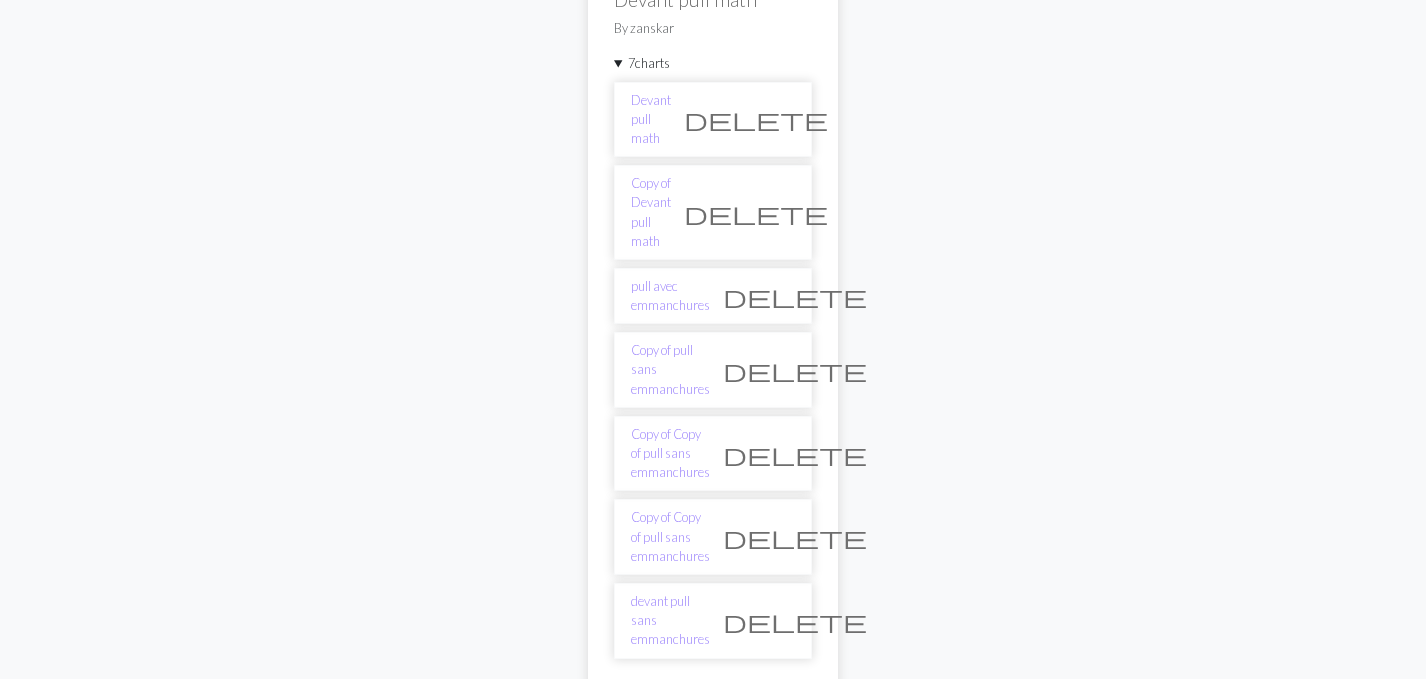 scroll, scrollTop: 466, scrollLeft: 0, axis: vertical 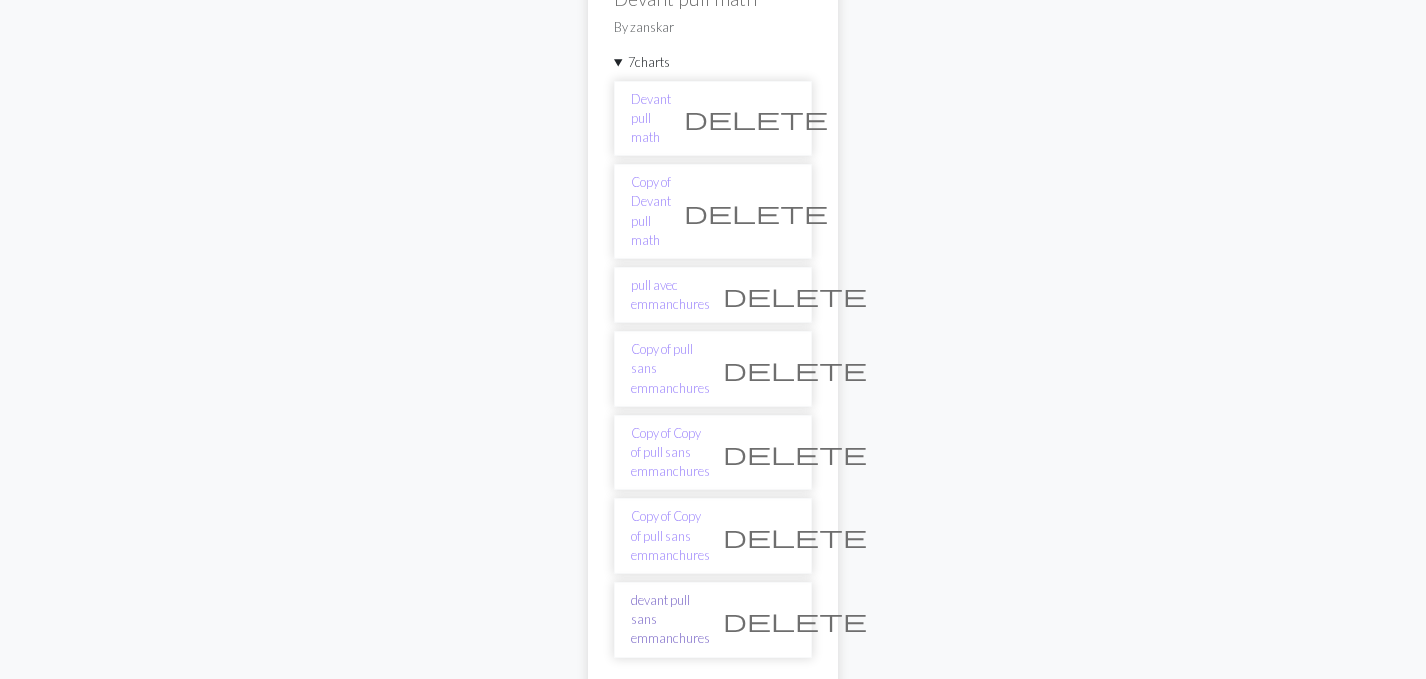 click on "devant pull sans emmanchures" at bounding box center [670, 620] 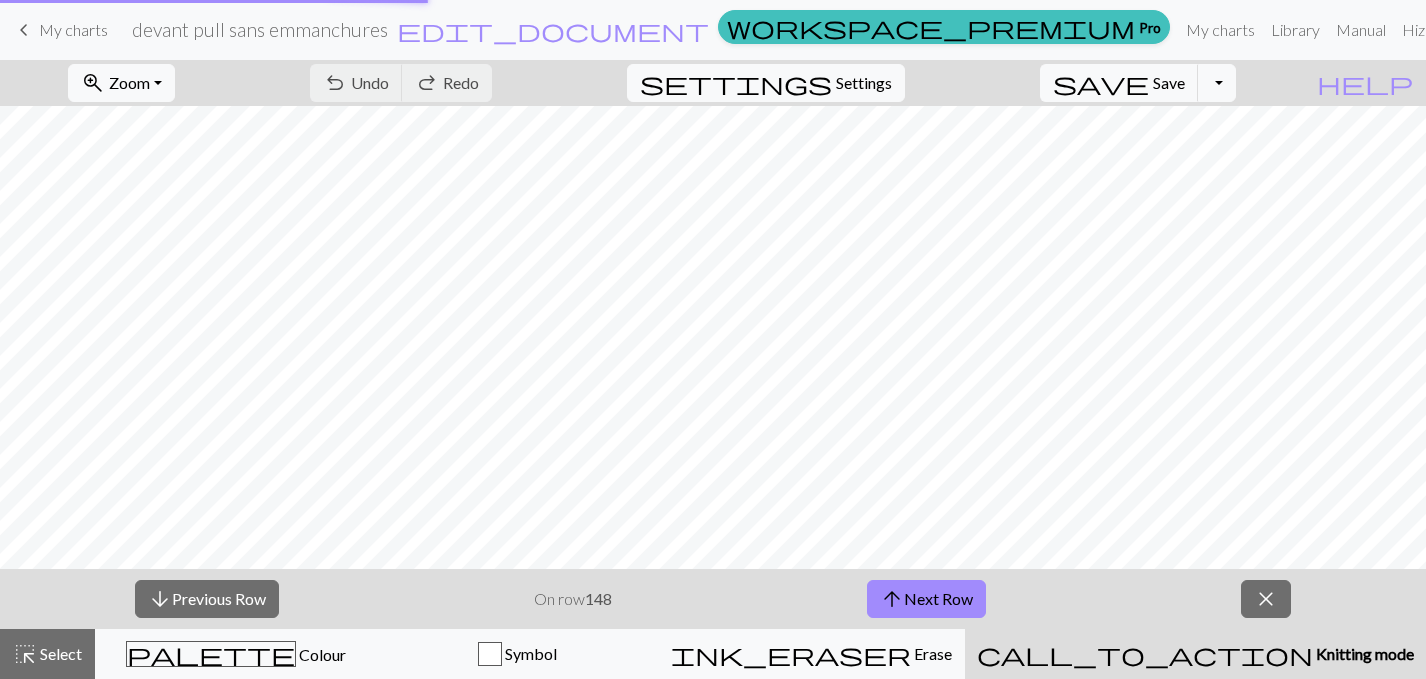 scroll, scrollTop: 0, scrollLeft: 0, axis: both 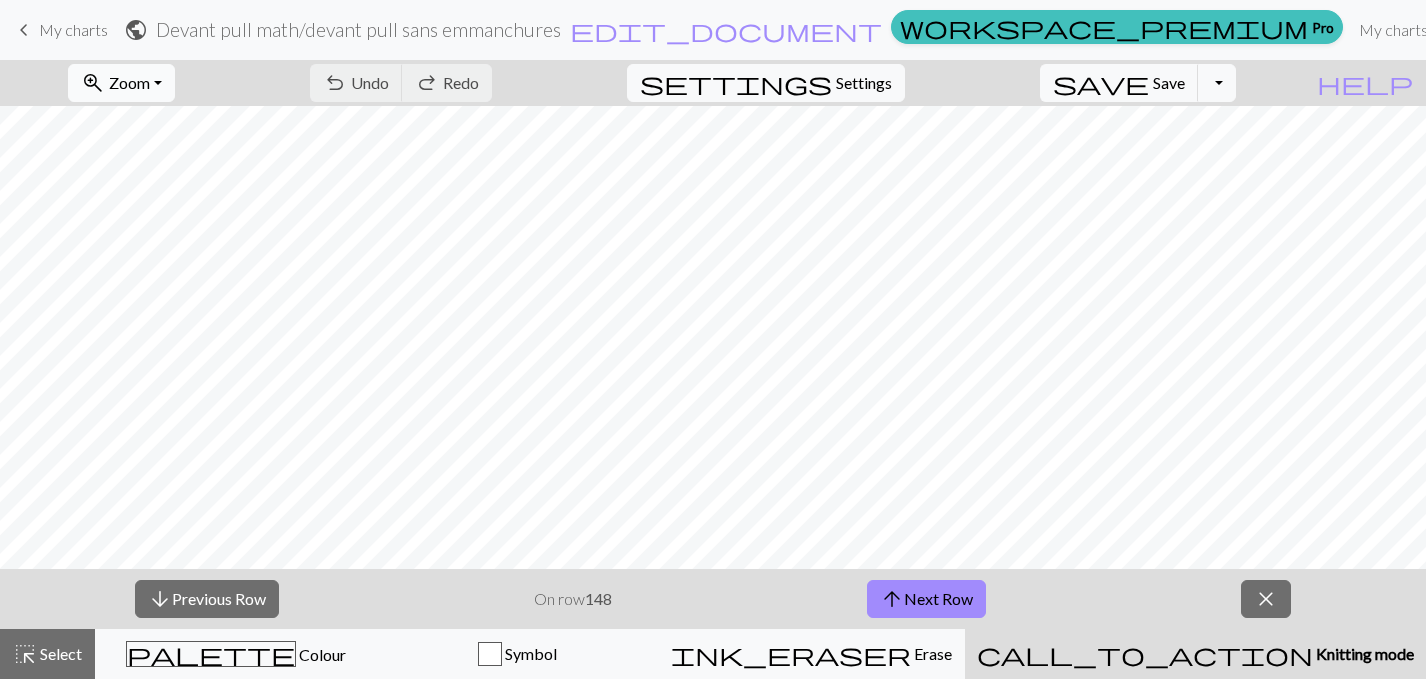 click on "zoom_in Zoom Zoom" at bounding box center [121, 83] 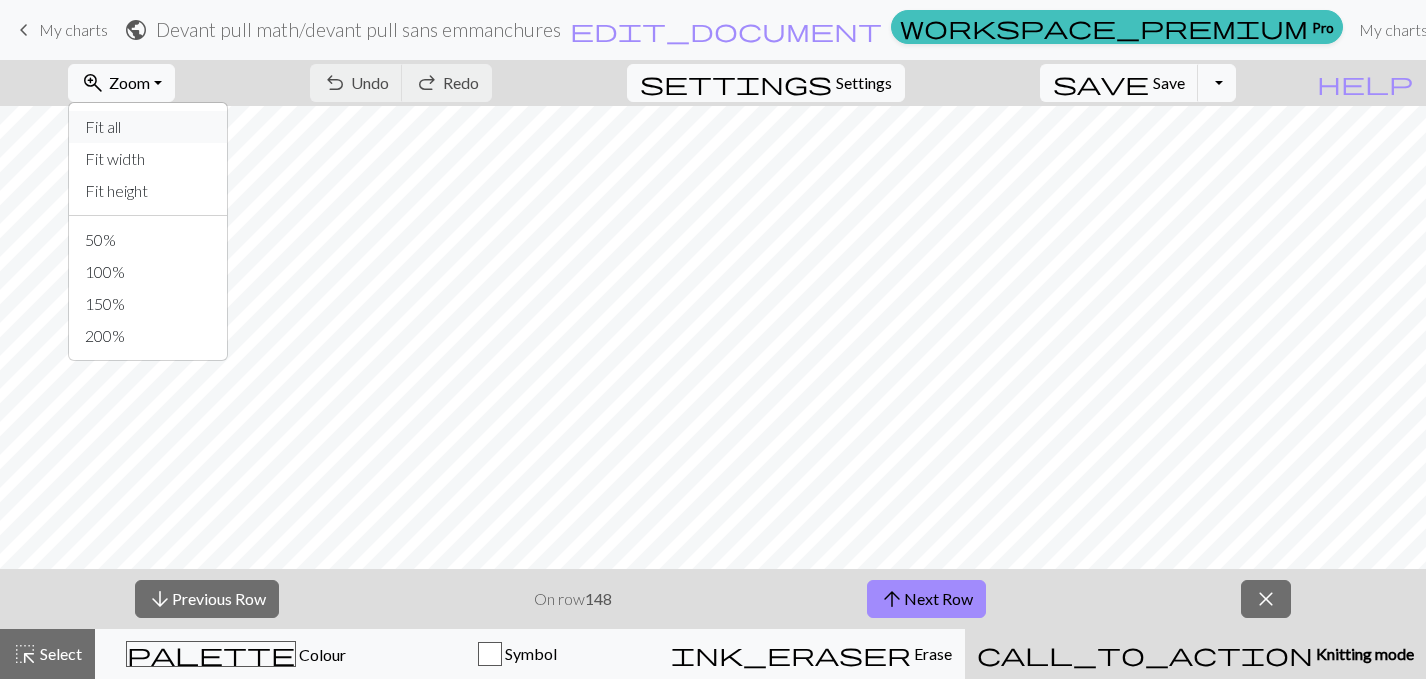 click on "Fit all" at bounding box center [148, 127] 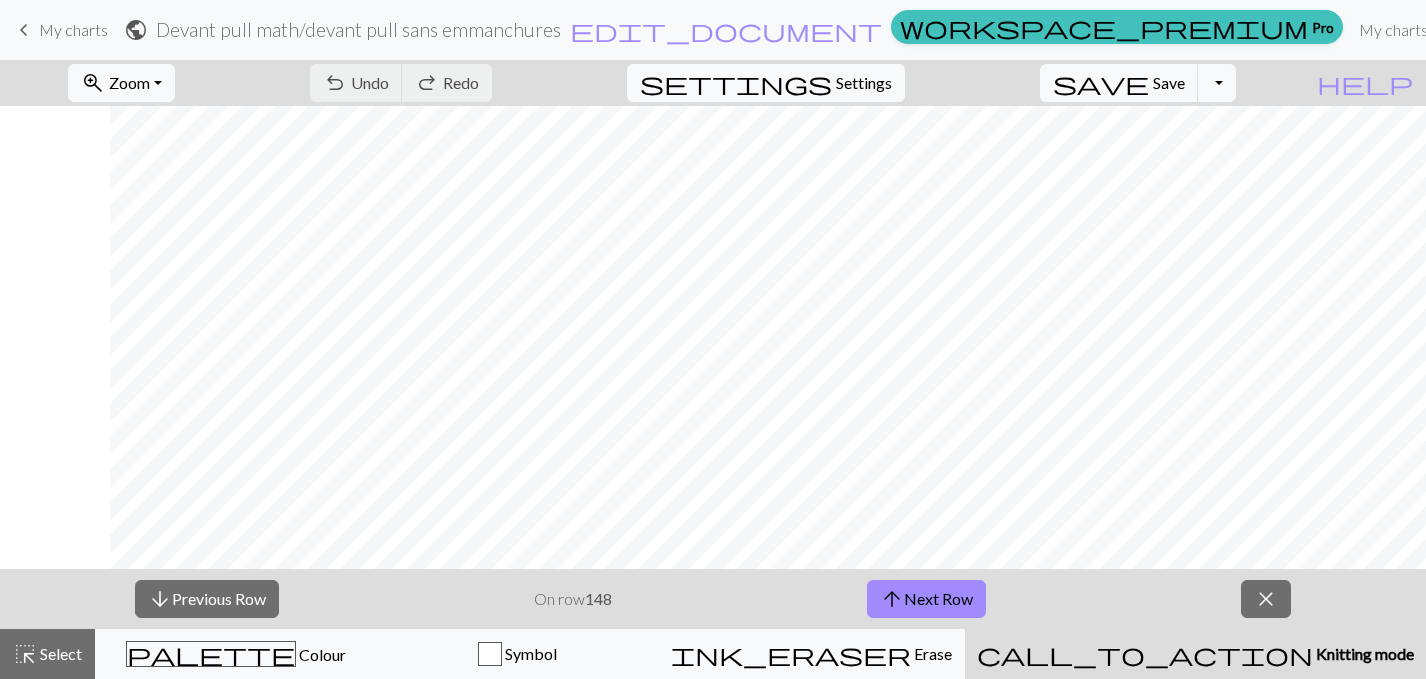 scroll, scrollTop: 64, scrollLeft: 111, axis: both 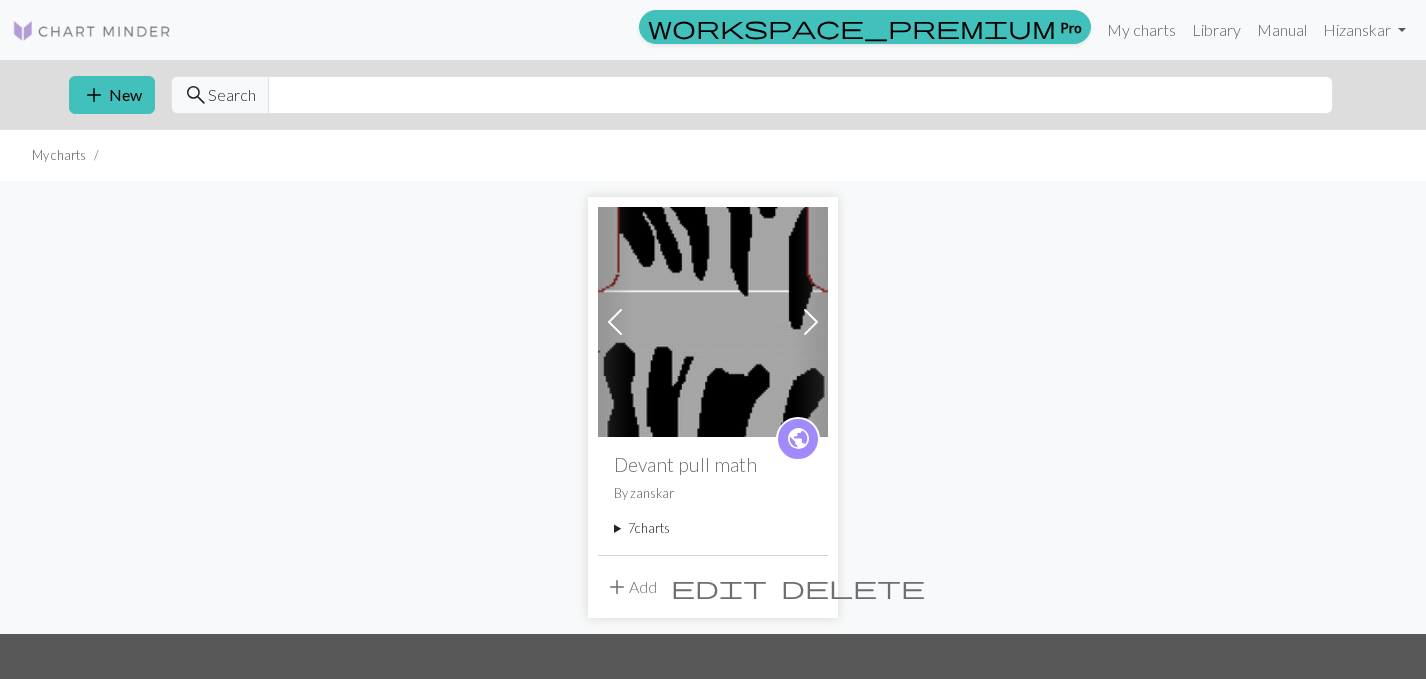 click on "7  charts" at bounding box center [713, 528] 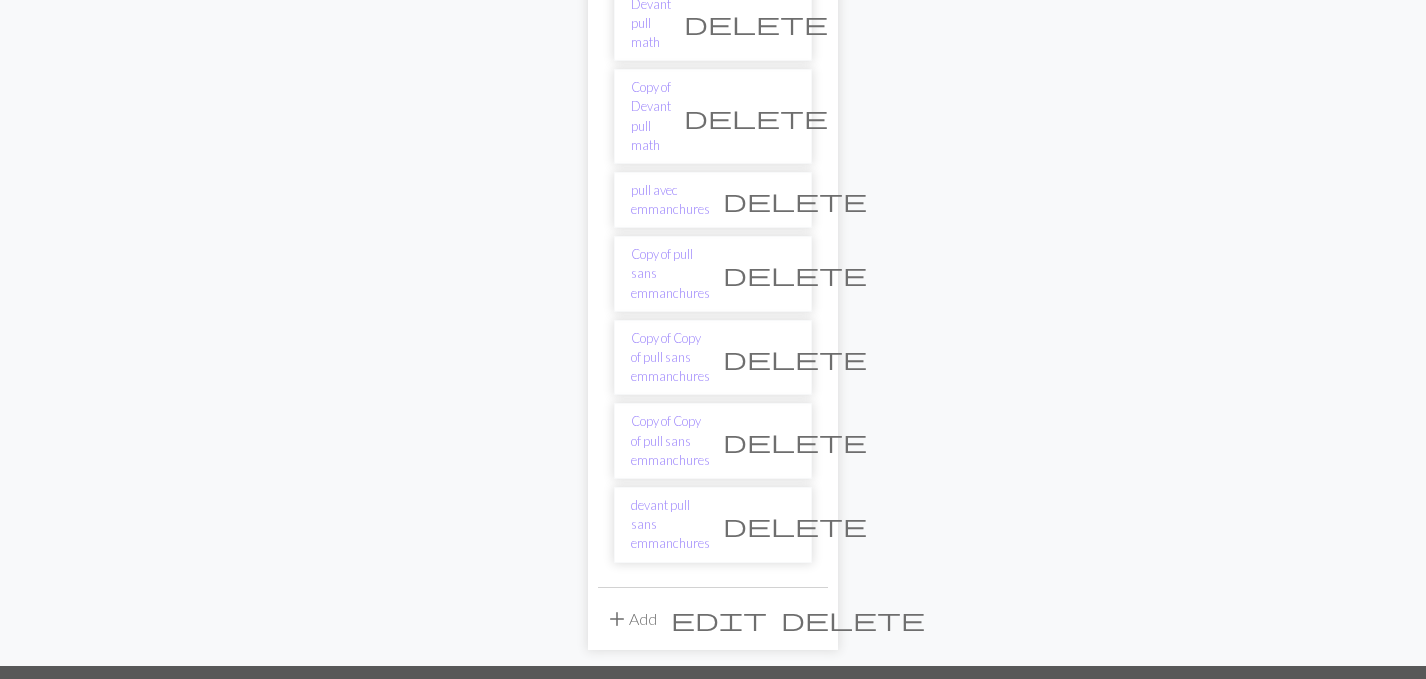 scroll, scrollTop: 723, scrollLeft: 0, axis: vertical 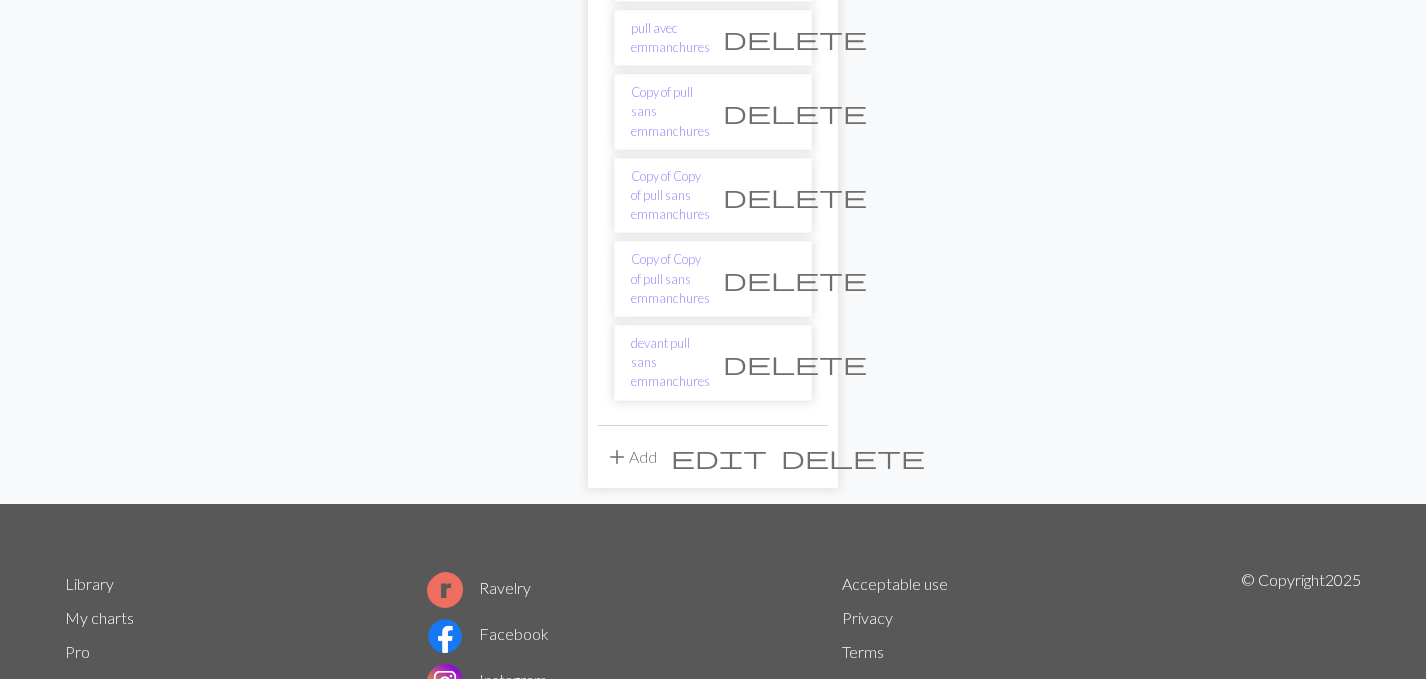 click on "Copy of Copy of pull sans emmanchures delete" at bounding box center [713, 279] 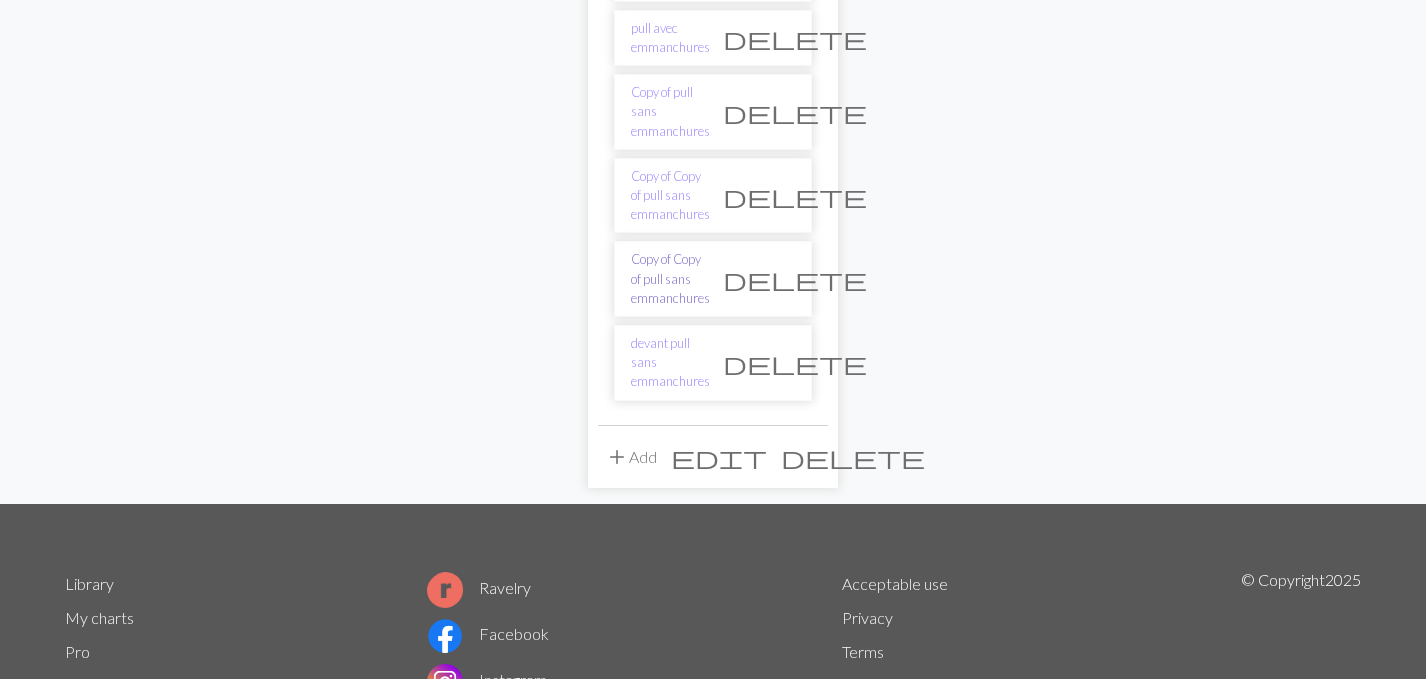 click on "Copy of Copy of pull sans emmanchures" at bounding box center (670, 279) 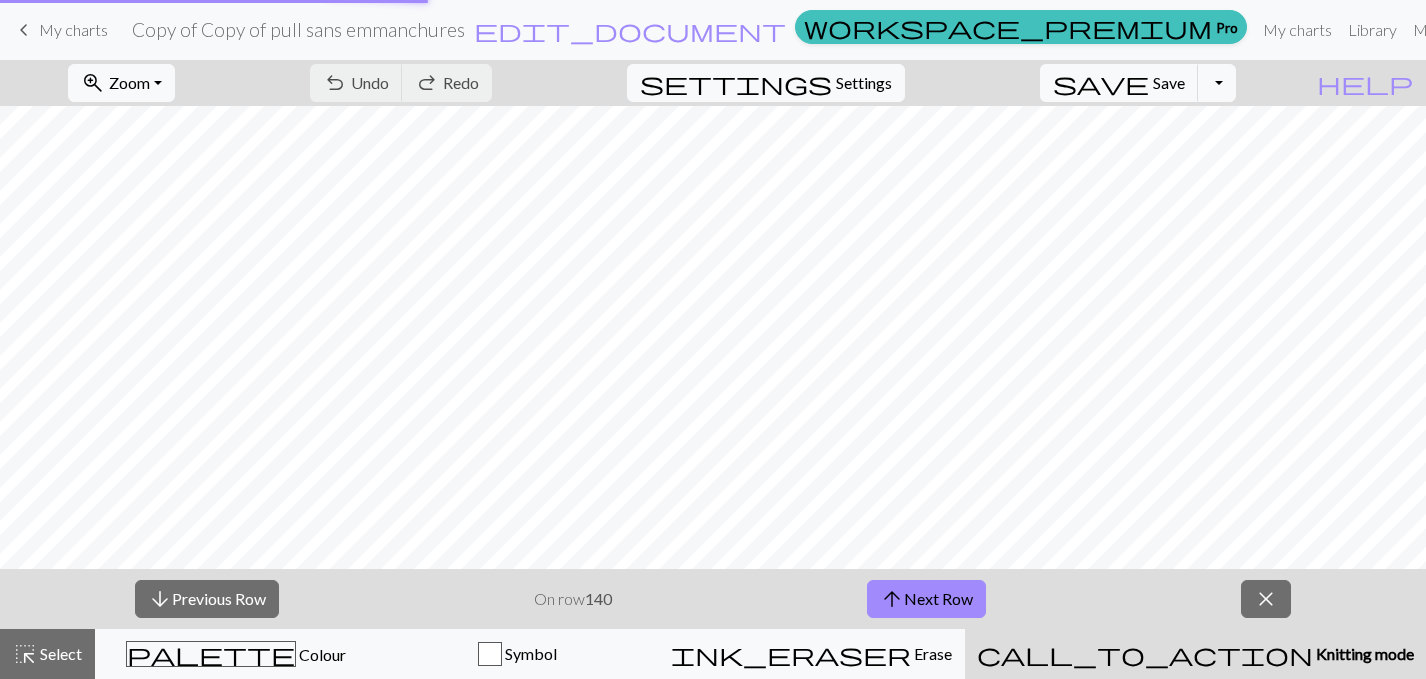 scroll, scrollTop: 0, scrollLeft: 0, axis: both 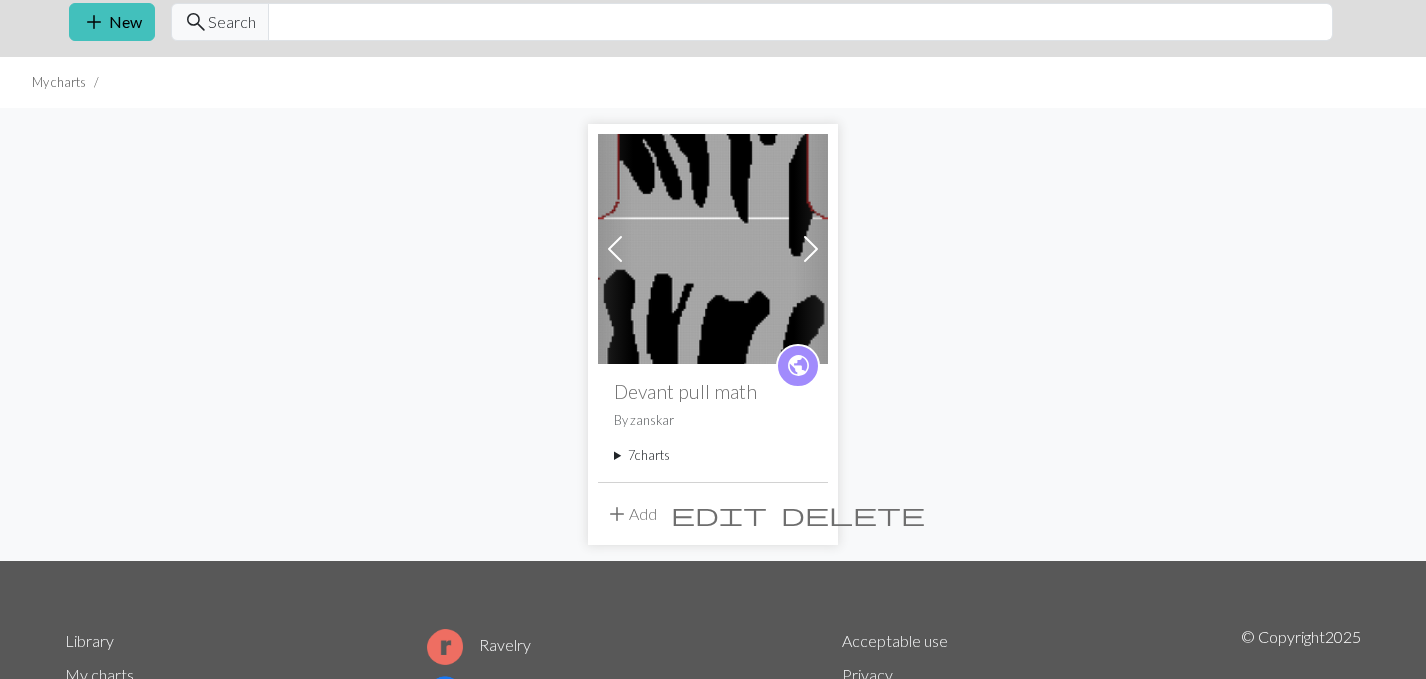 click on "7  charts" at bounding box center (713, 455) 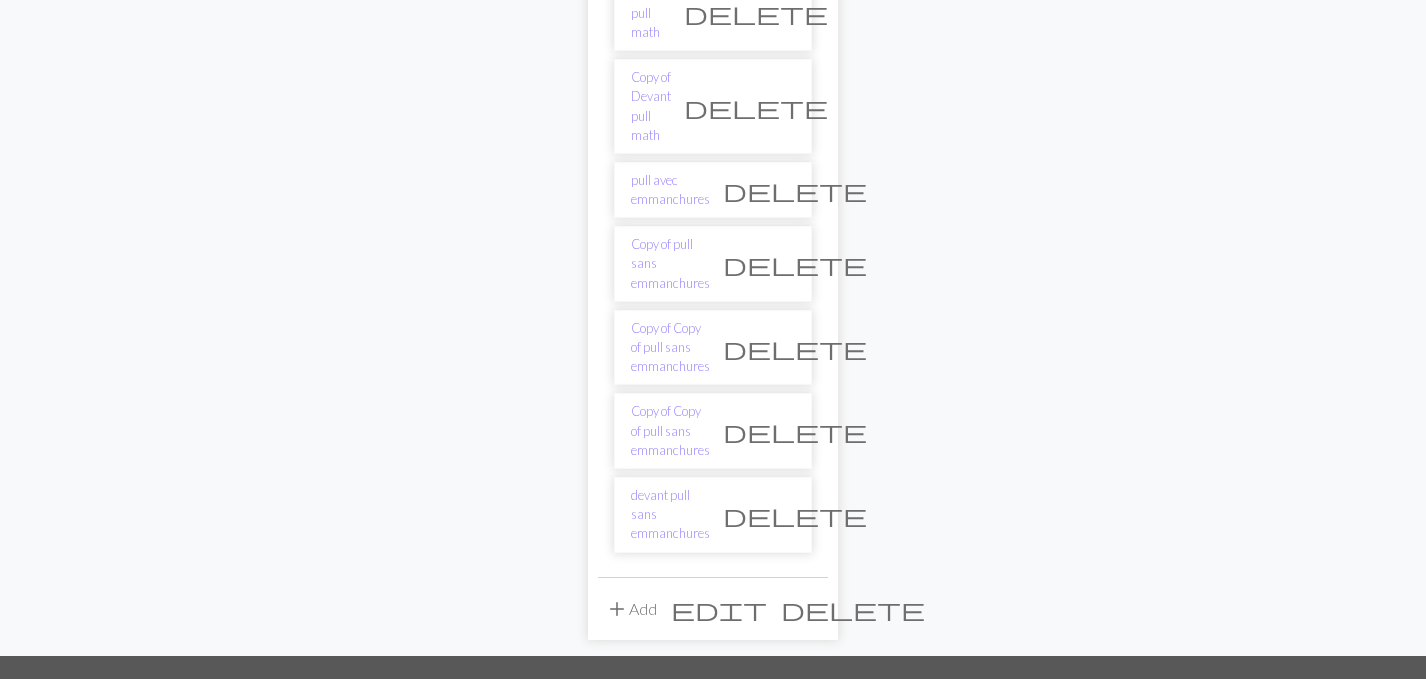 scroll, scrollTop: 585, scrollLeft: 0, axis: vertical 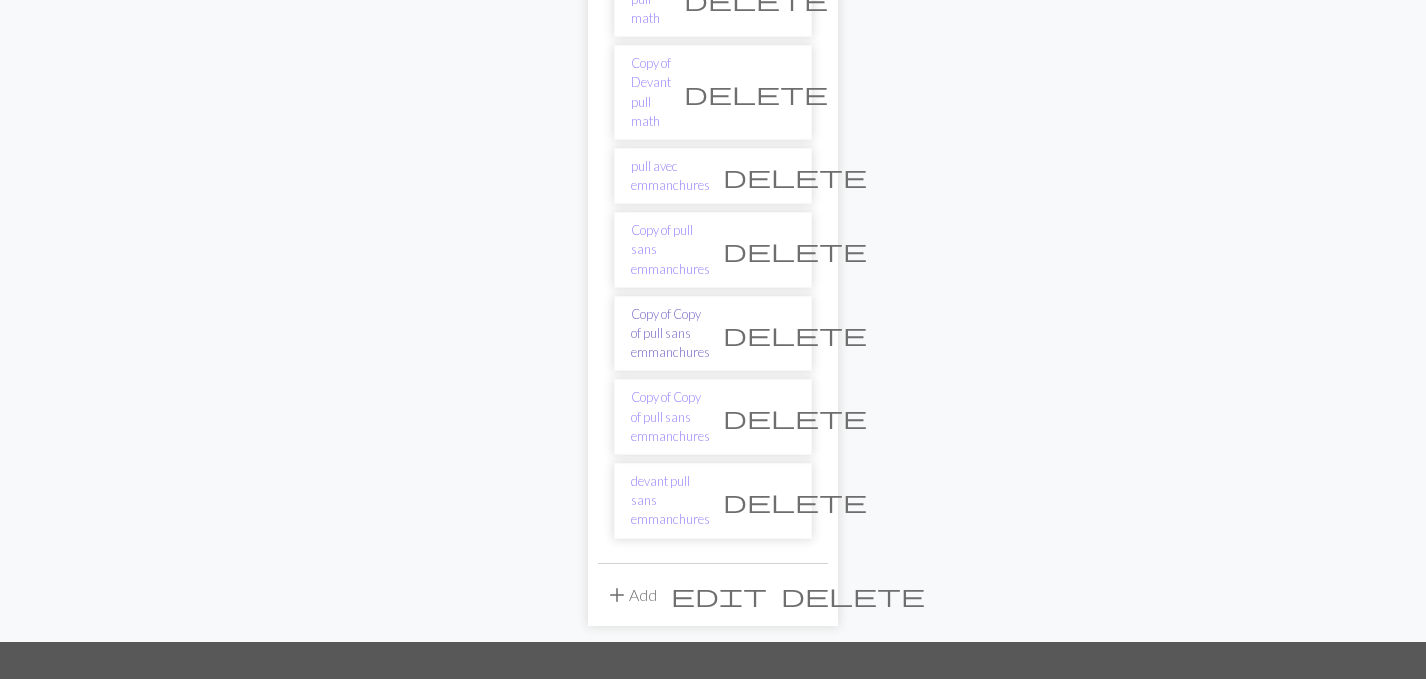 click on "Copy of Copy of pull sans emmanchures" at bounding box center (670, 334) 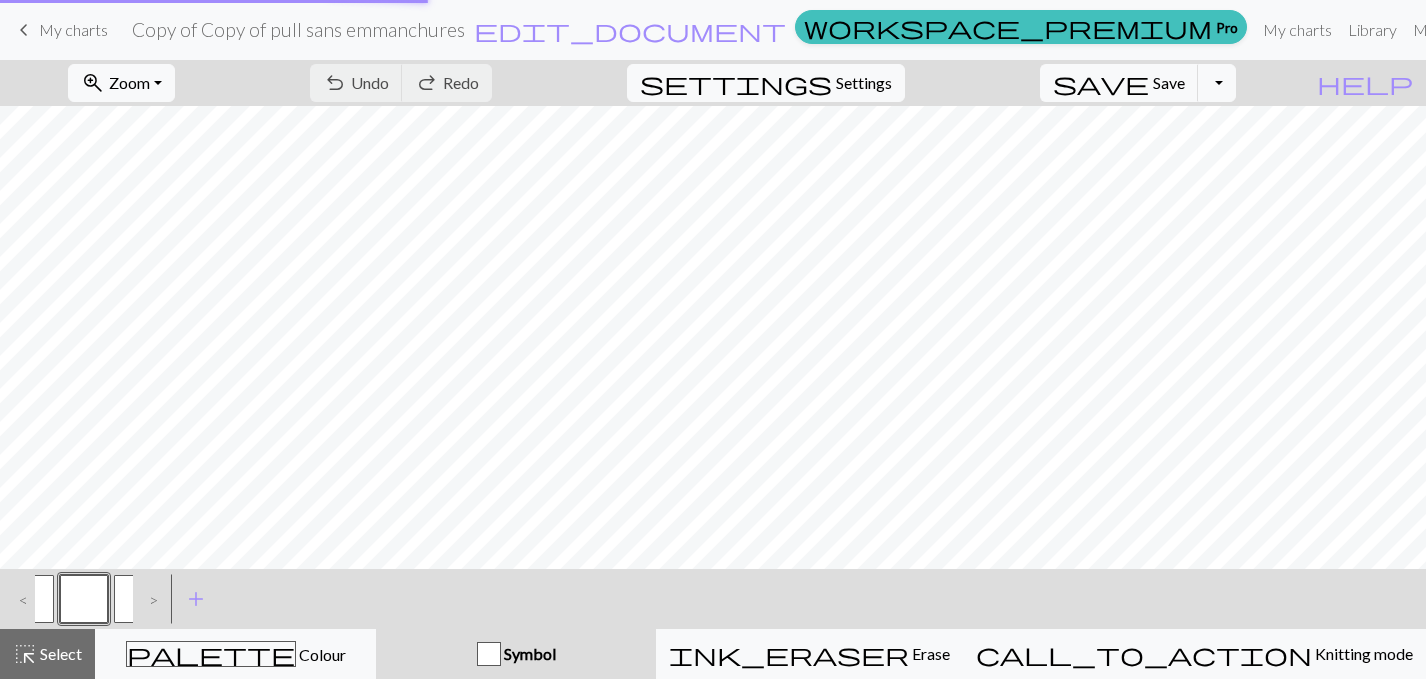 scroll, scrollTop: 0, scrollLeft: 0, axis: both 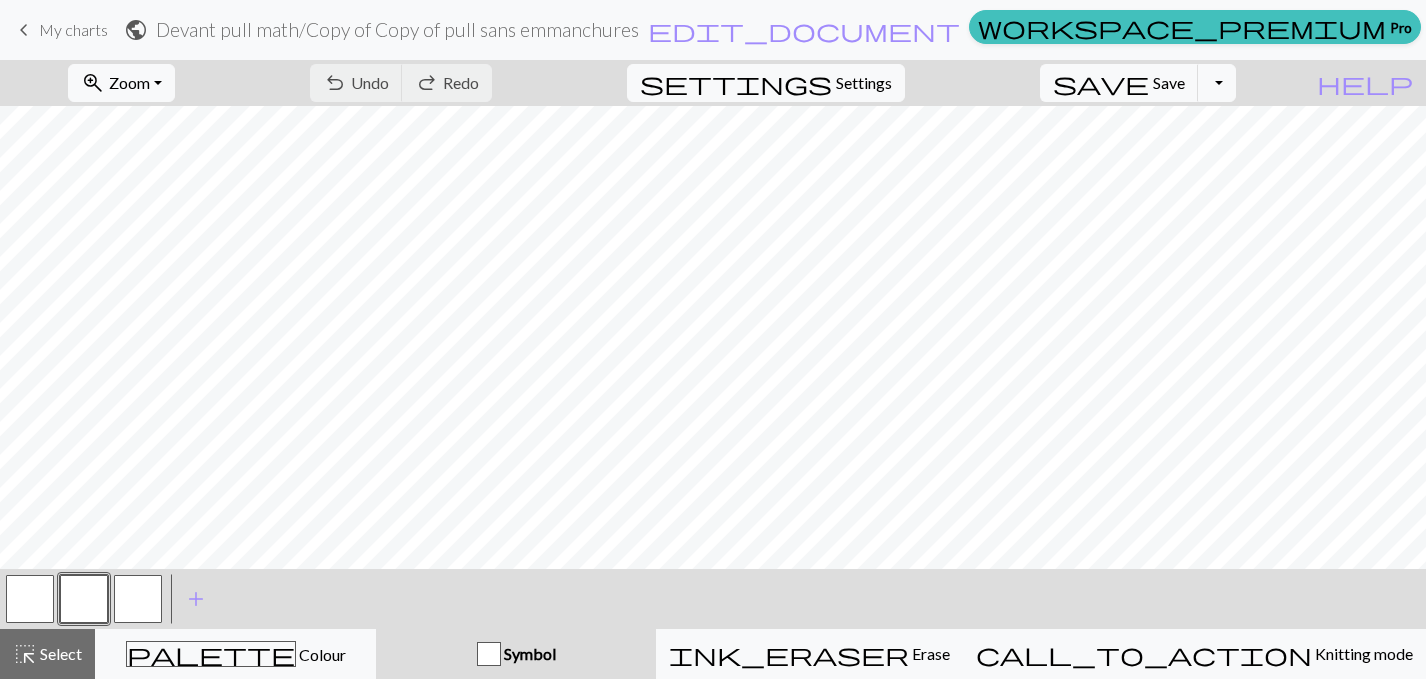 click on "keyboard_arrow_left" at bounding box center [24, 30] 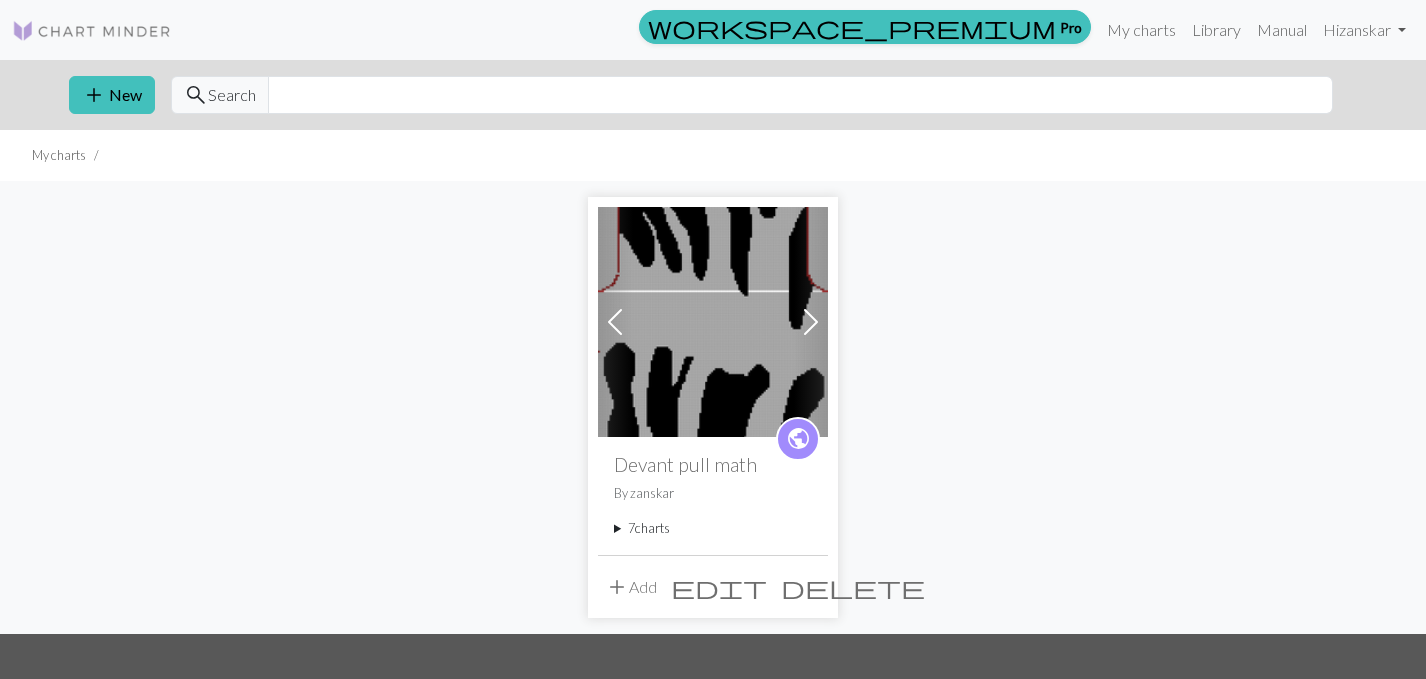 click on "7  charts" at bounding box center [713, 528] 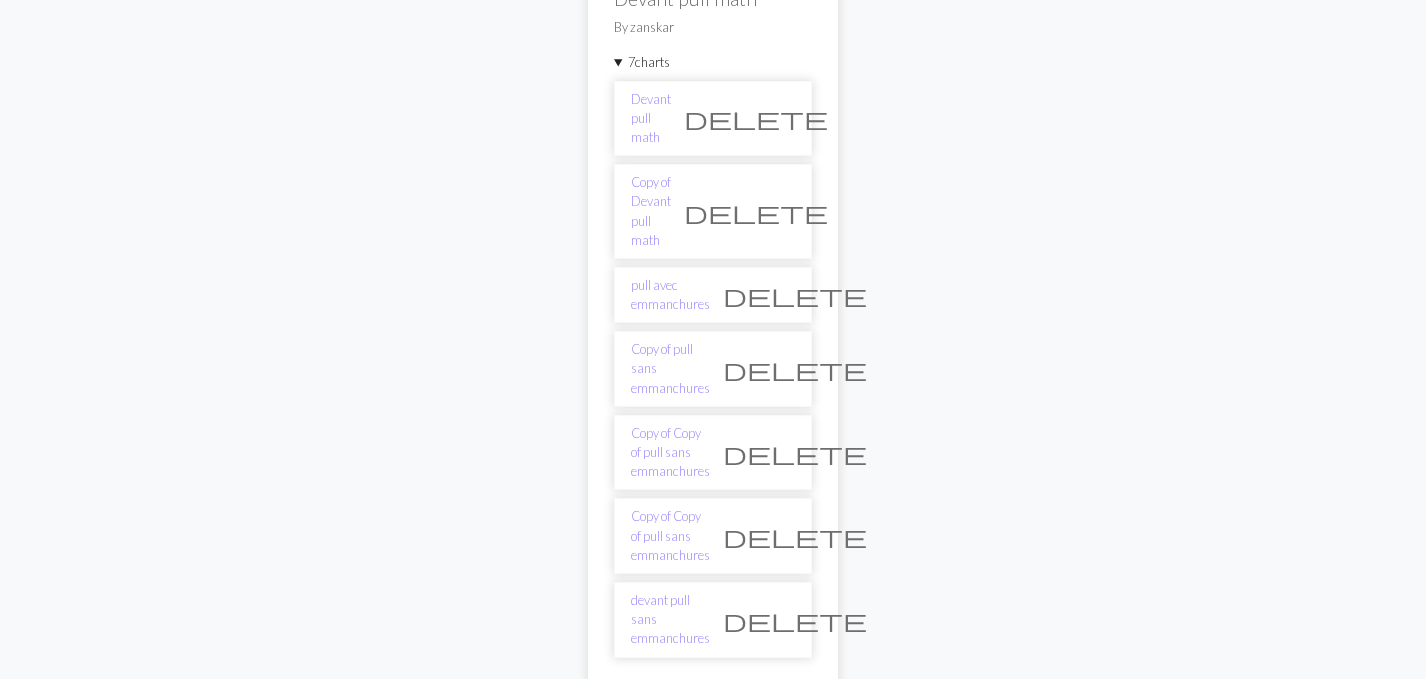 scroll, scrollTop: 467, scrollLeft: 0, axis: vertical 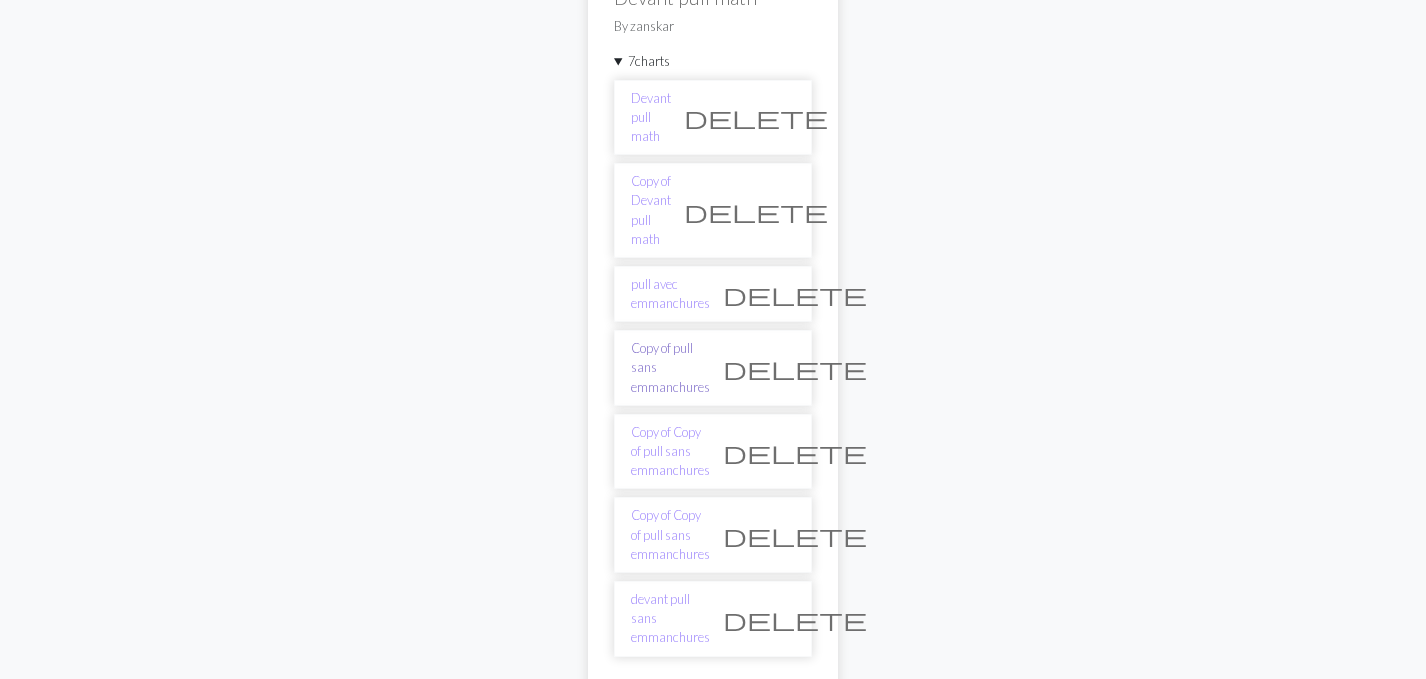 click on "Copy of pull sans emmanchures" at bounding box center (670, 368) 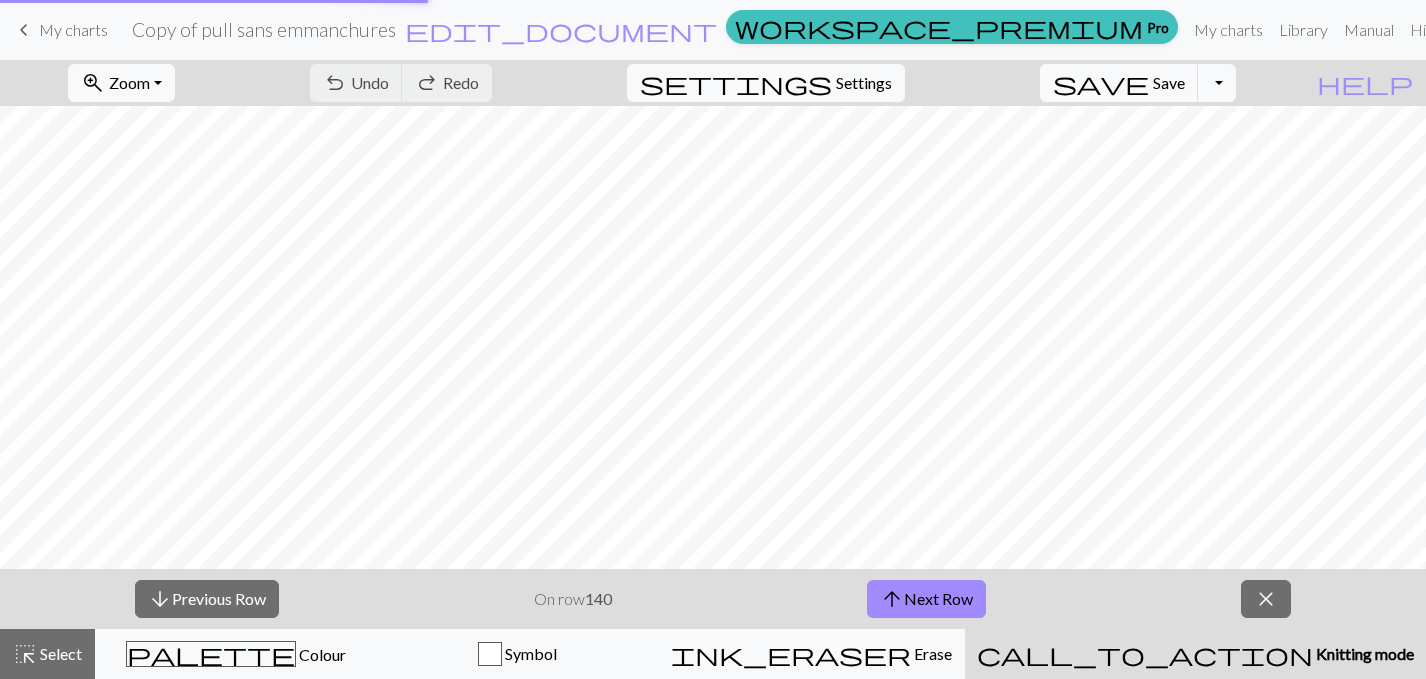 scroll, scrollTop: 0, scrollLeft: 0, axis: both 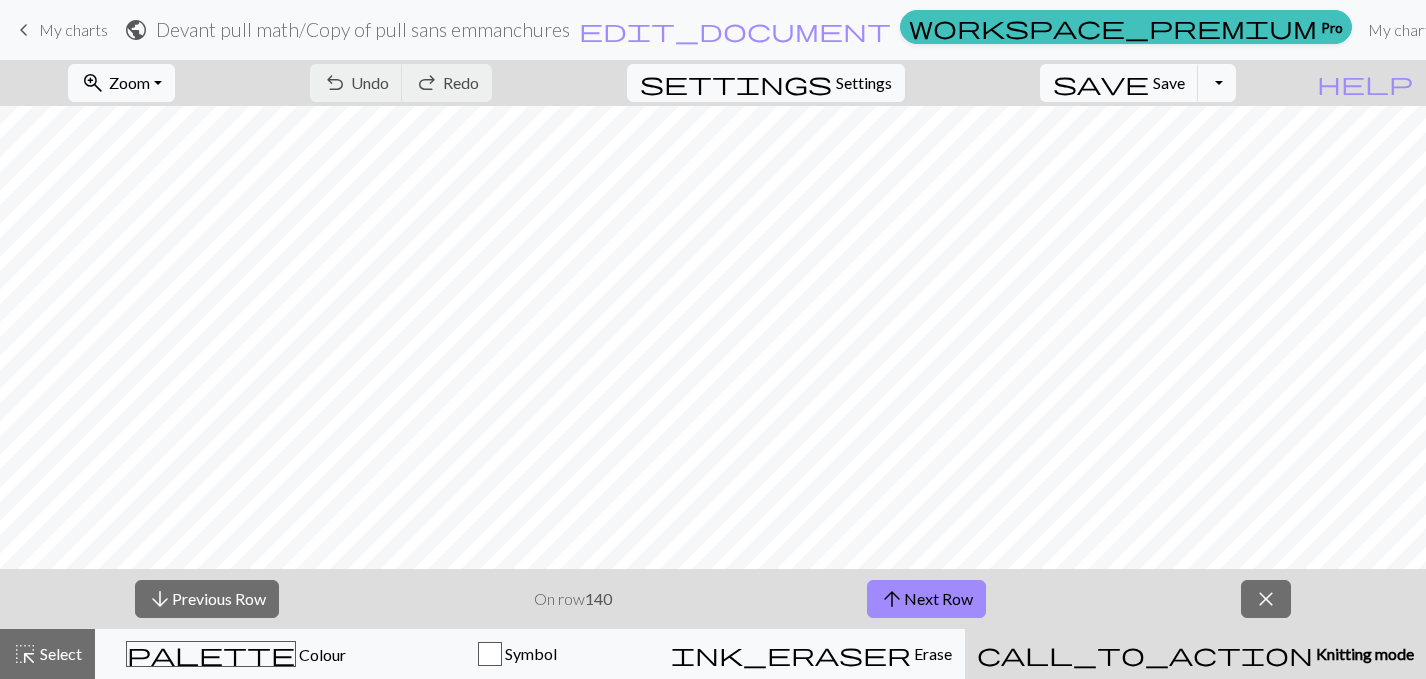 click on "keyboard_arrow_left" at bounding box center (24, 30) 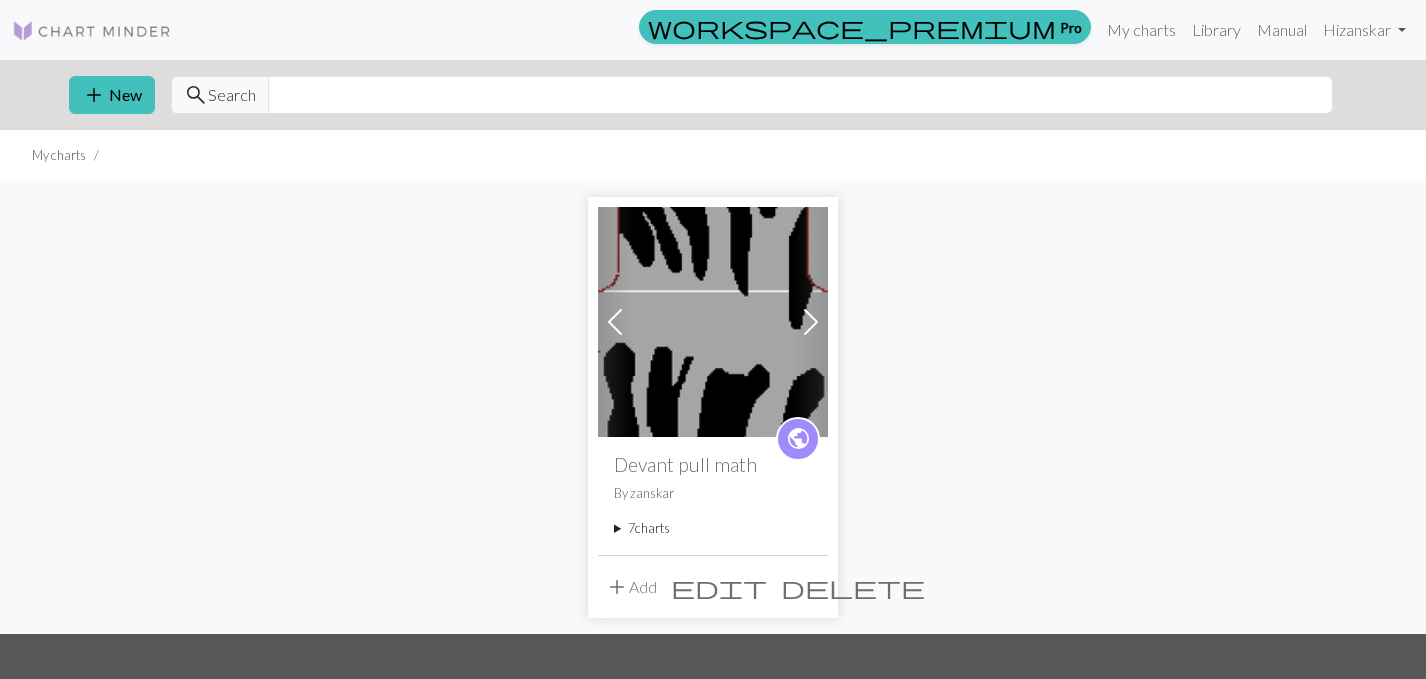 click on "7  charts" at bounding box center [713, 528] 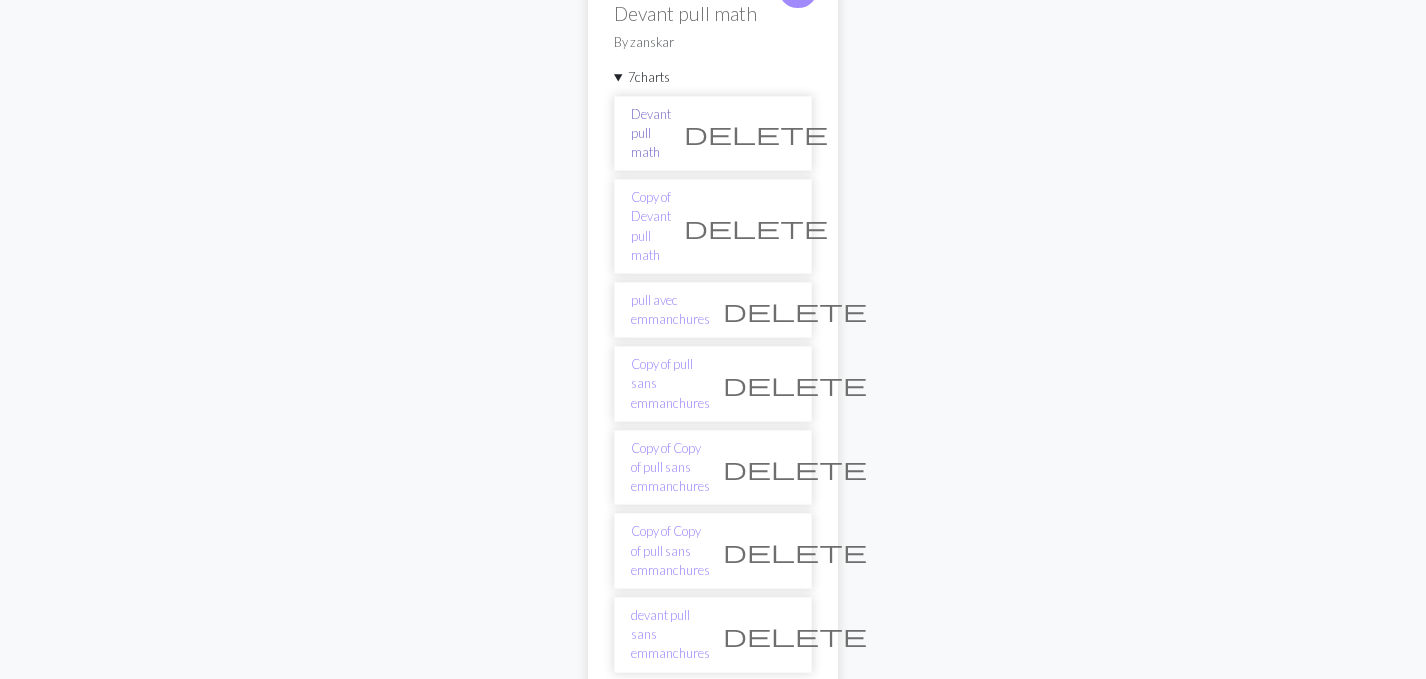 scroll, scrollTop: 462, scrollLeft: 0, axis: vertical 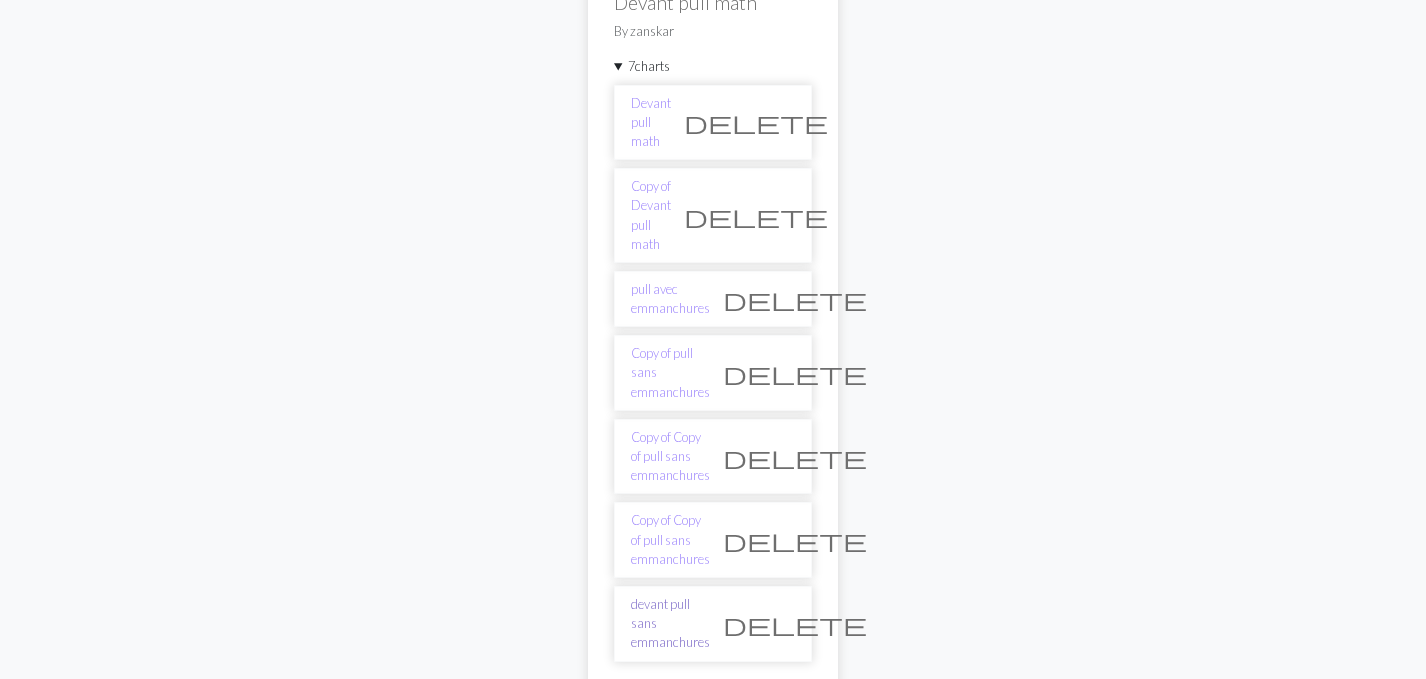 click on "devant pull sans emmanchures" at bounding box center [670, 624] 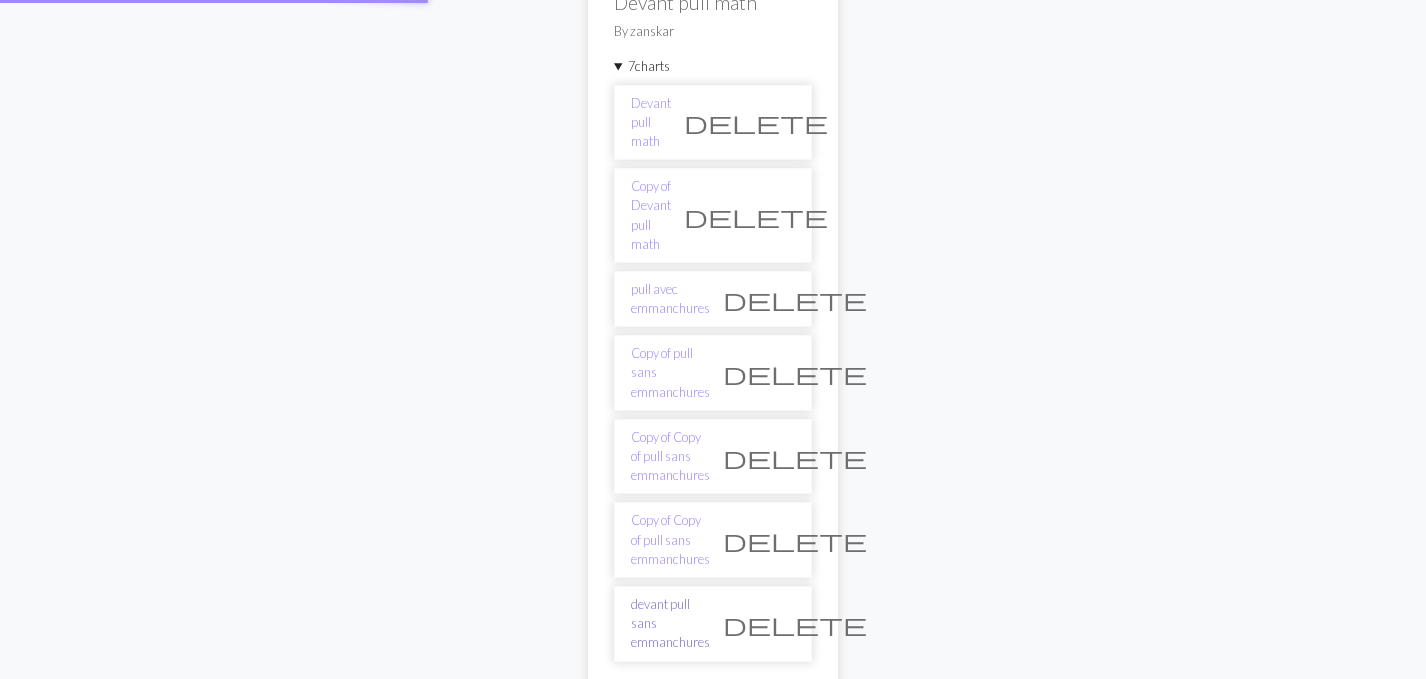 scroll, scrollTop: 0, scrollLeft: 0, axis: both 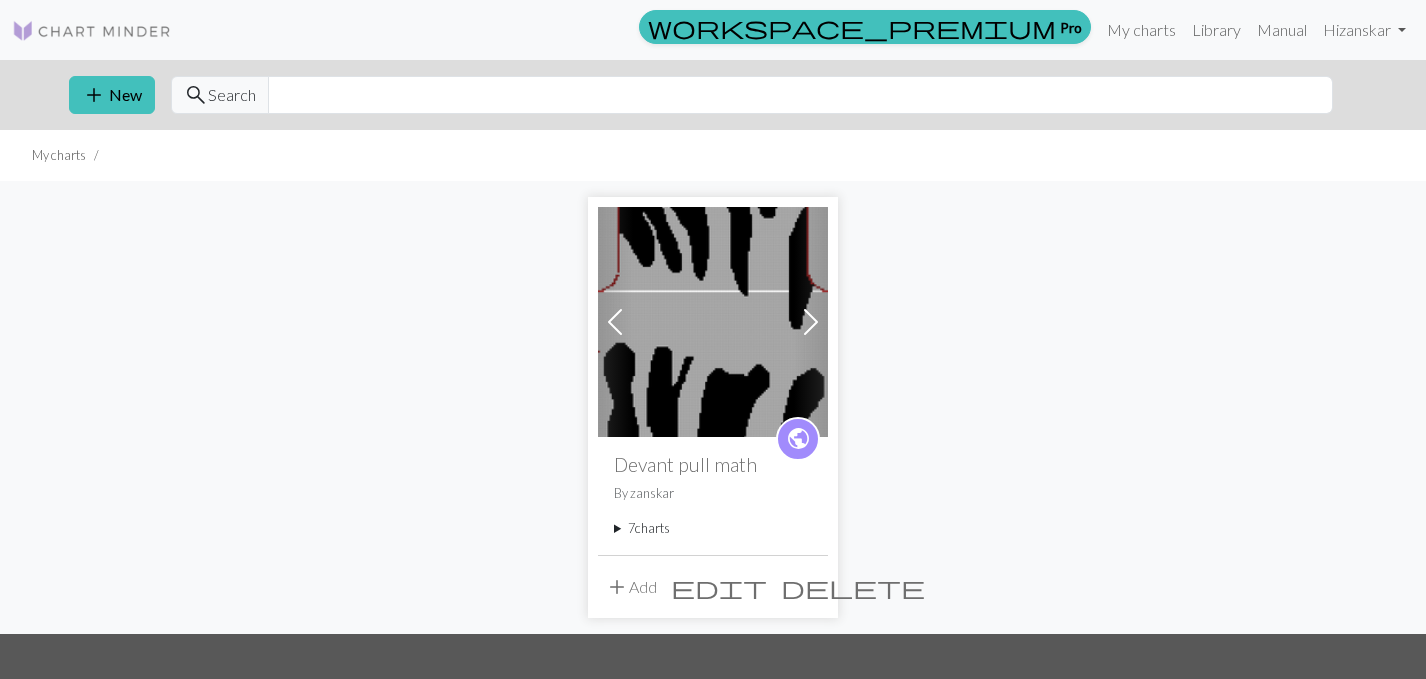 click on "7  charts" at bounding box center [713, 528] 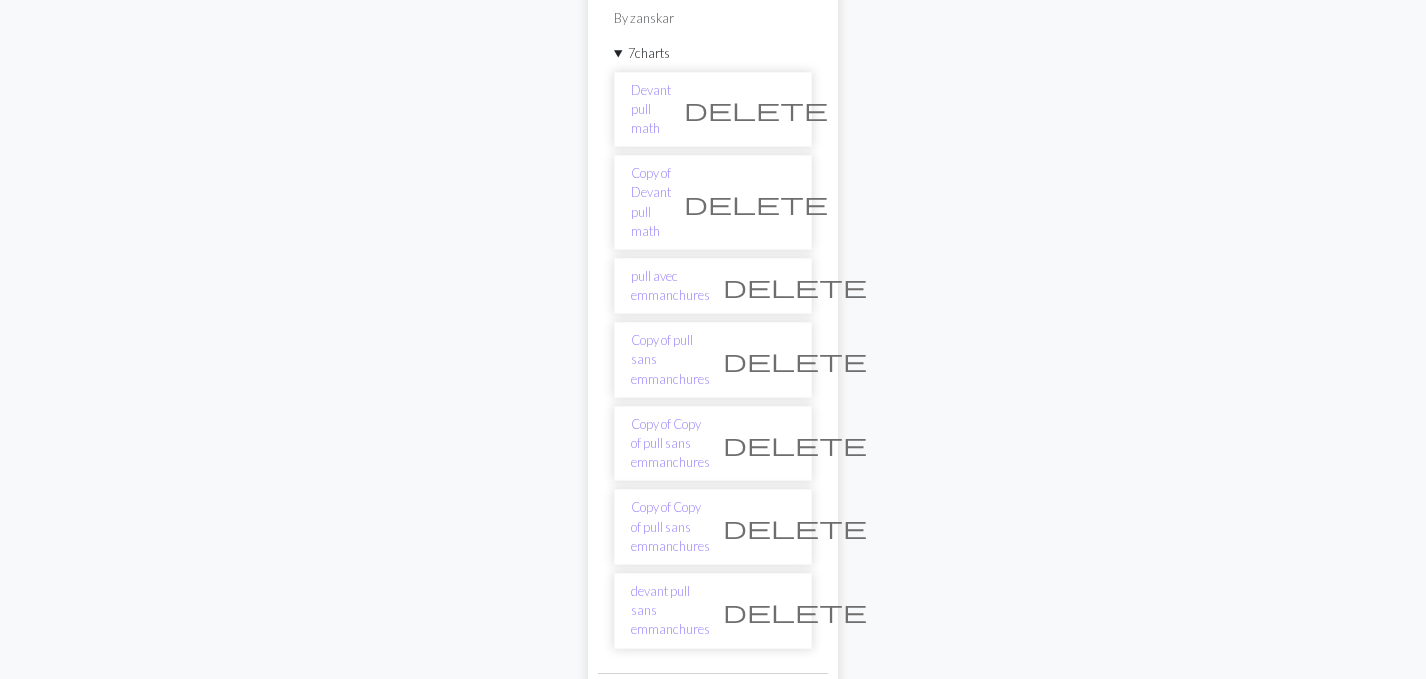 scroll, scrollTop: 436, scrollLeft: 0, axis: vertical 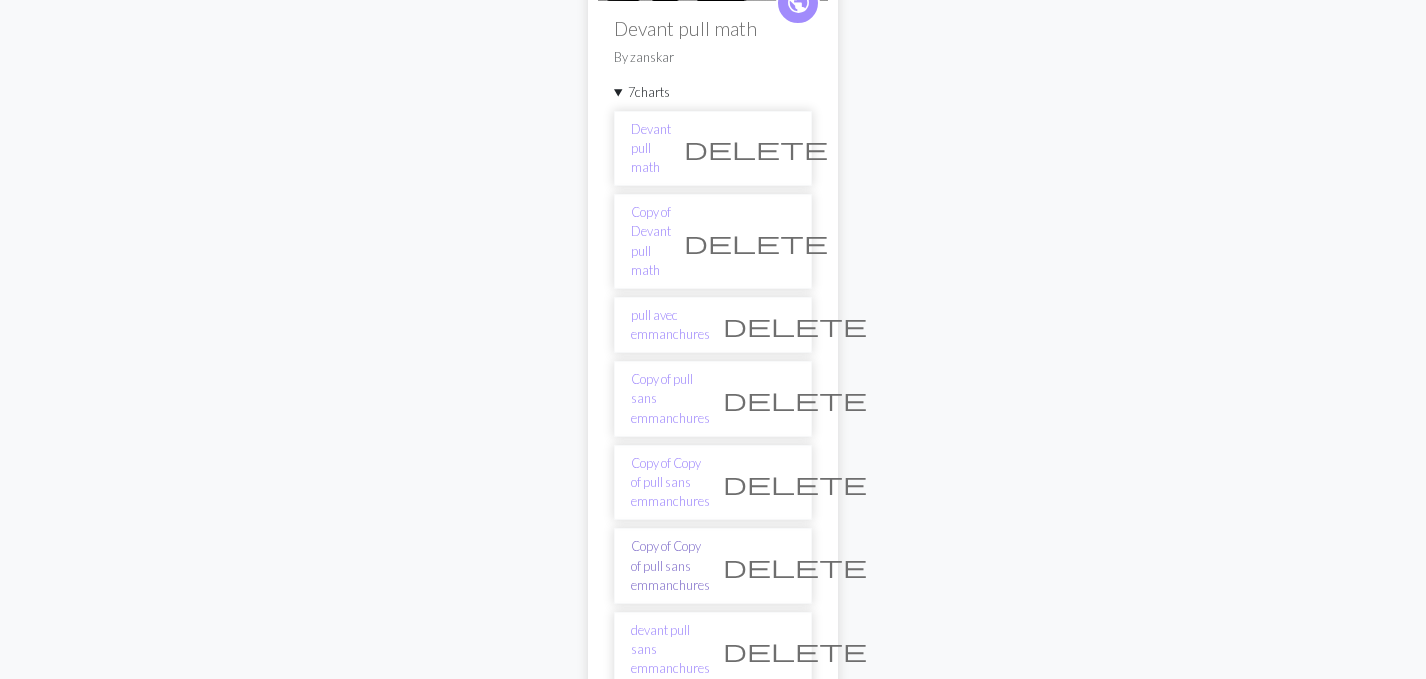 click on "Copy of Copy of pull sans emmanchures" at bounding box center [670, 566] 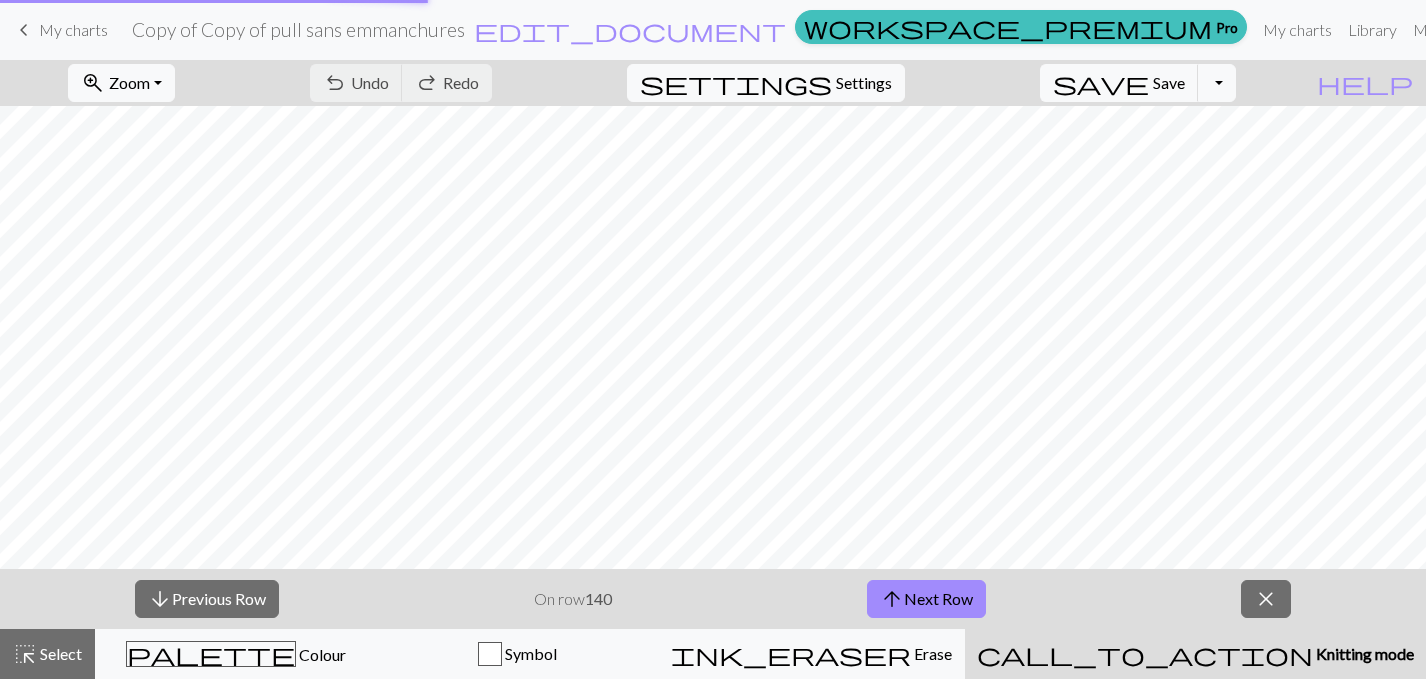 scroll, scrollTop: 0, scrollLeft: 0, axis: both 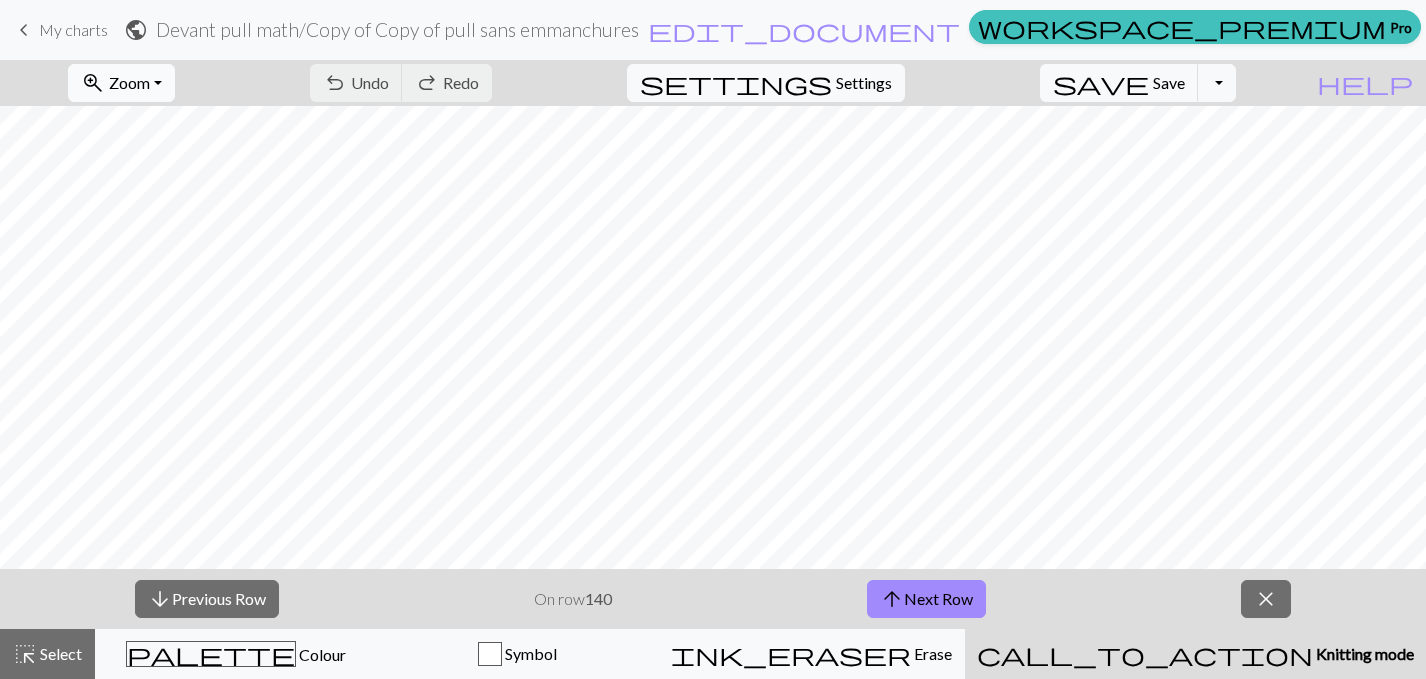click on "Zoom" at bounding box center (129, 82) 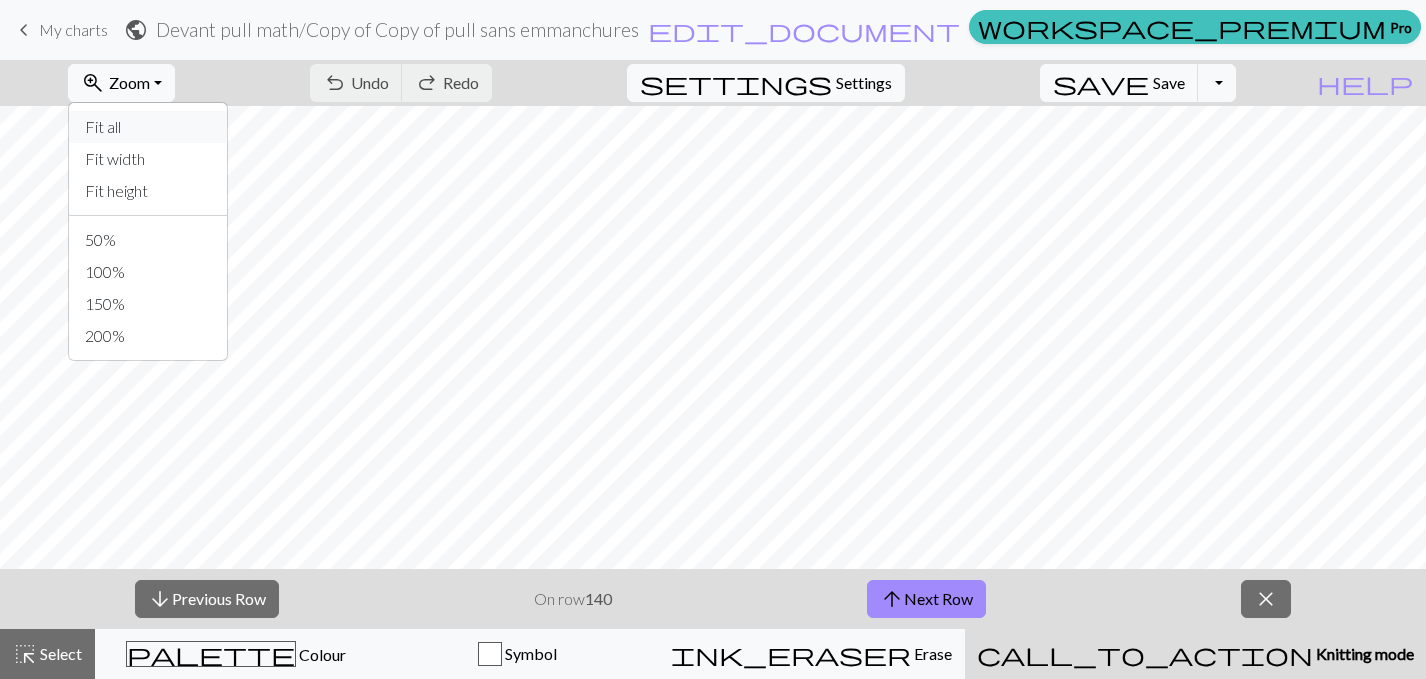 click on "Fit all" at bounding box center (148, 127) 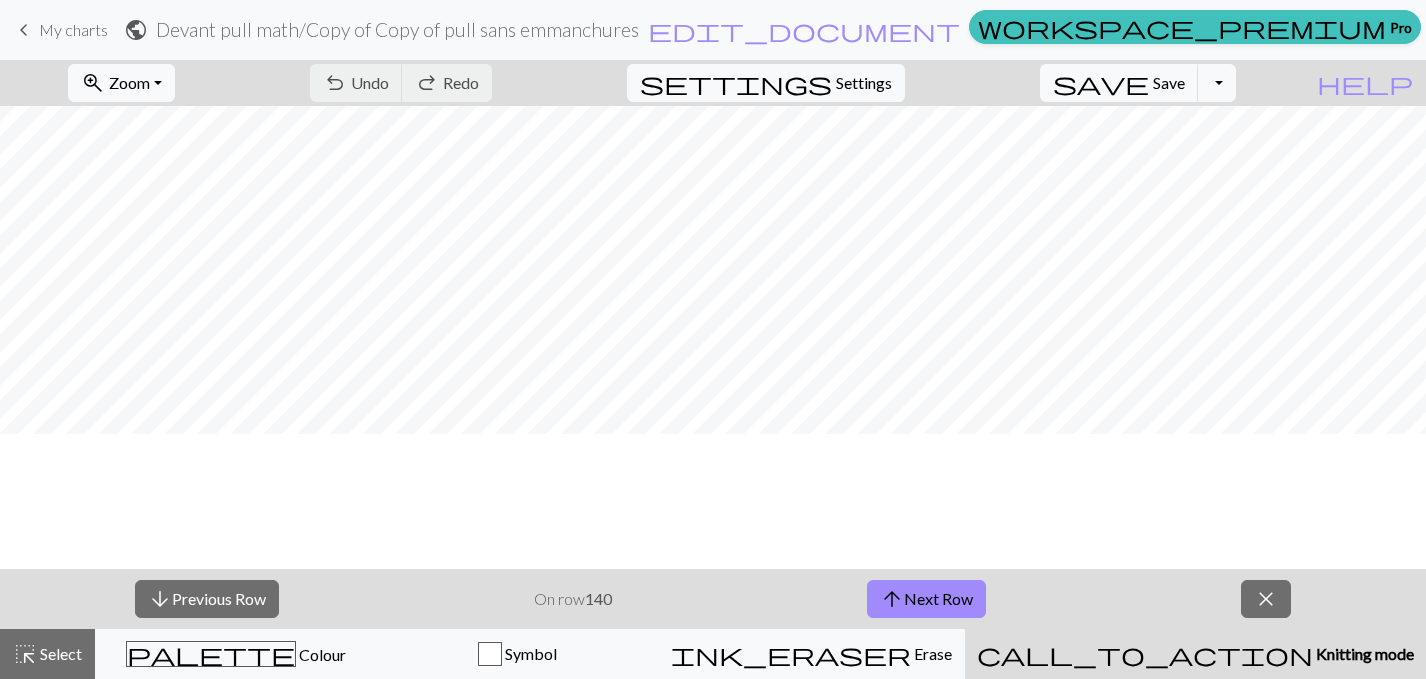 scroll, scrollTop: 185, scrollLeft: 224, axis: both 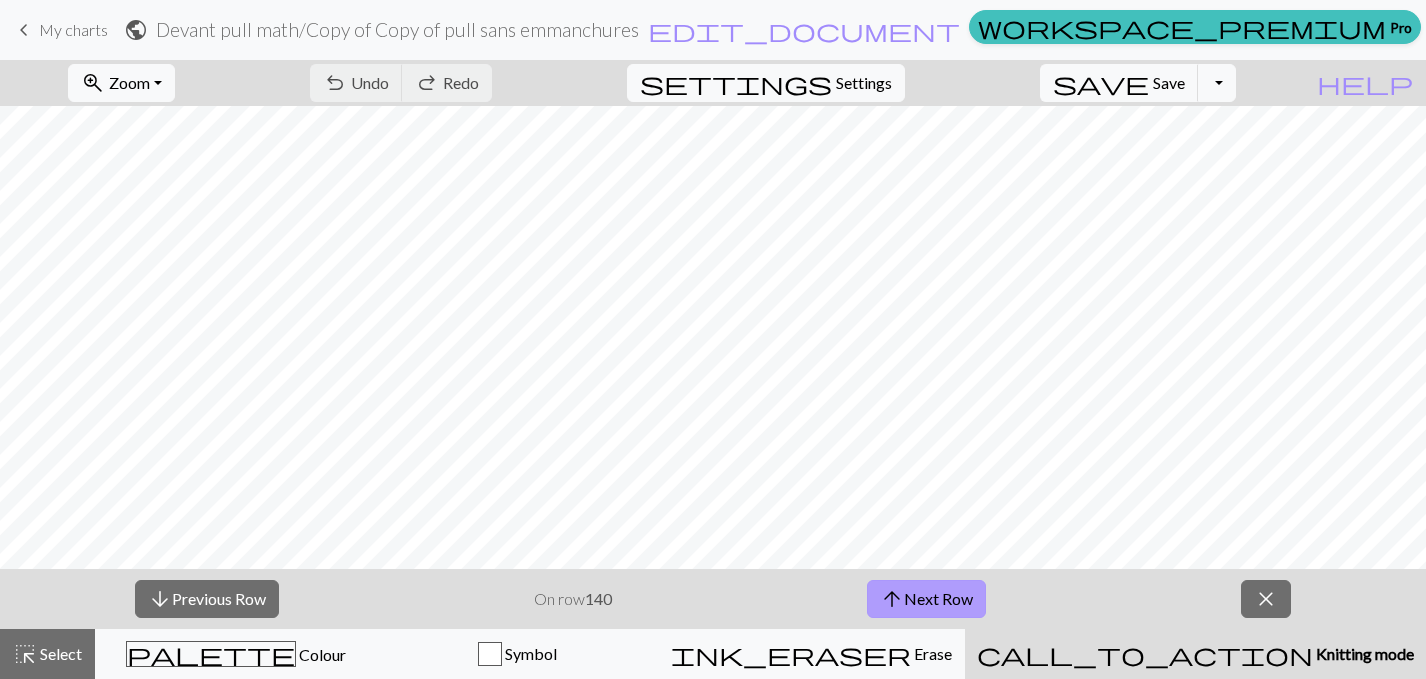 click on "arrow_upward  Next Row" at bounding box center [926, 599] 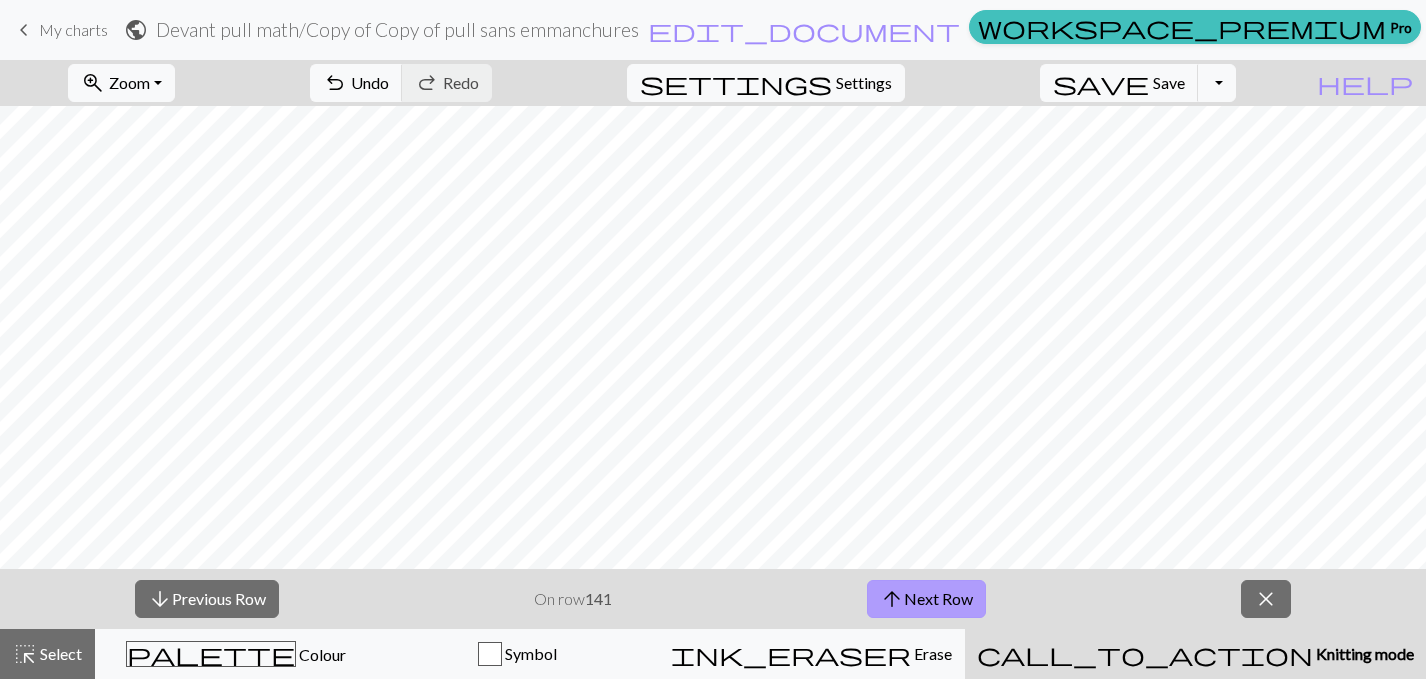 click on "arrow_upward  Next Row" at bounding box center [926, 599] 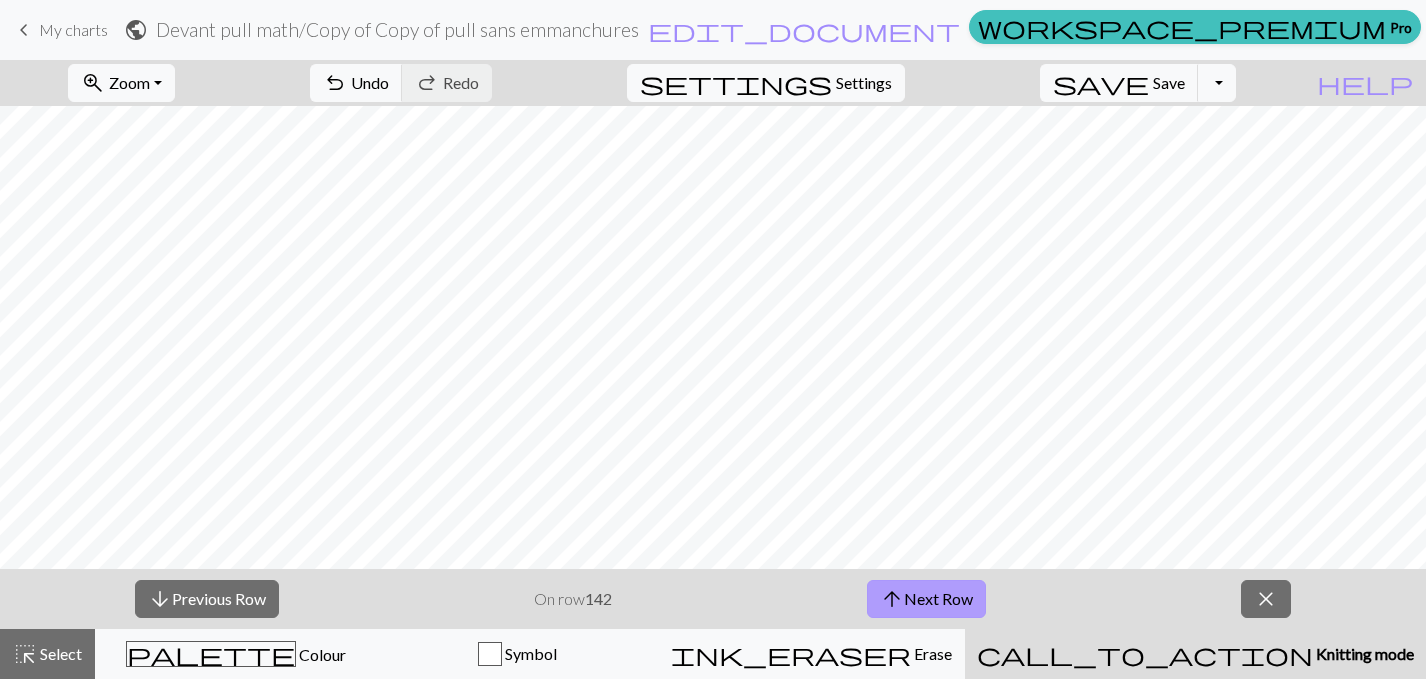 click on "arrow_upward  Next Row" at bounding box center [926, 599] 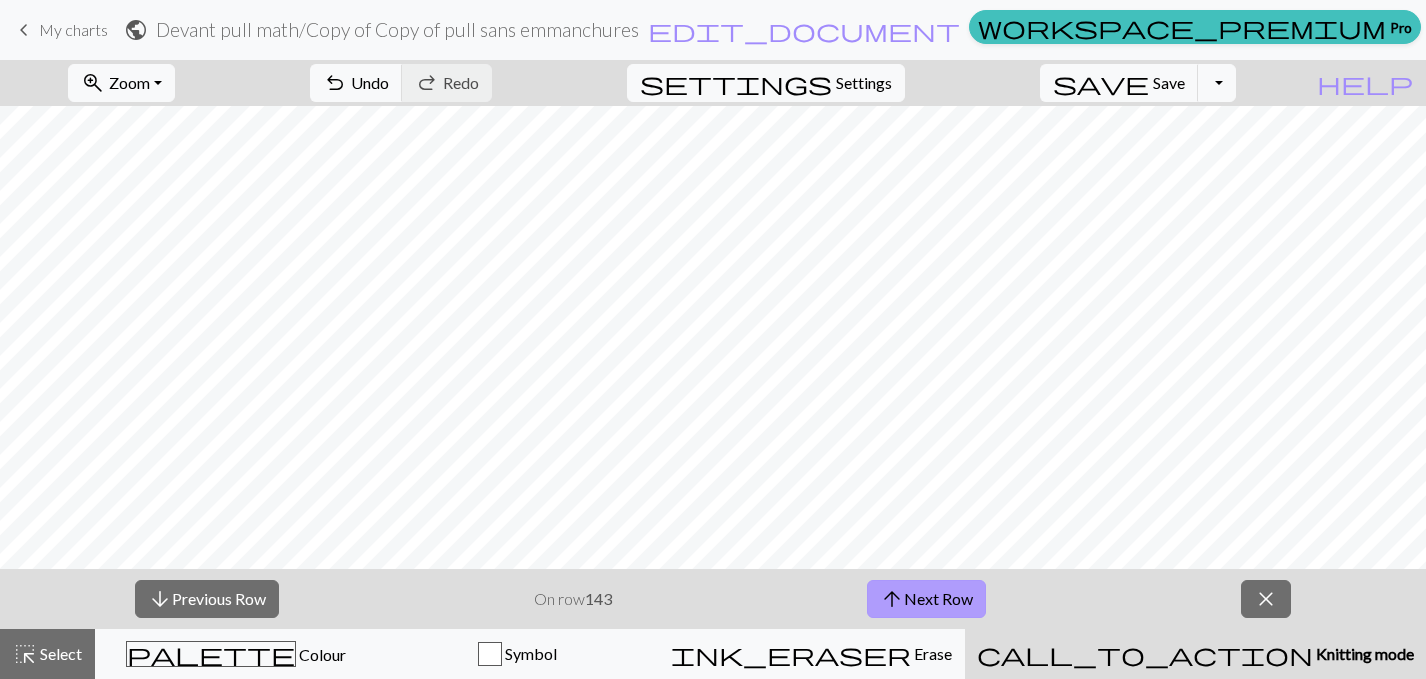click on "arrow_upward  Next Row" at bounding box center [926, 599] 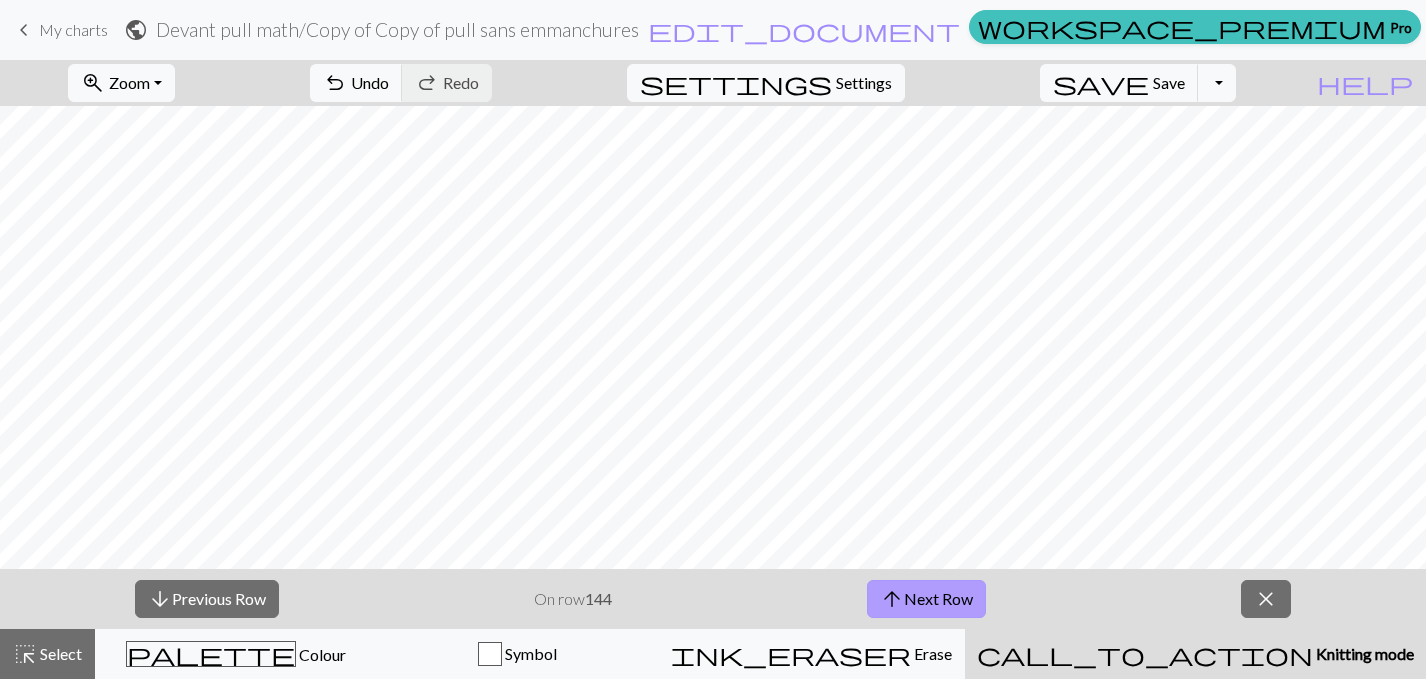 click on "arrow_upward  Next Row" at bounding box center [926, 599] 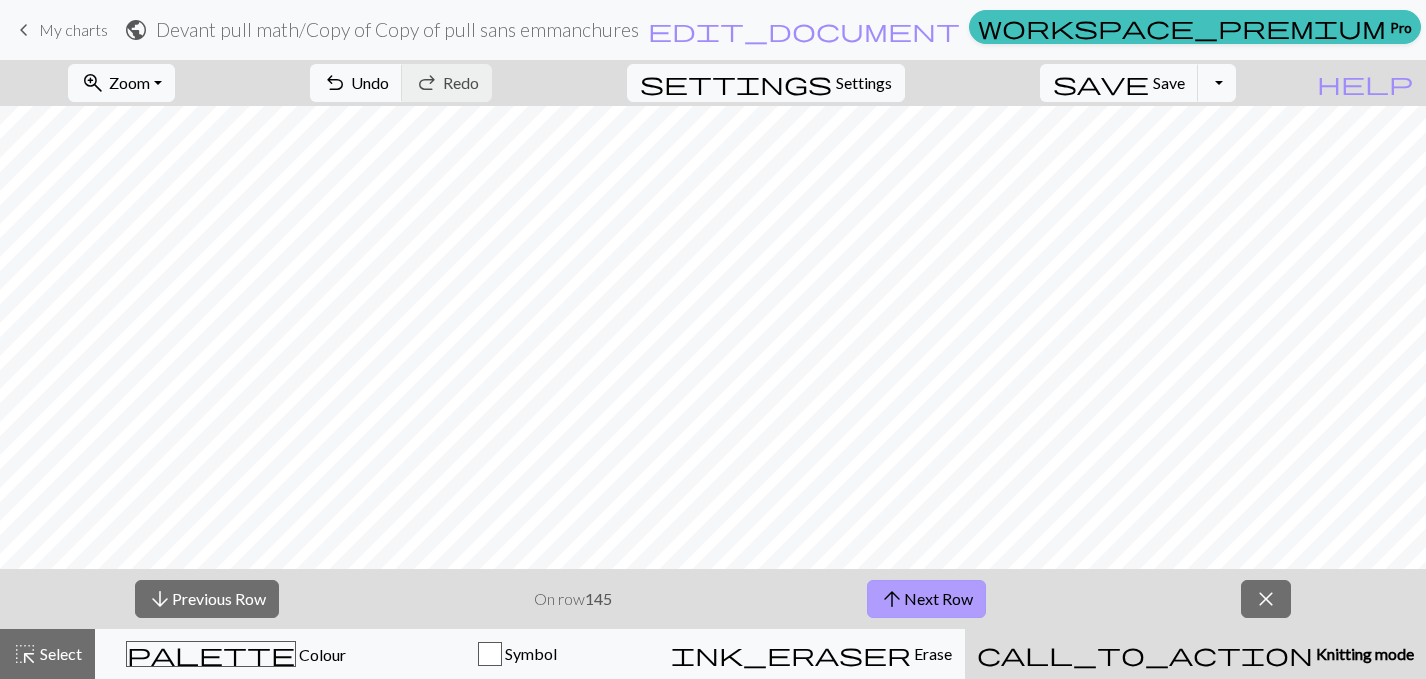 click on "arrow_upward  Next Row" at bounding box center (926, 599) 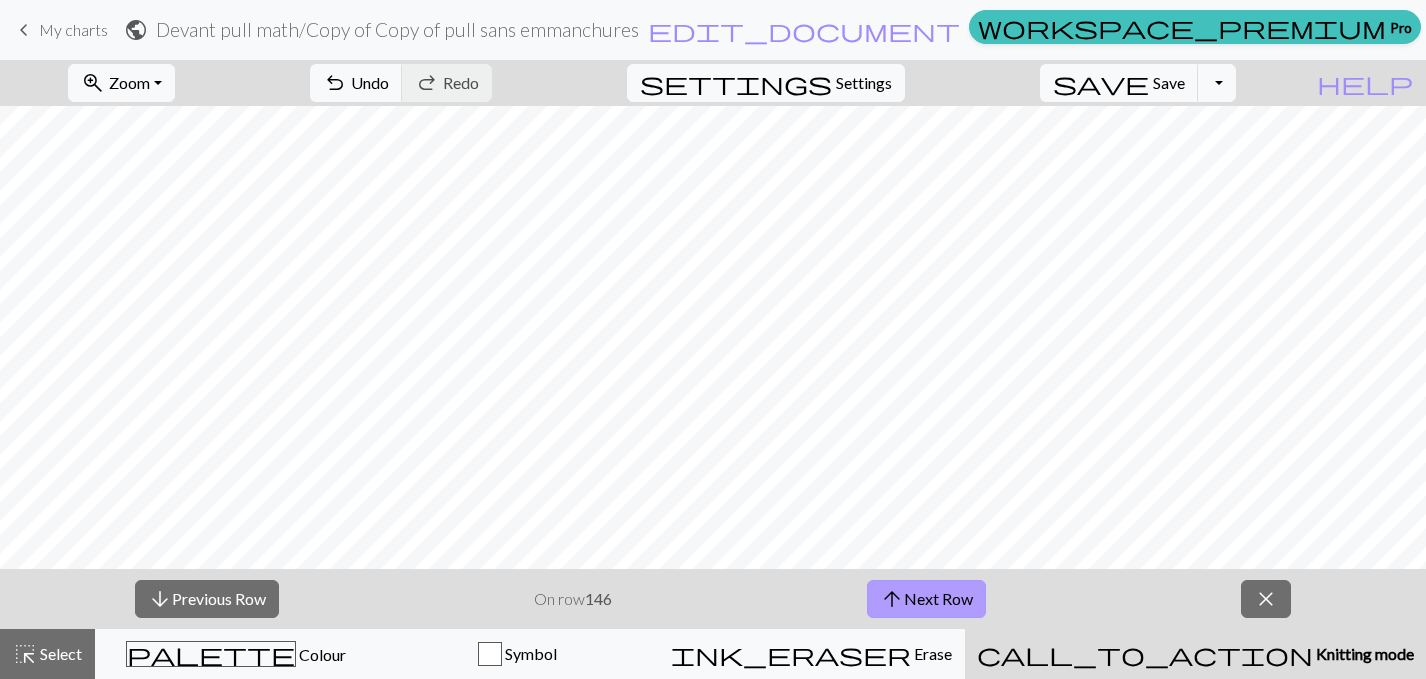 click on "arrow_upward  Next Row" at bounding box center (926, 599) 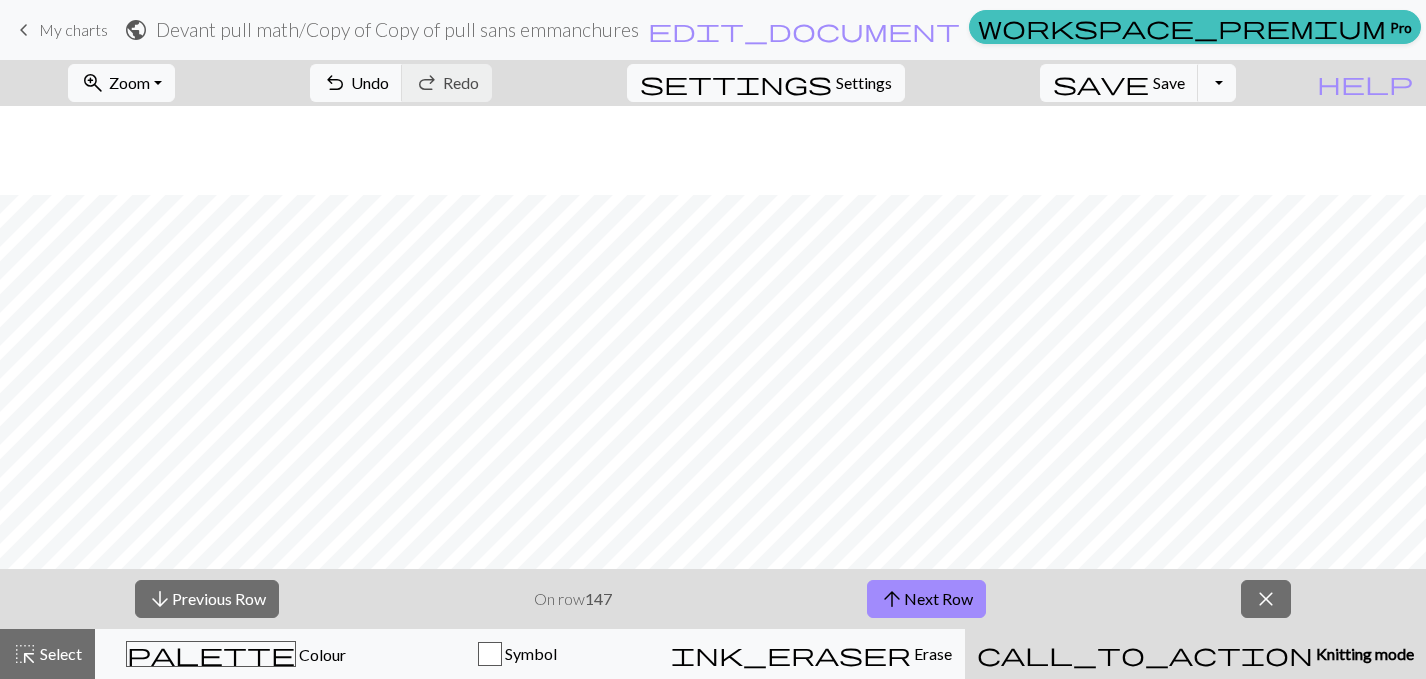 scroll, scrollTop: 89, scrollLeft: 0, axis: vertical 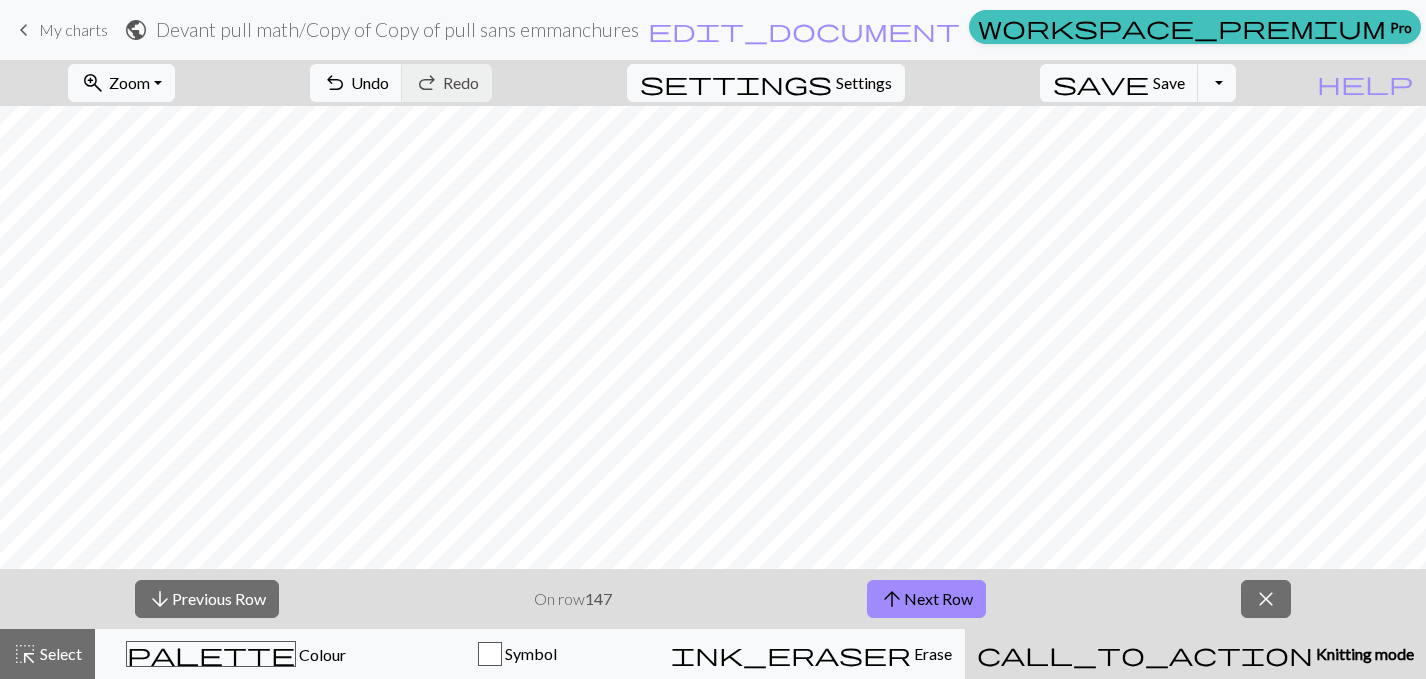 type 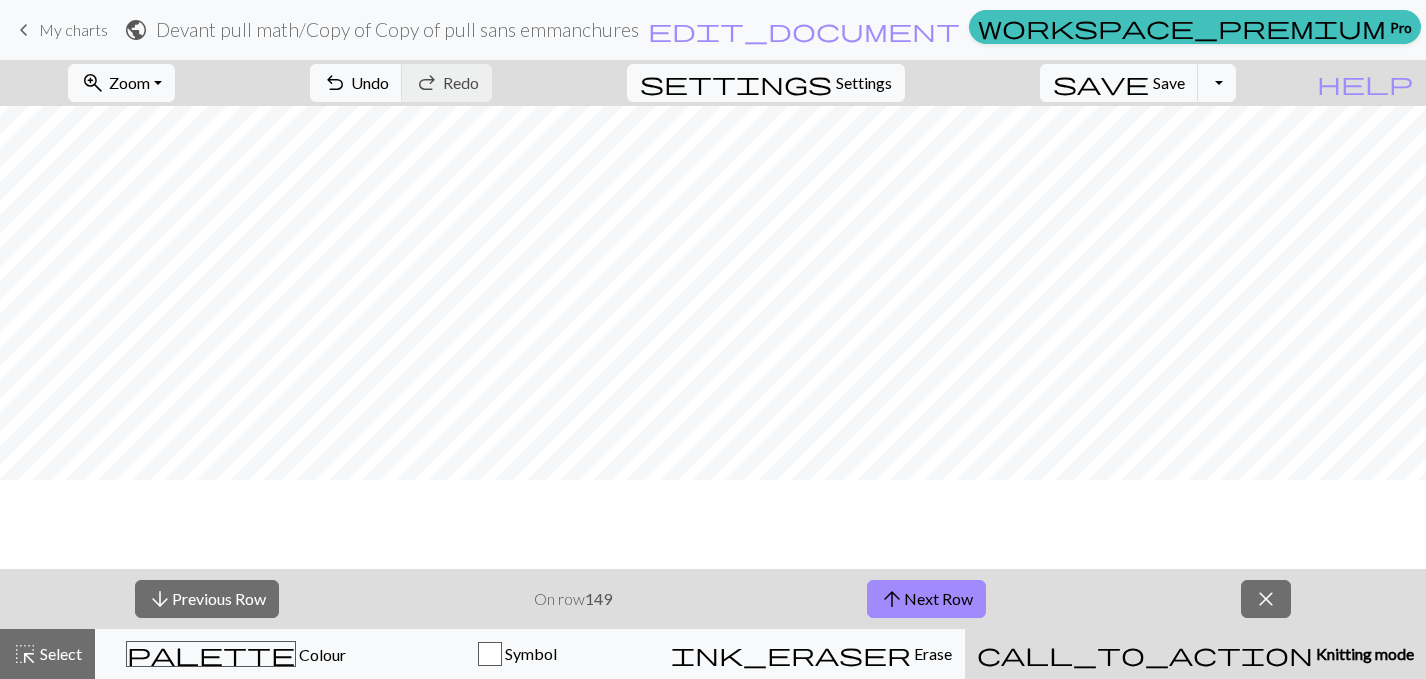 scroll, scrollTop: 0, scrollLeft: 0, axis: both 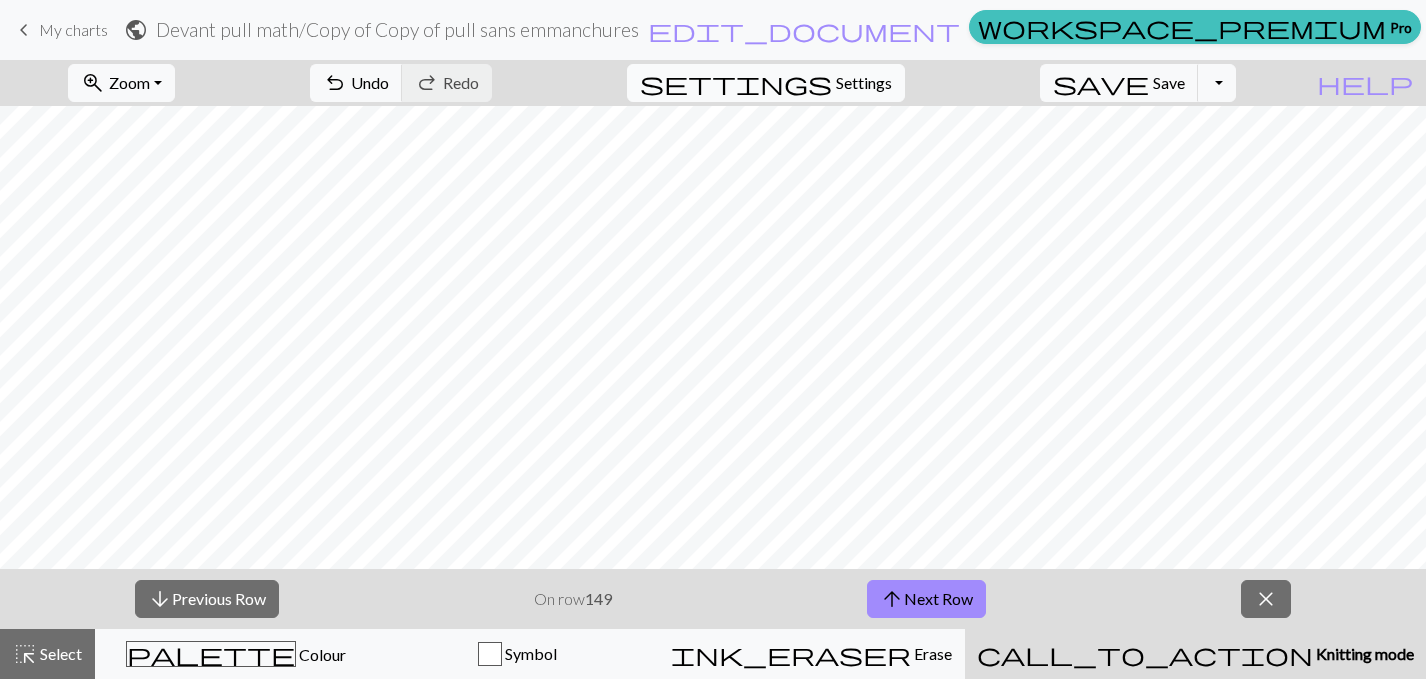click on "settings" at bounding box center (736, 83) 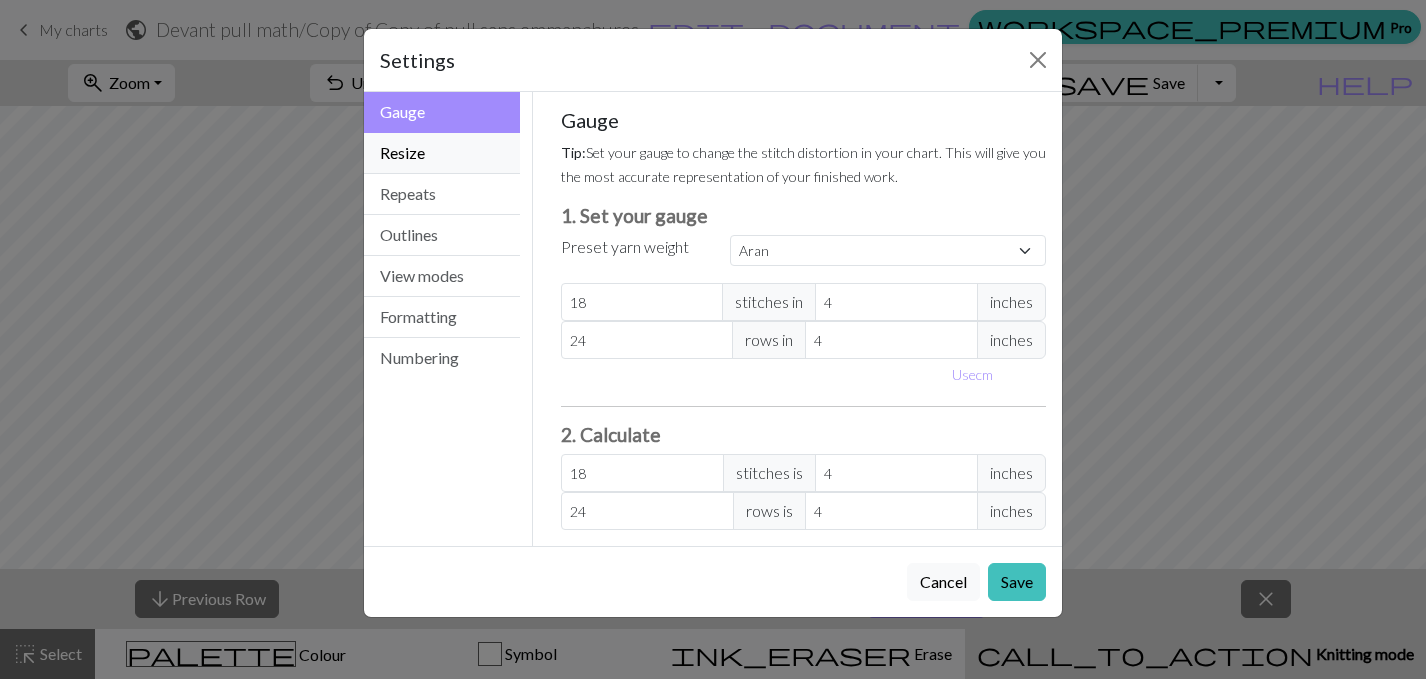 click on "Resize" at bounding box center [442, 153] 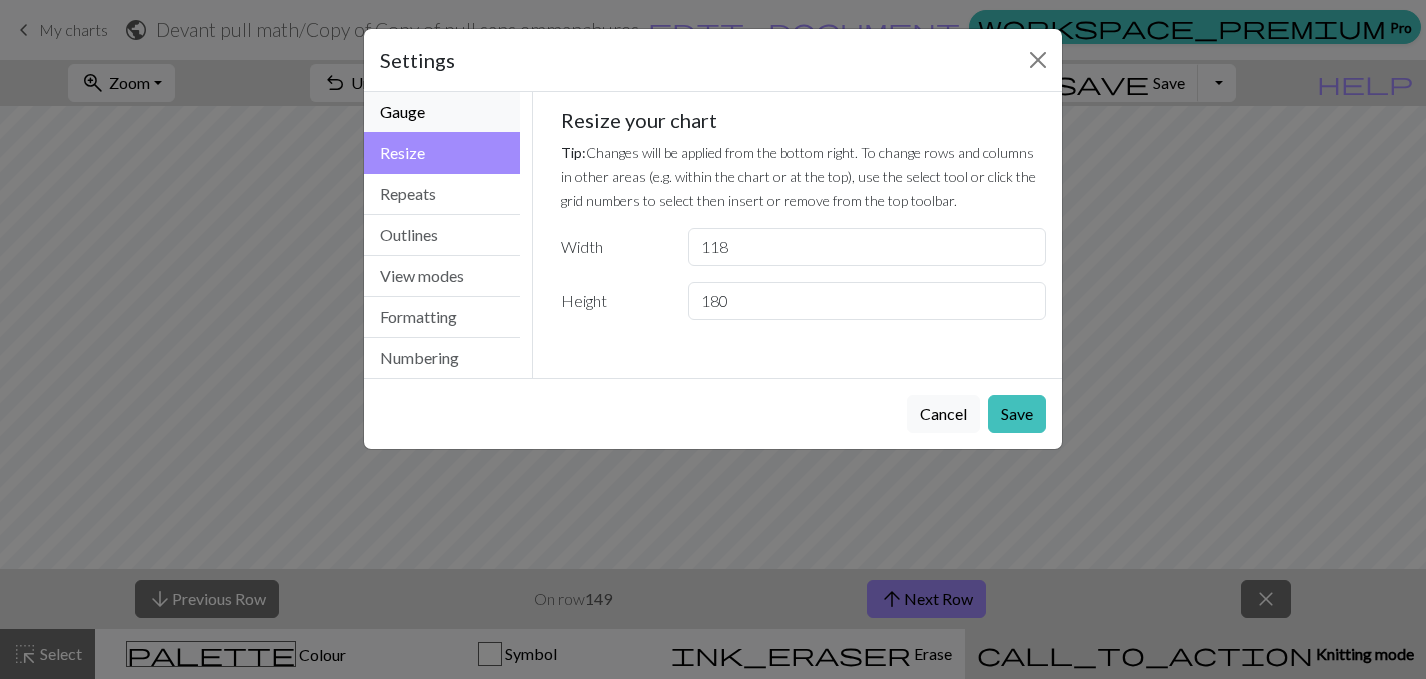 click on "Gauge" at bounding box center (442, 112) 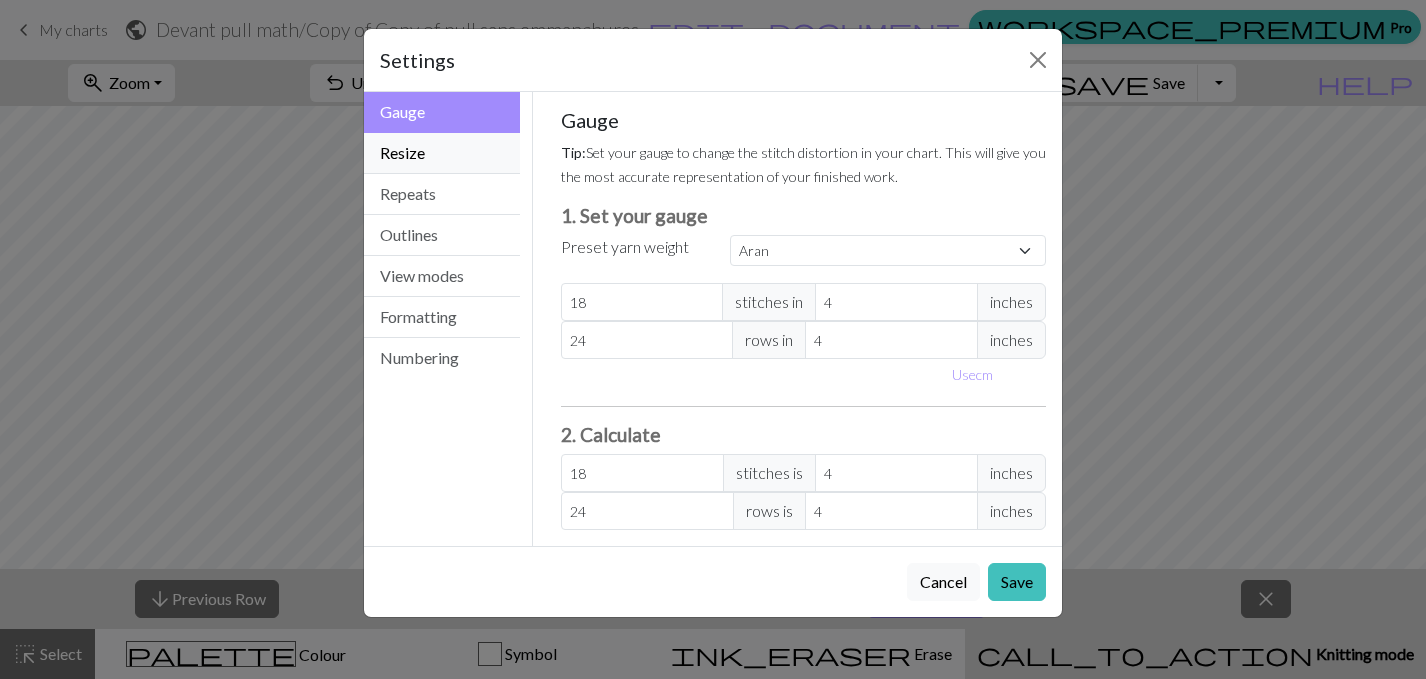 click on "Resize" at bounding box center (442, 153) 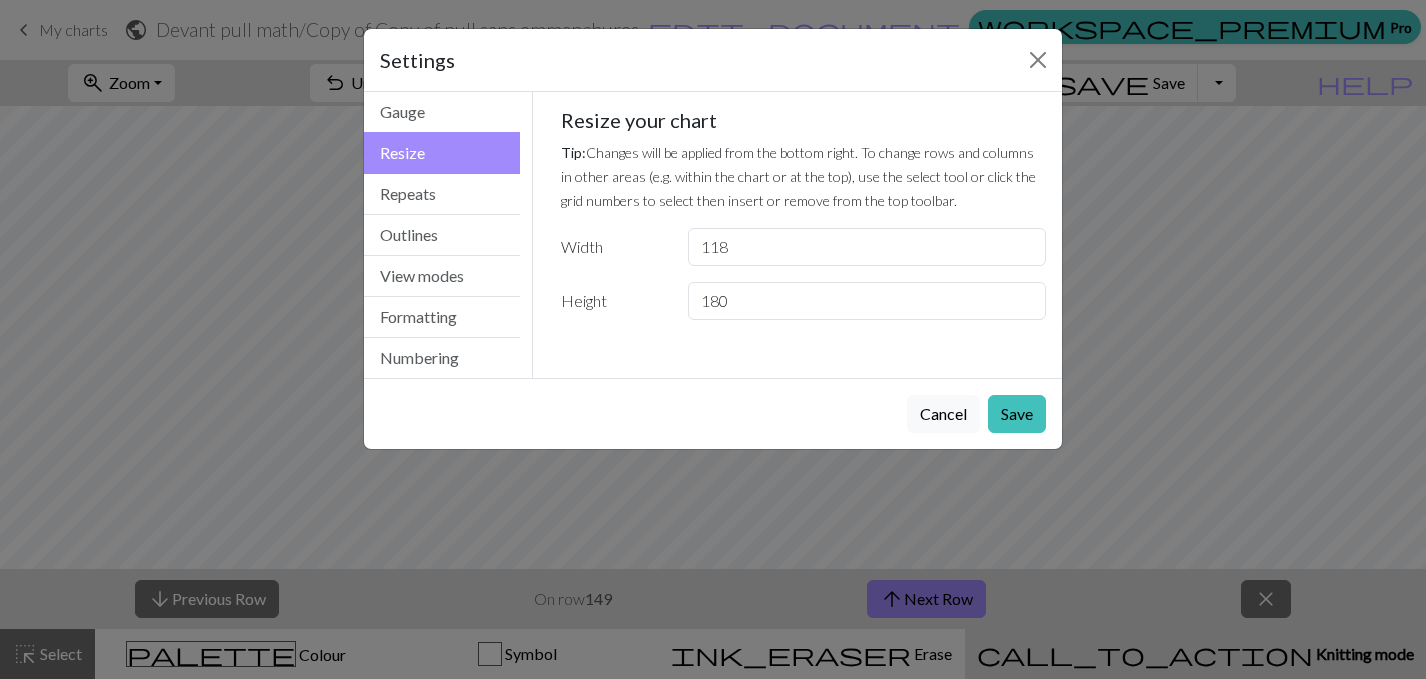 click on "Resize" at bounding box center (442, 153) 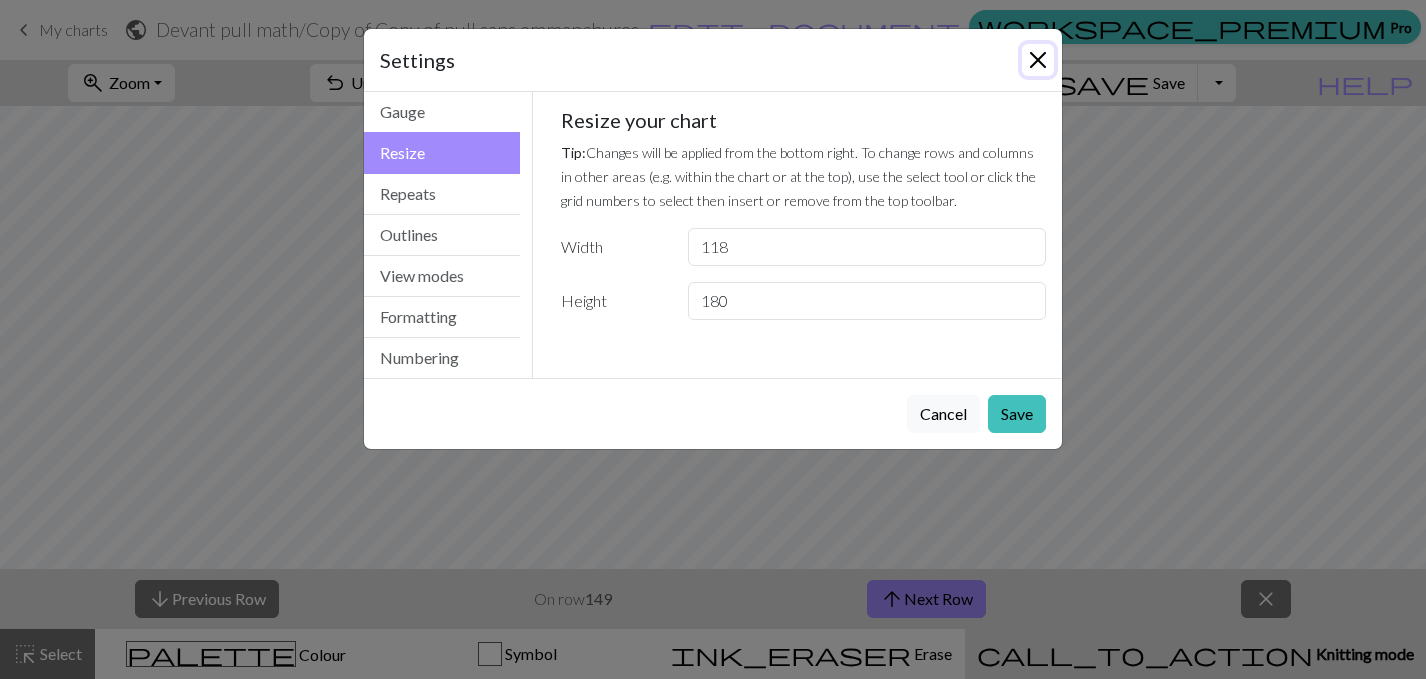 click at bounding box center [1038, 60] 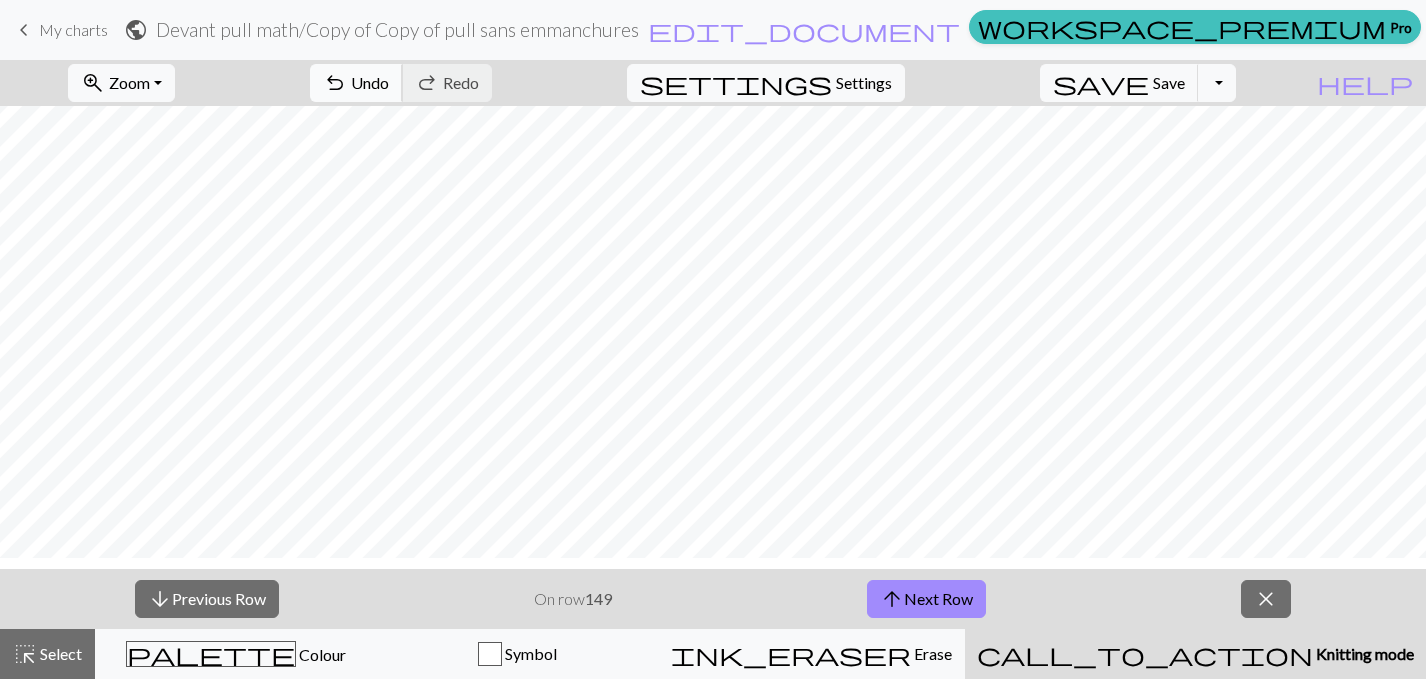 scroll, scrollTop: 16, scrollLeft: 0, axis: vertical 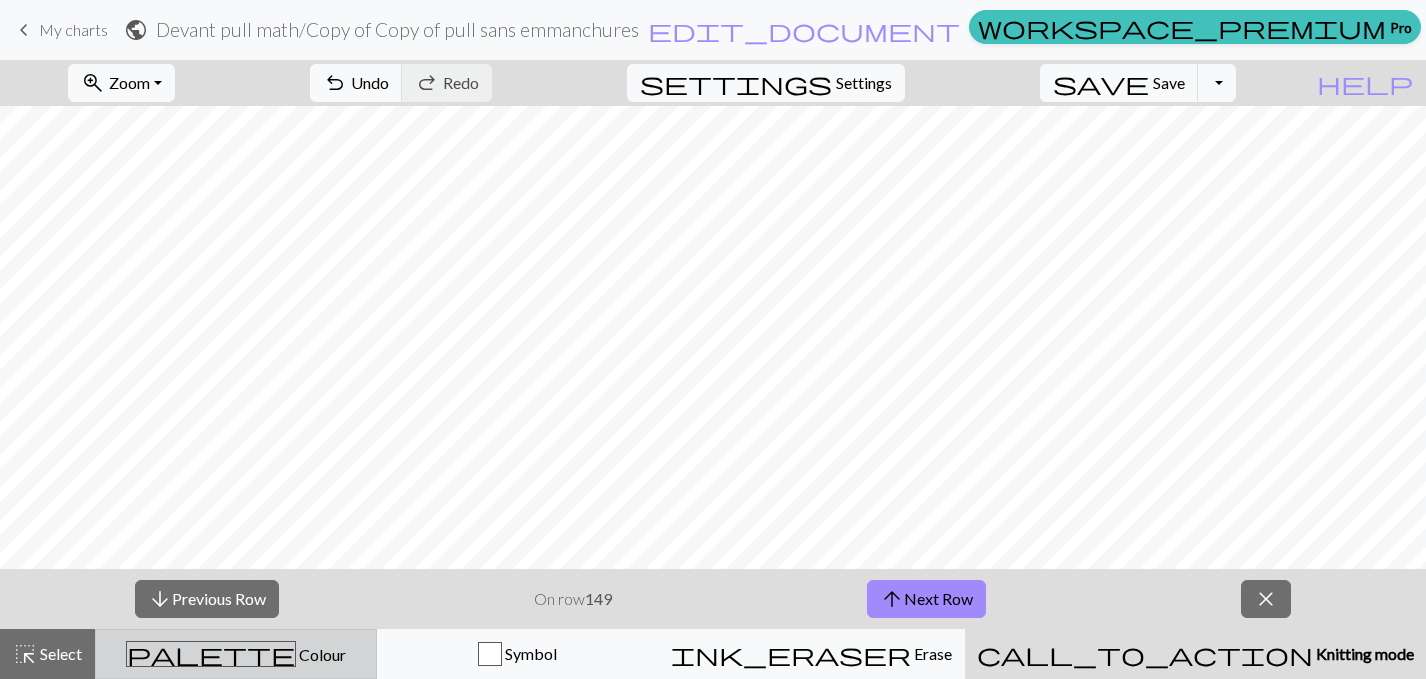 click on "Colour" at bounding box center (321, 654) 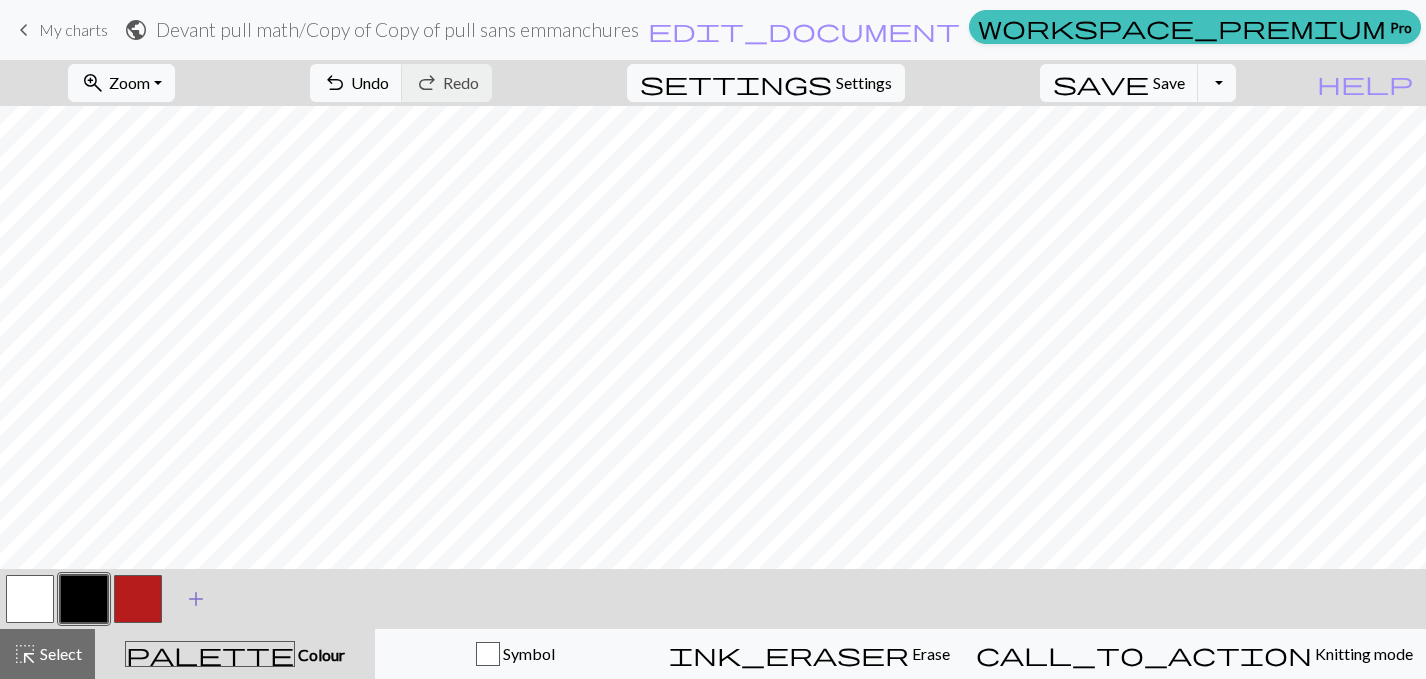 click on "add" at bounding box center (196, 599) 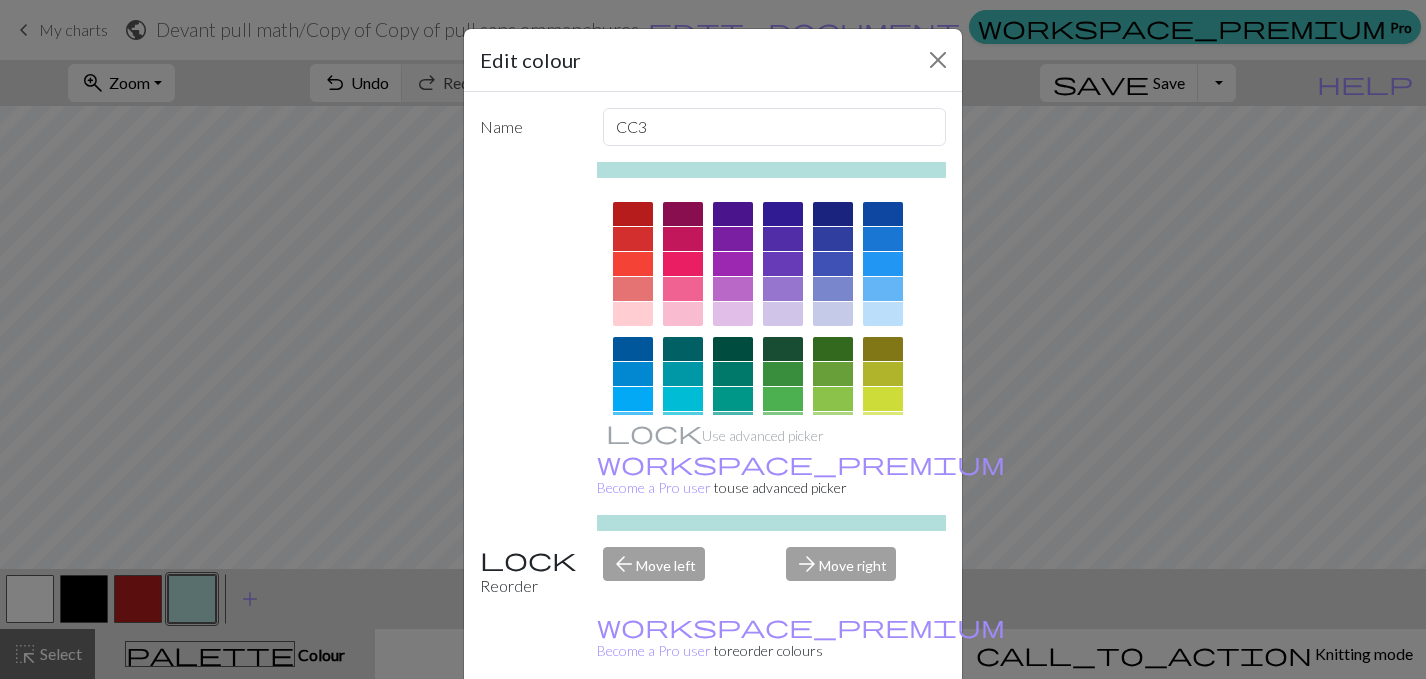 click at bounding box center [833, 264] 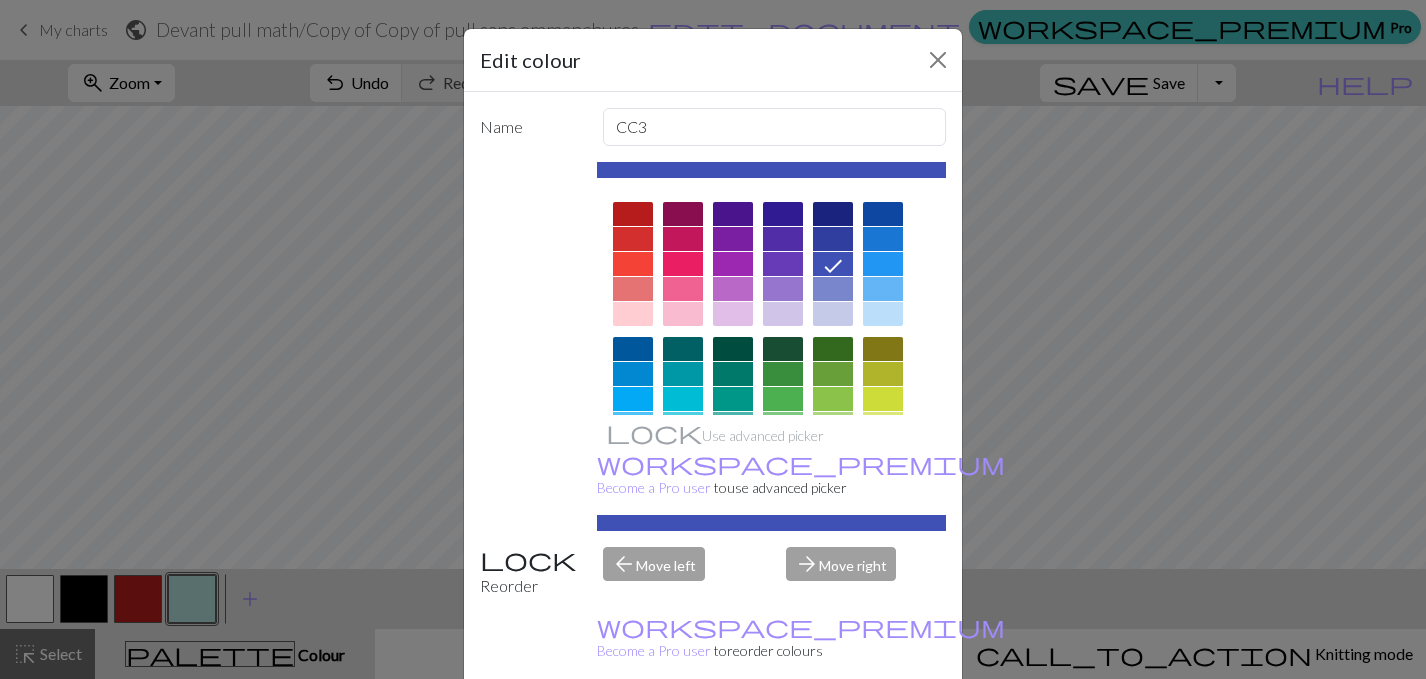 click on "Done" at bounding box center [833, 730] 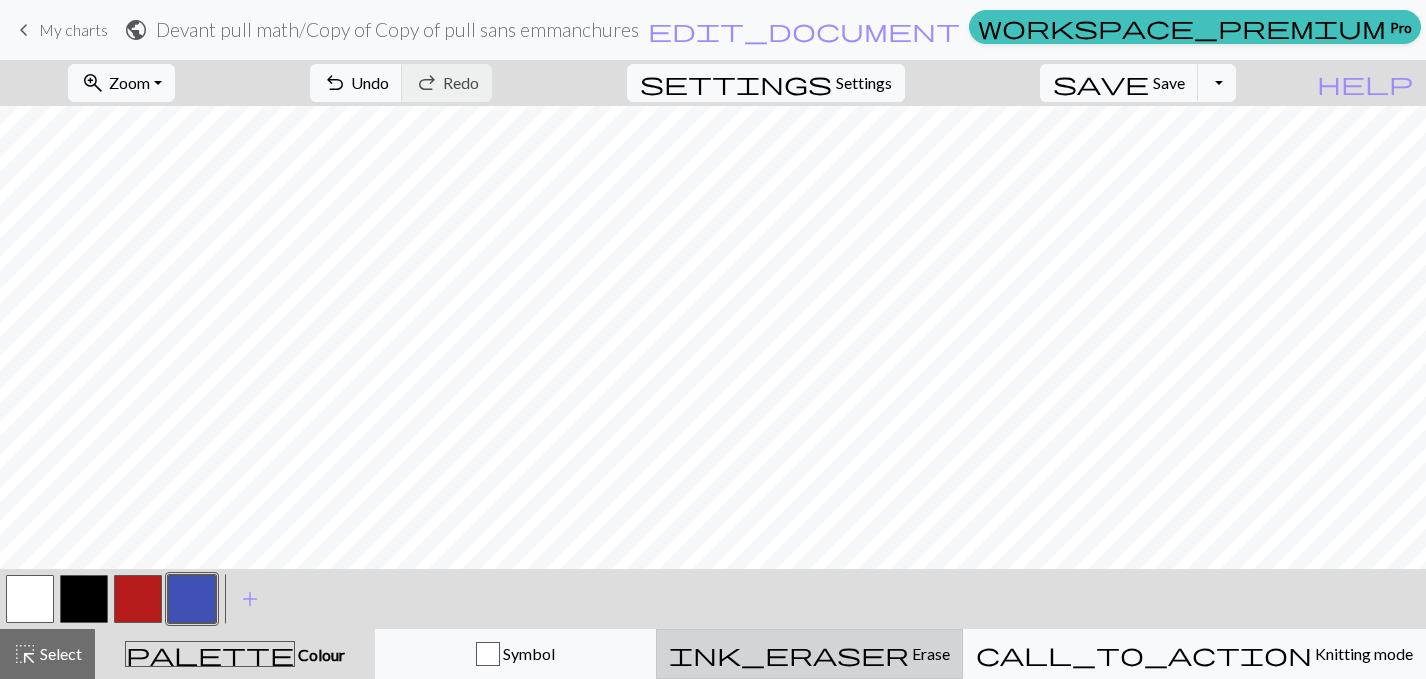 click on "ink_eraser" at bounding box center [789, 654] 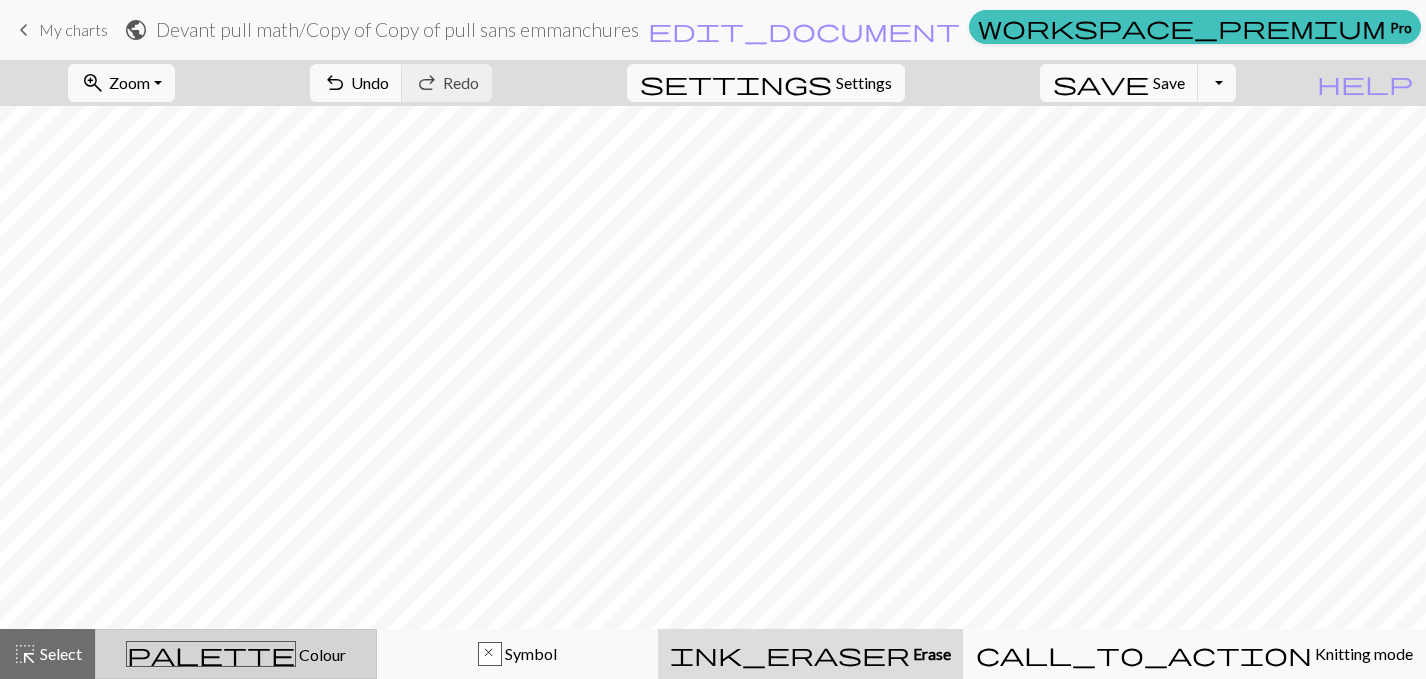 click on "palette" at bounding box center [211, 654] 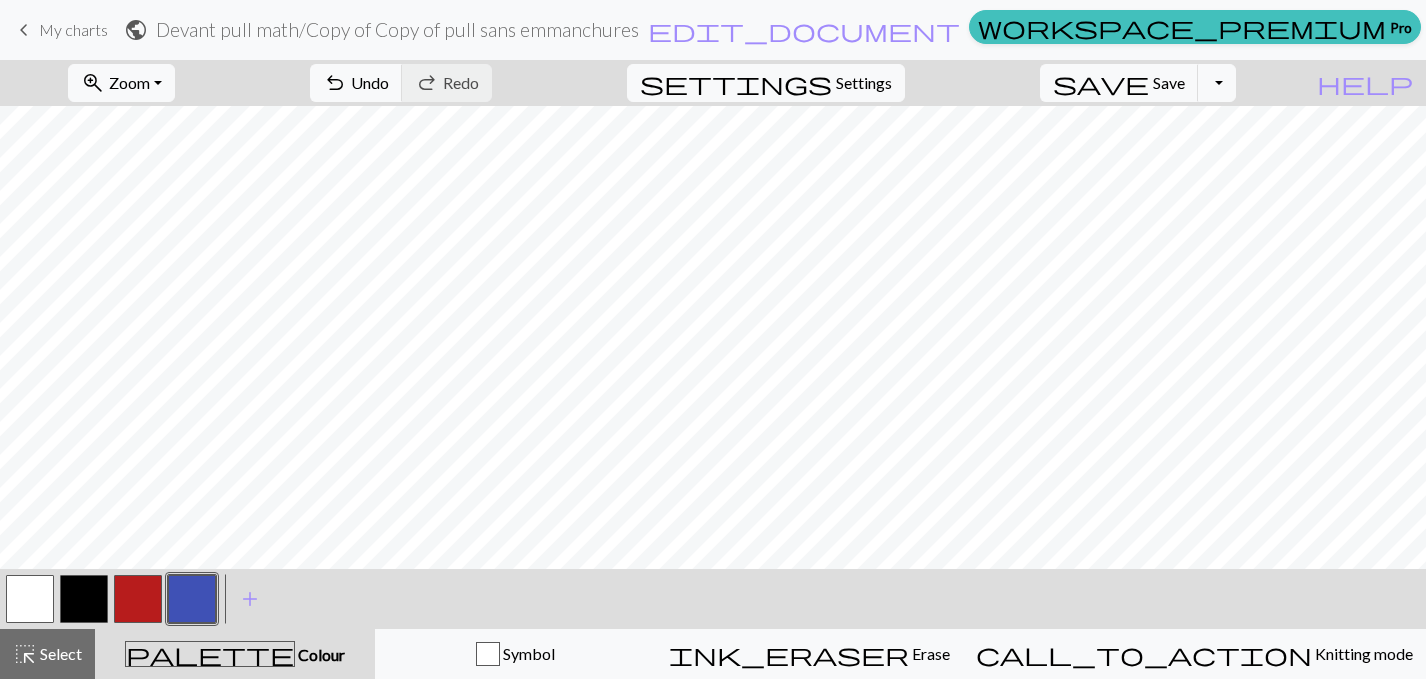 click at bounding box center [192, 599] 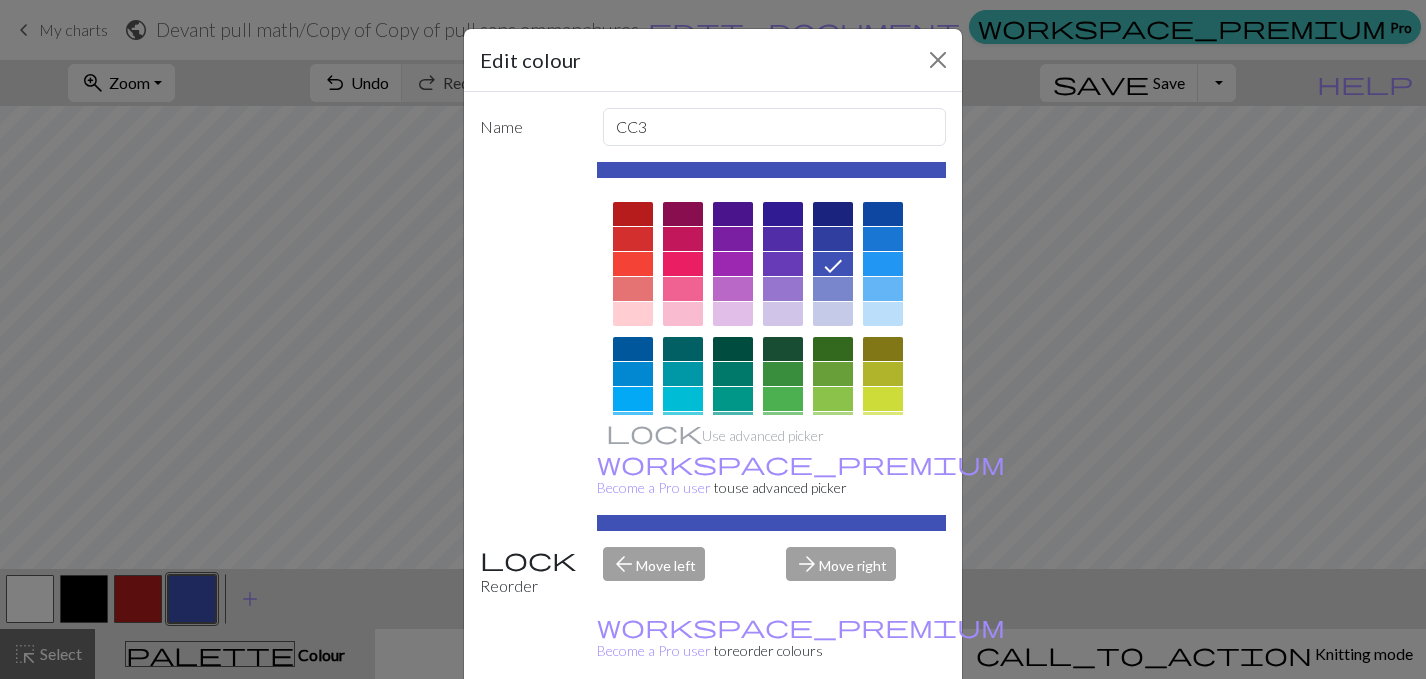 click on "Done" at bounding box center [833, 730] 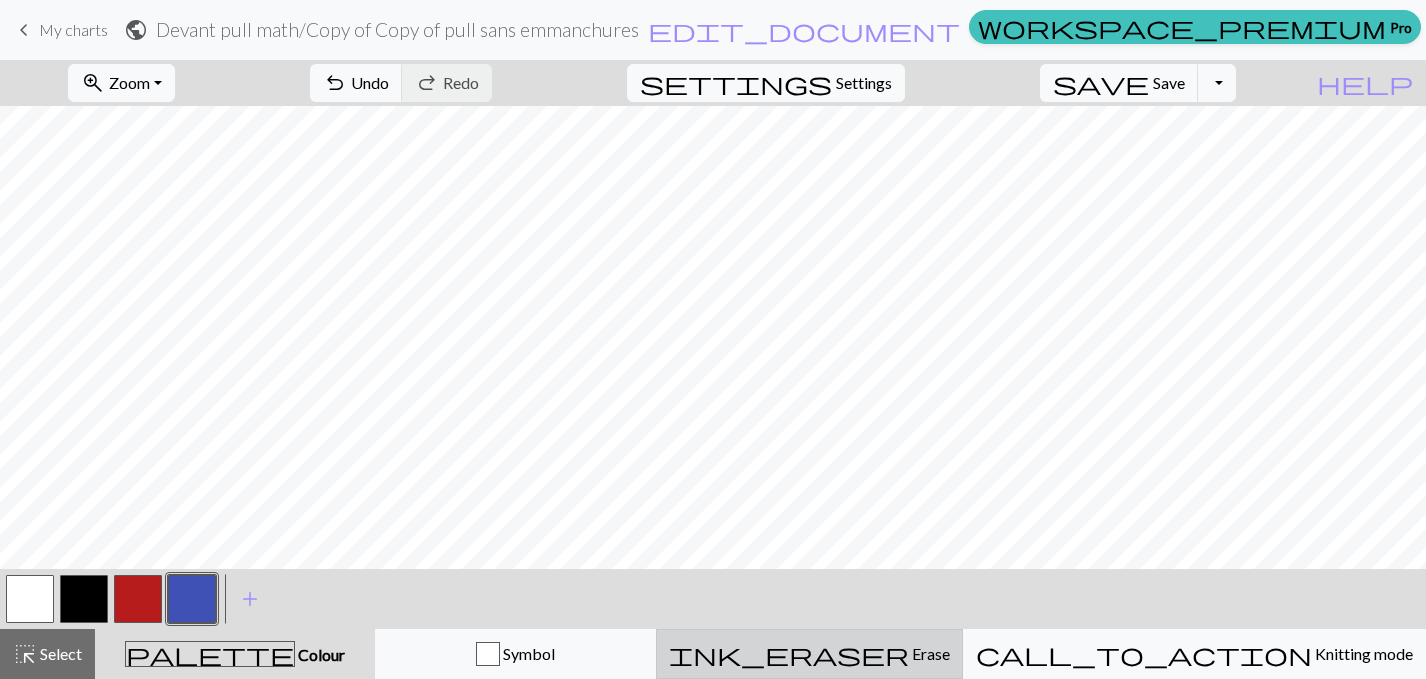 click on "ink_eraser" at bounding box center (789, 654) 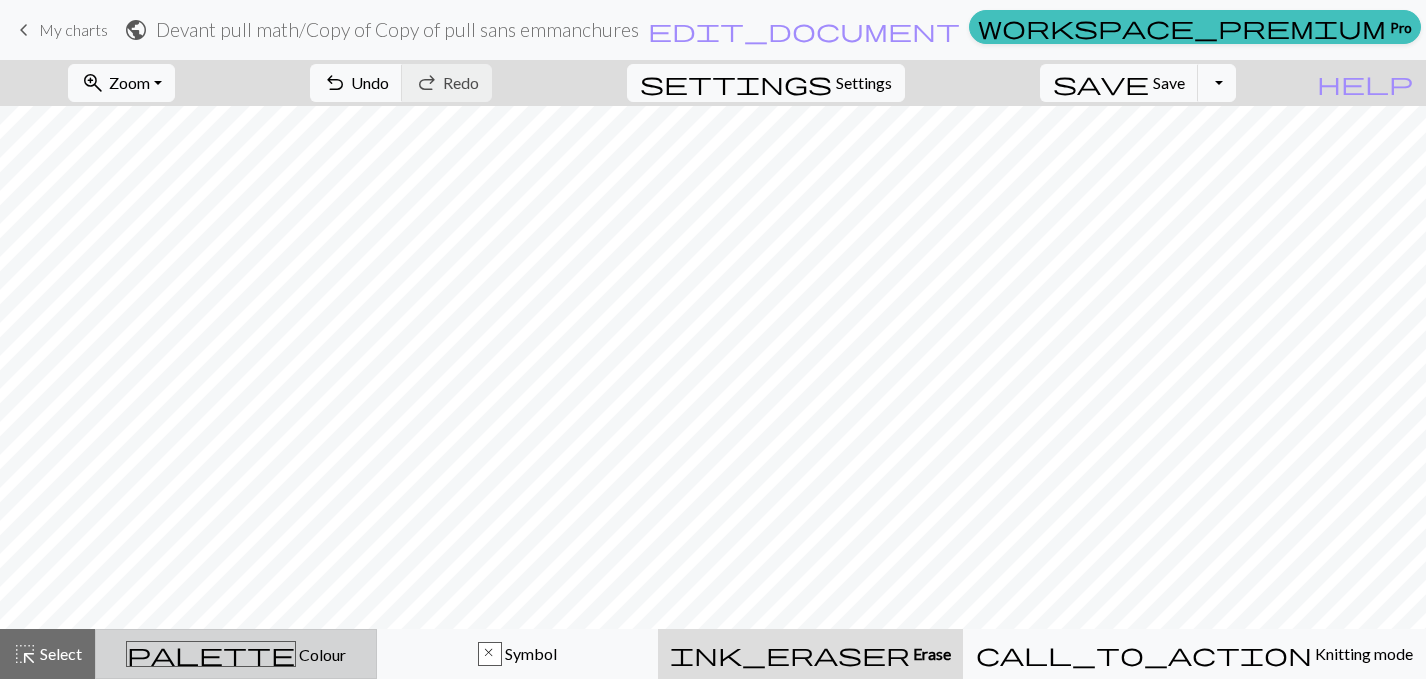 click on "palette" at bounding box center [211, 654] 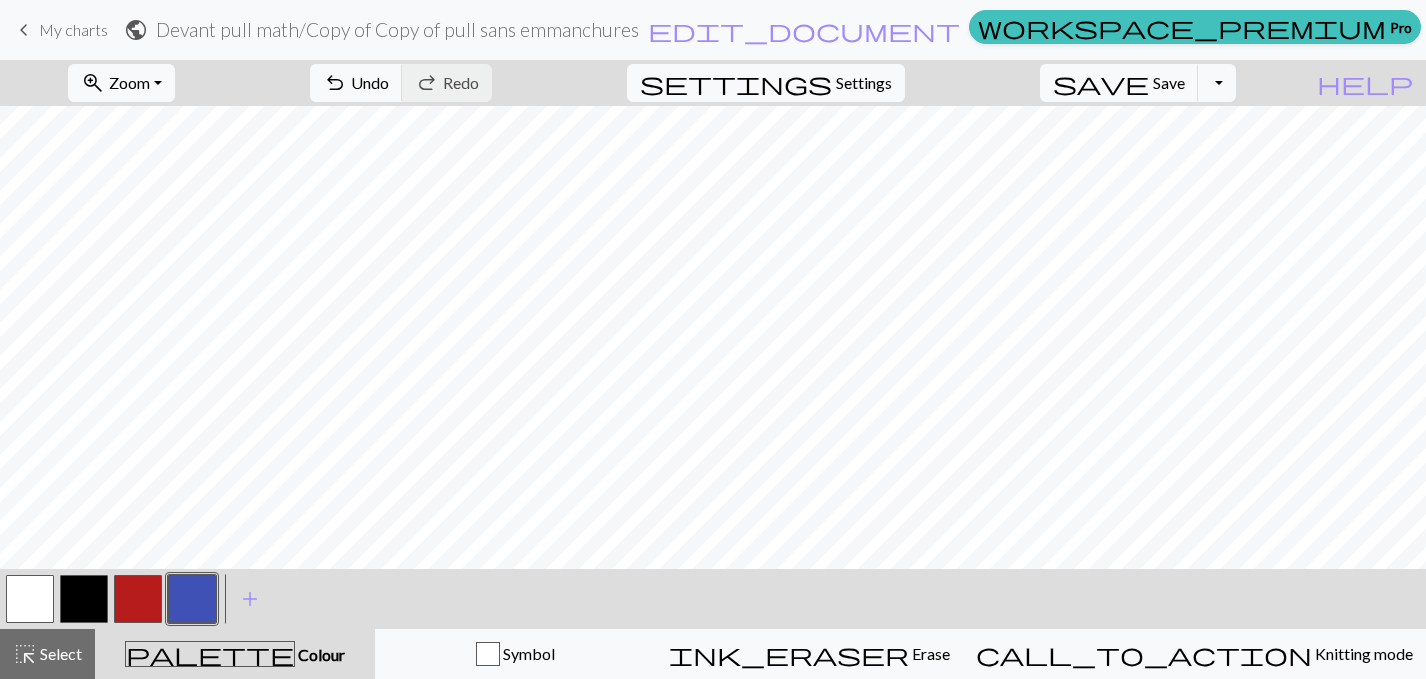 click at bounding box center (84, 599) 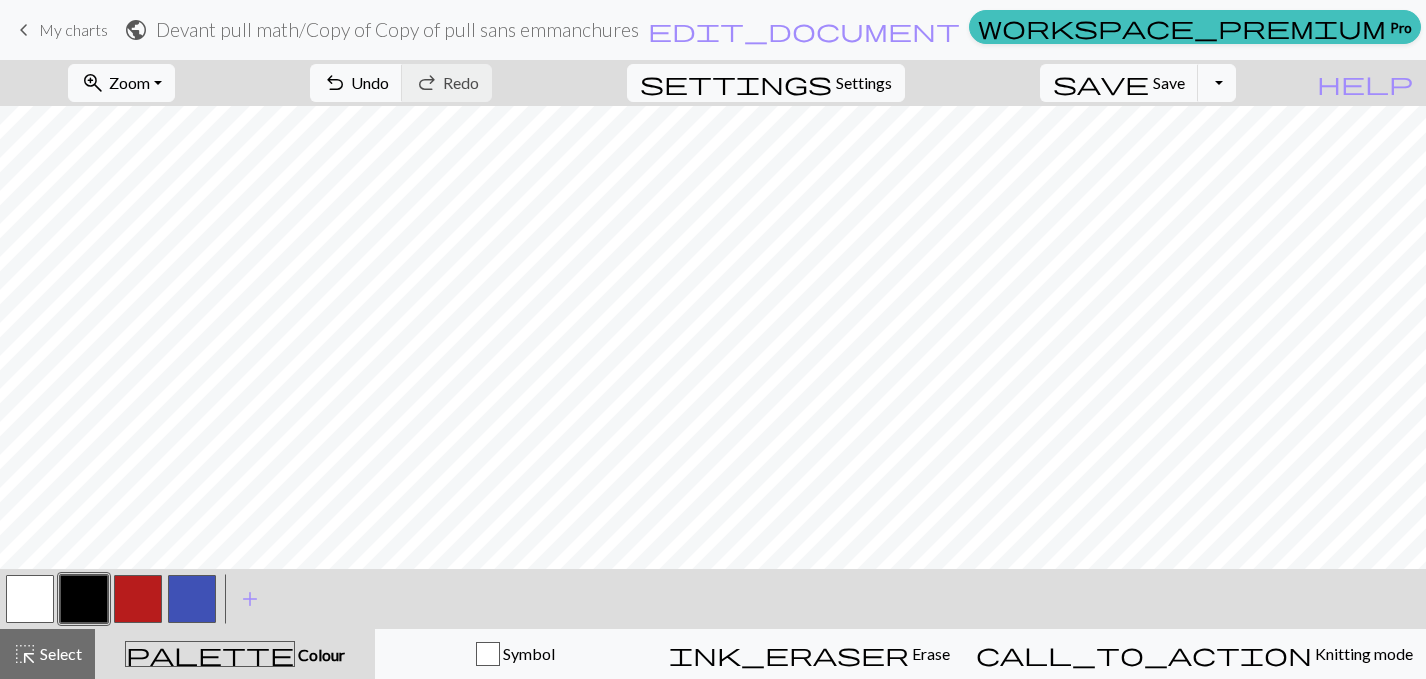 click at bounding box center (192, 599) 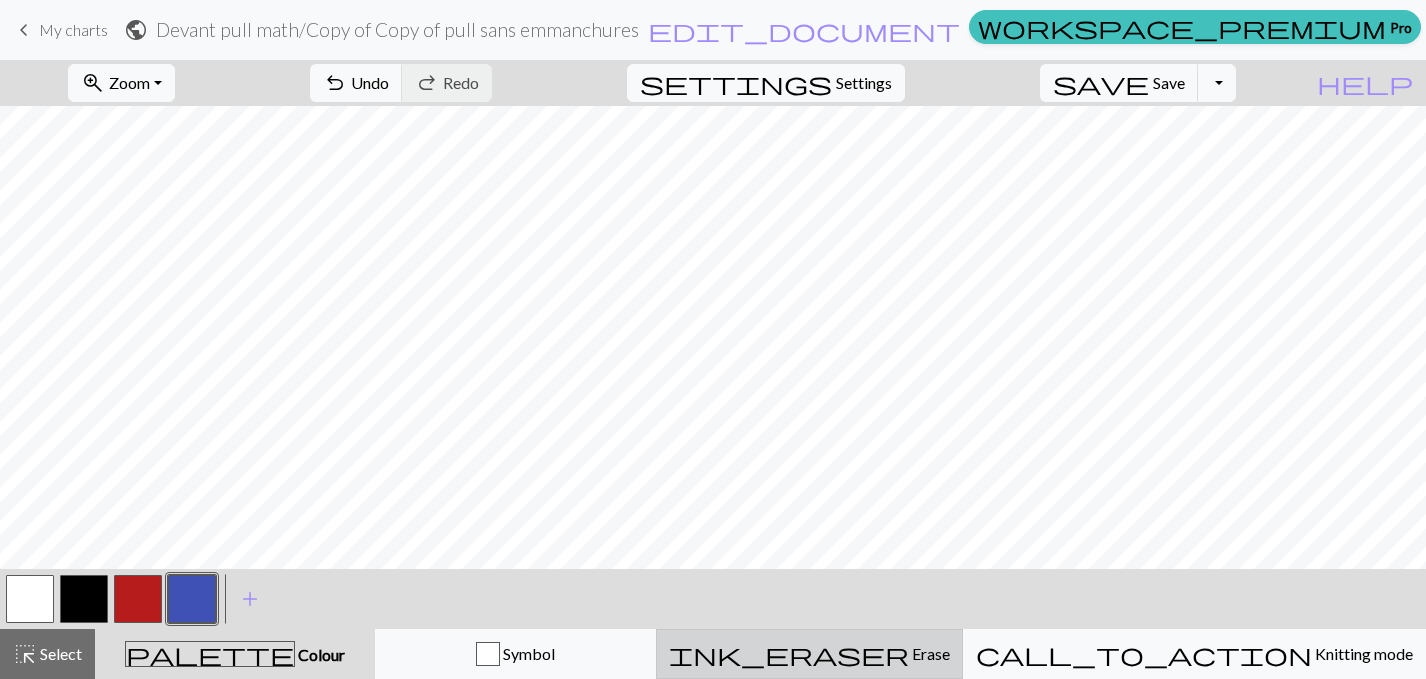 click on "Erase" at bounding box center (929, 653) 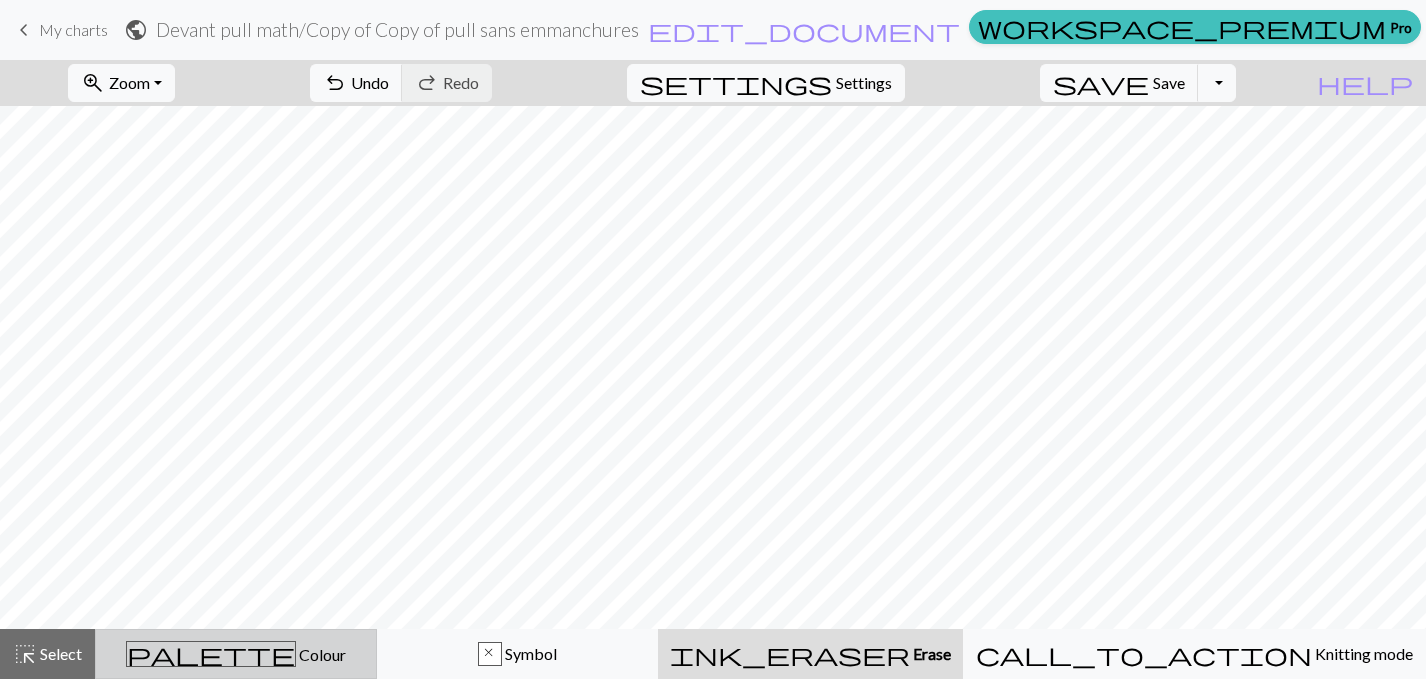 click on "palette" at bounding box center (211, 654) 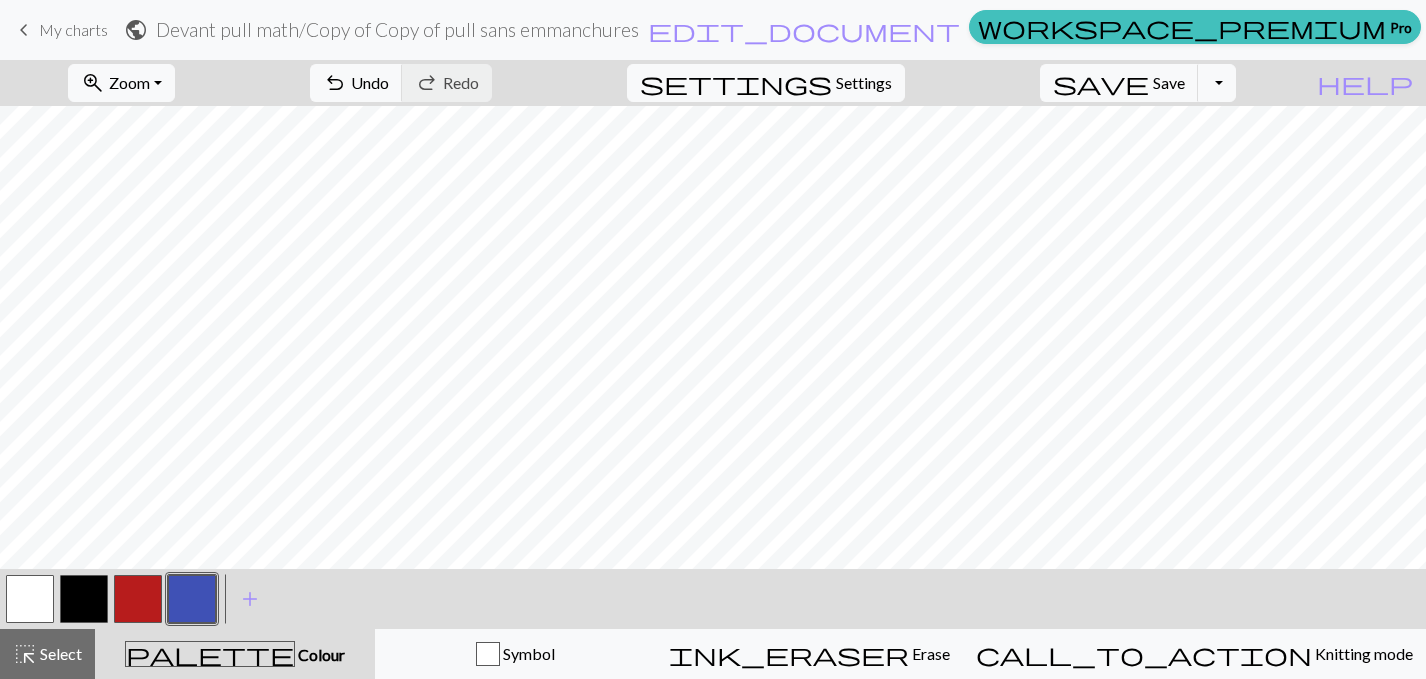 click at bounding box center [84, 599] 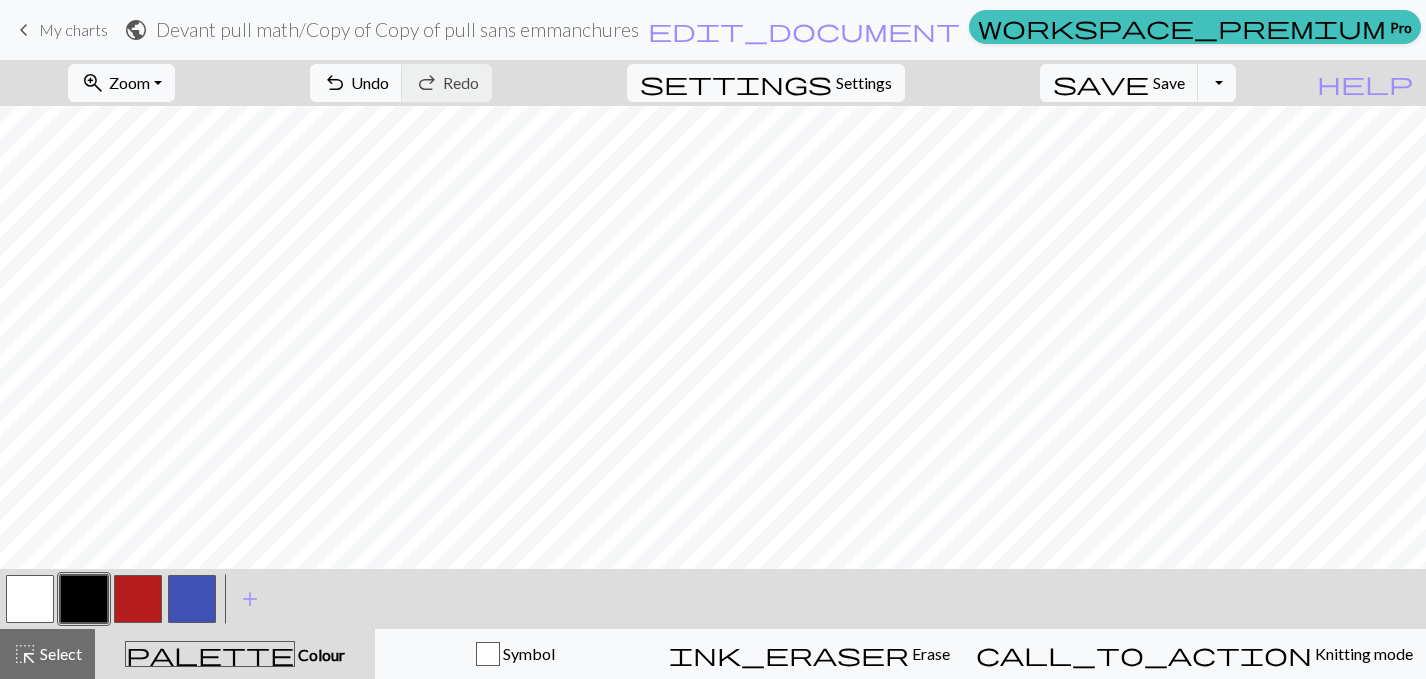 click at bounding box center (138, 599) 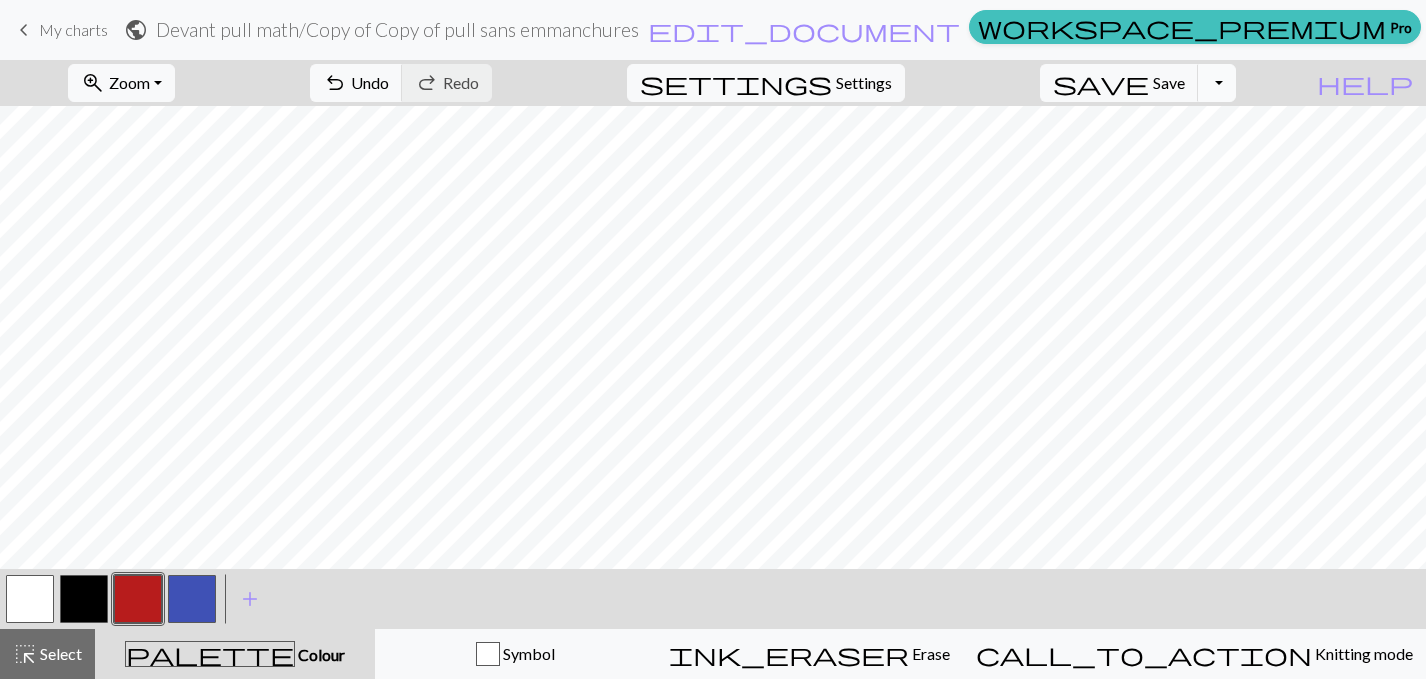 click on "Toggle Dropdown" at bounding box center [1217, 83] 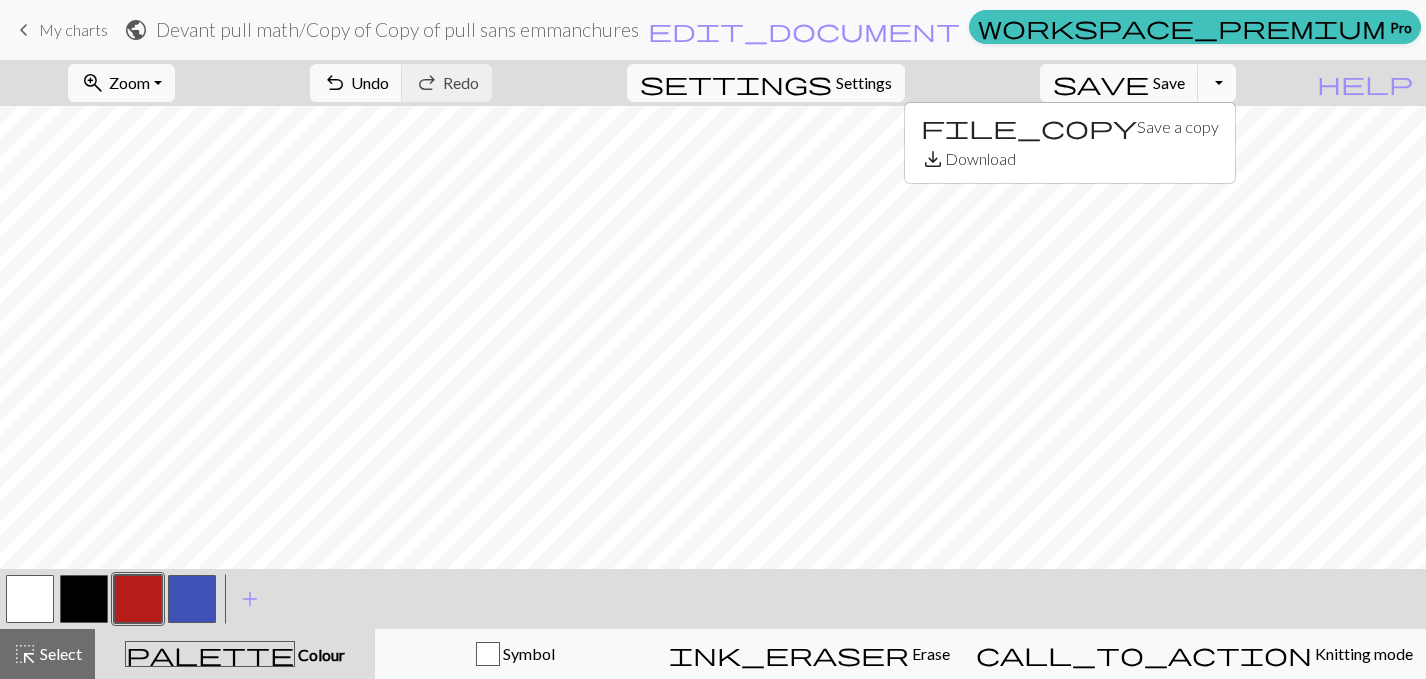 click on "Toggle Dropdown" at bounding box center [1217, 83] 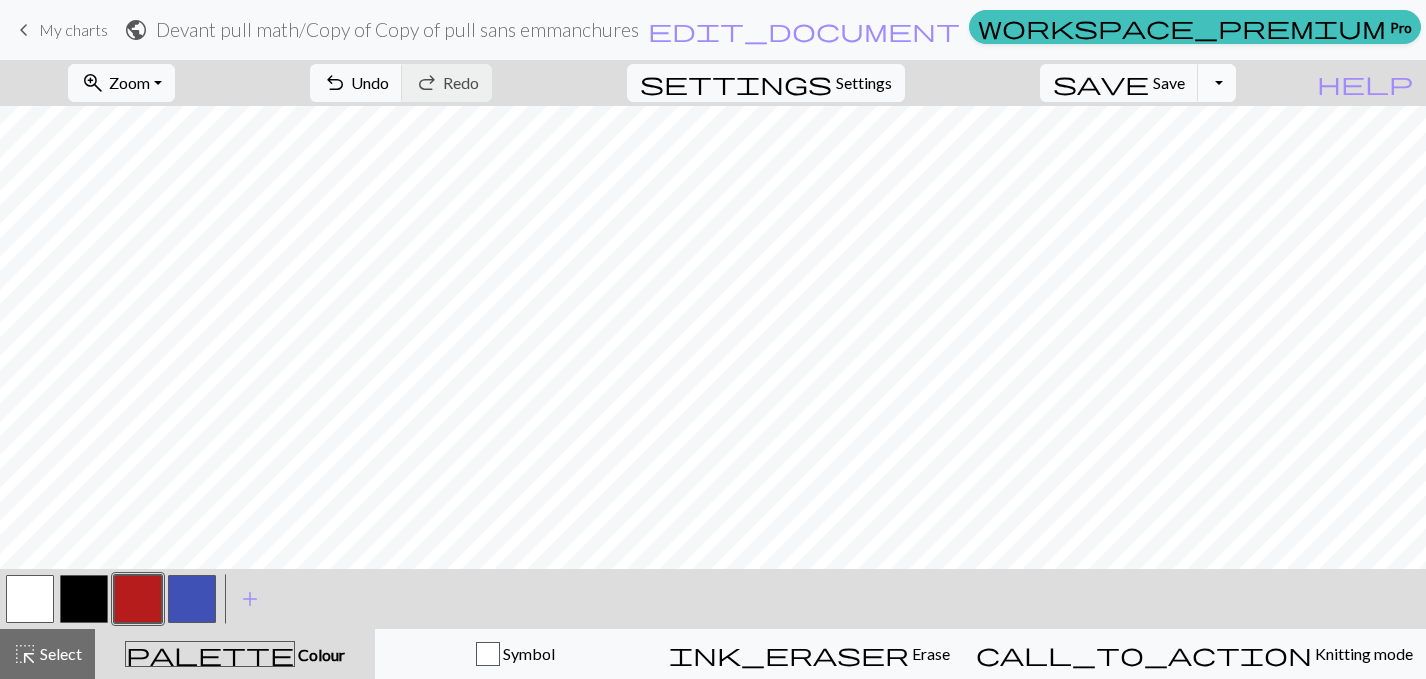 click on "Toggle Dropdown" at bounding box center (1217, 83) 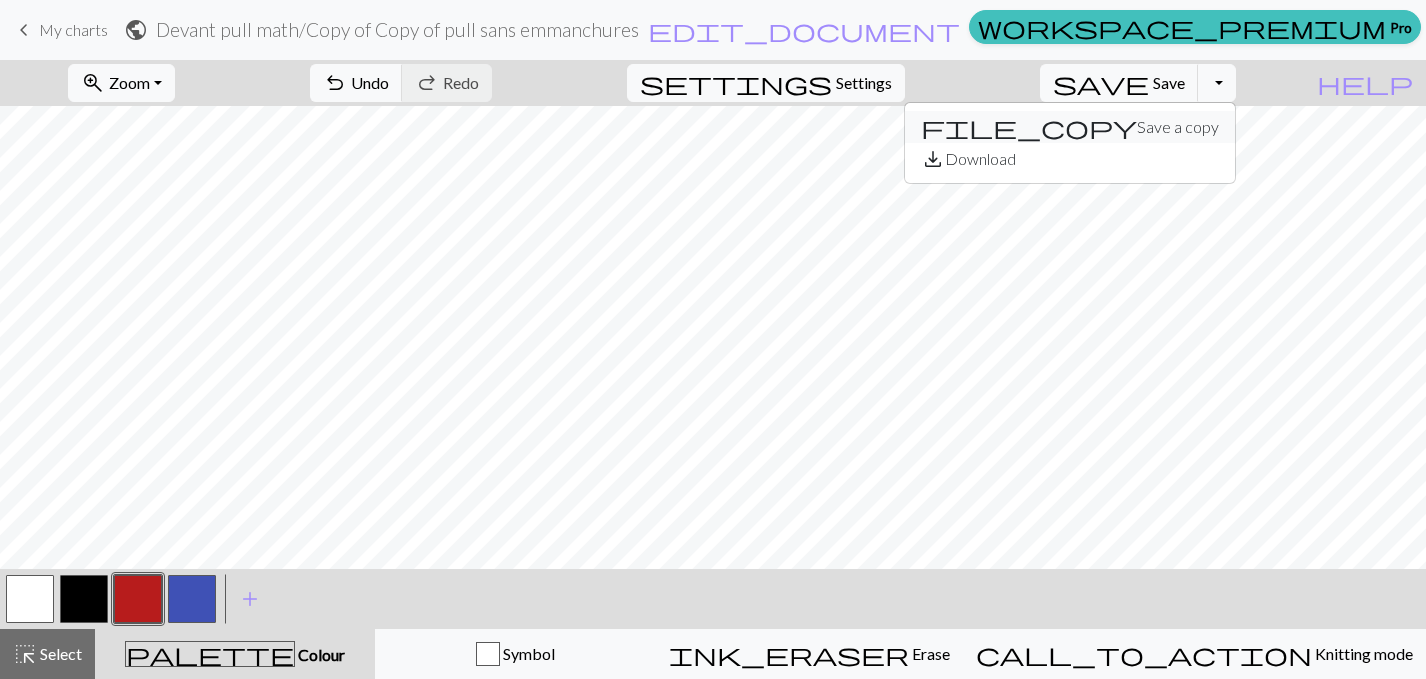 click on "file_copy  Save a copy" at bounding box center [1070, 127] 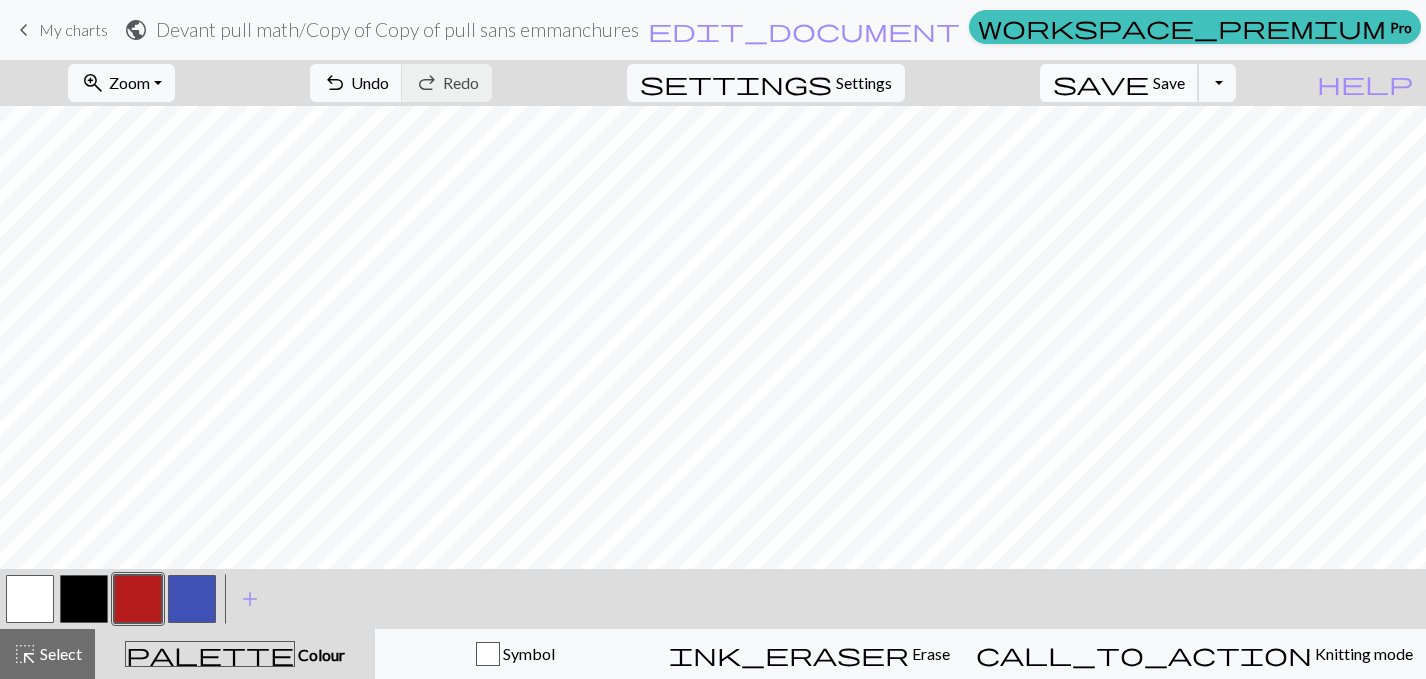 click on "Save" at bounding box center [1169, 82] 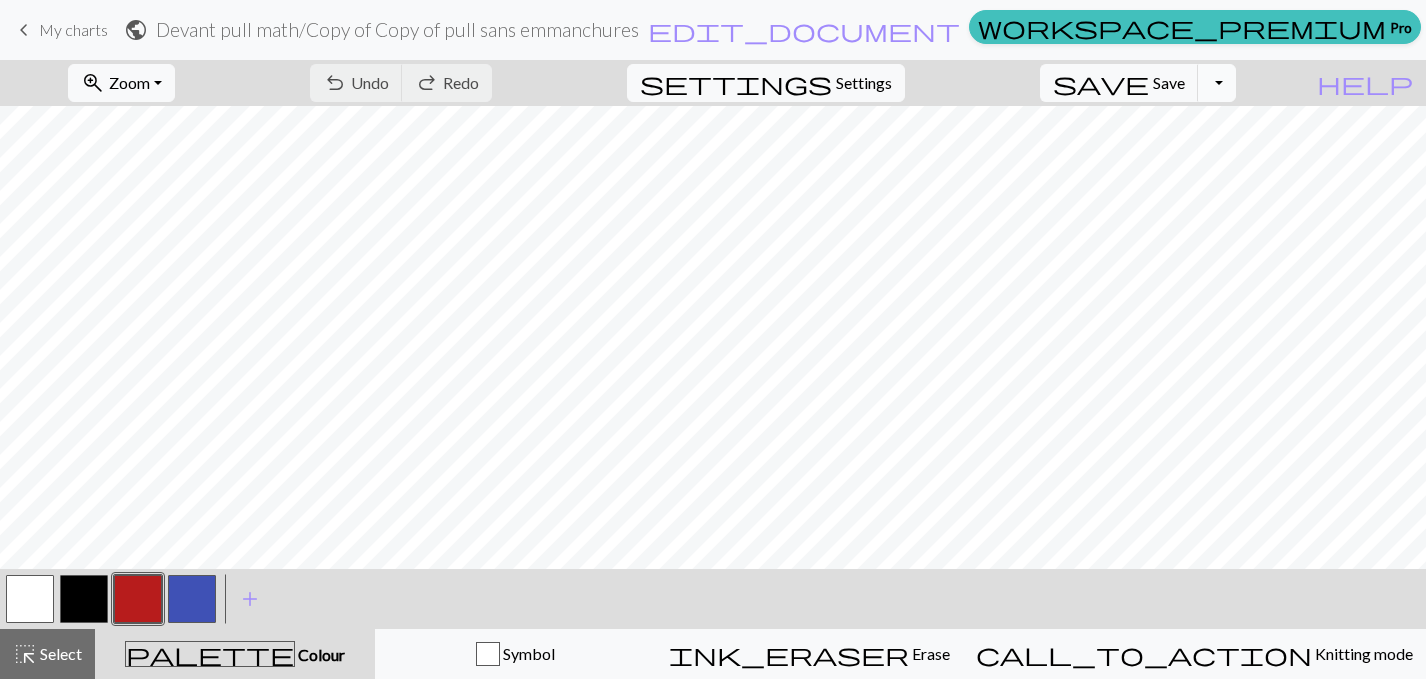 click on "Toggle Dropdown" at bounding box center [1217, 83] 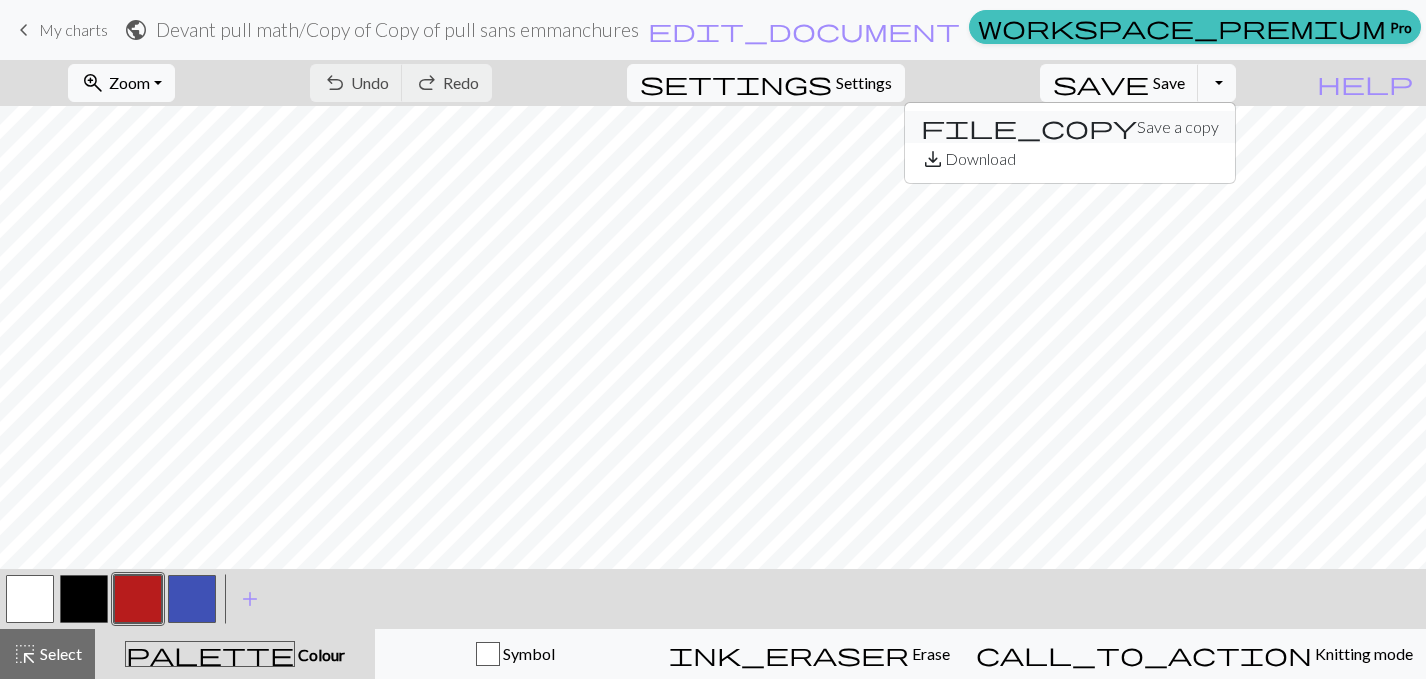 click on "file_copy  Save a copy" at bounding box center [1070, 127] 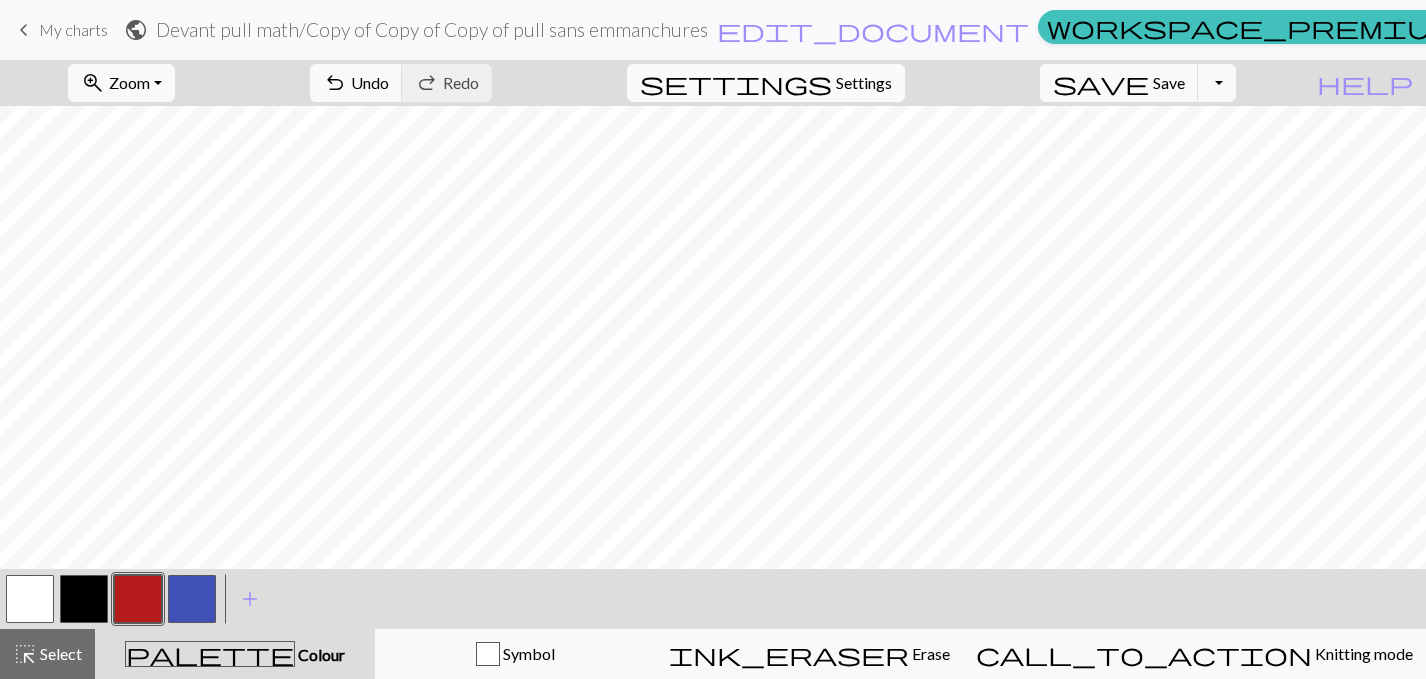click on "Settings" at bounding box center (864, 83) 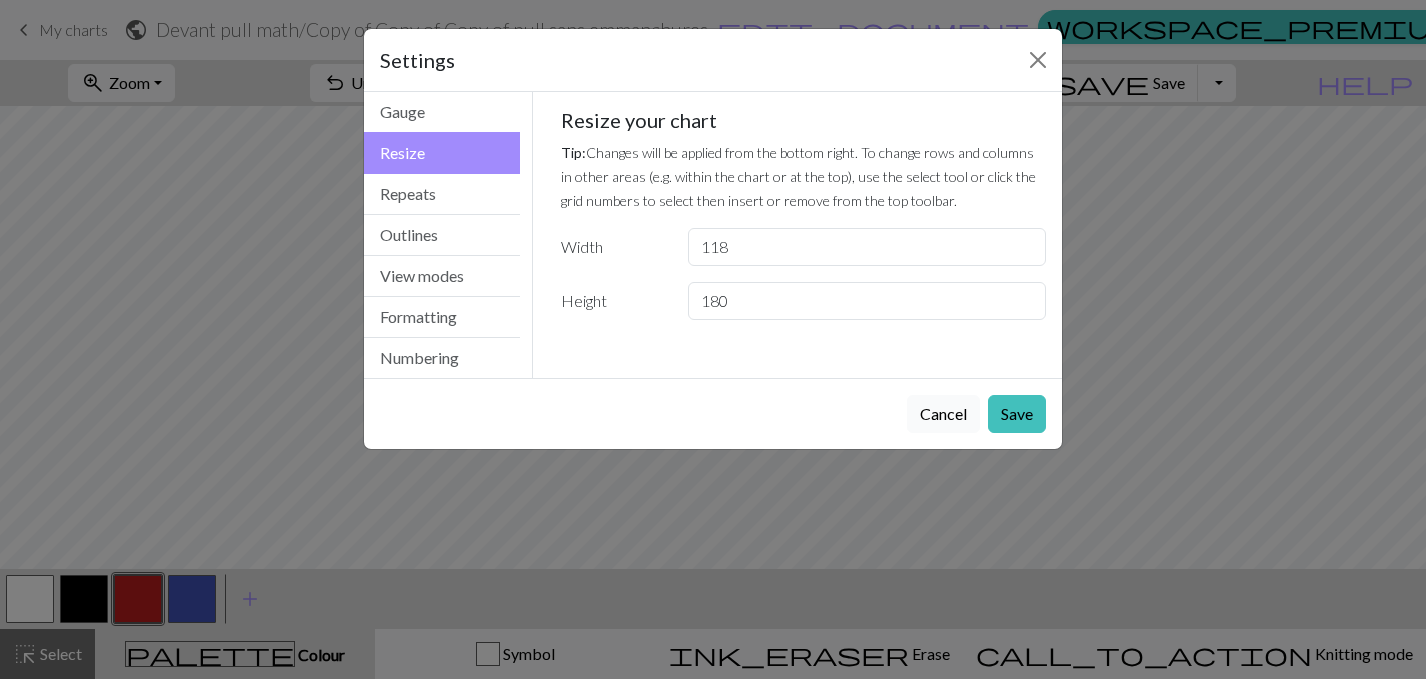 click on "Cancel" at bounding box center [943, 414] 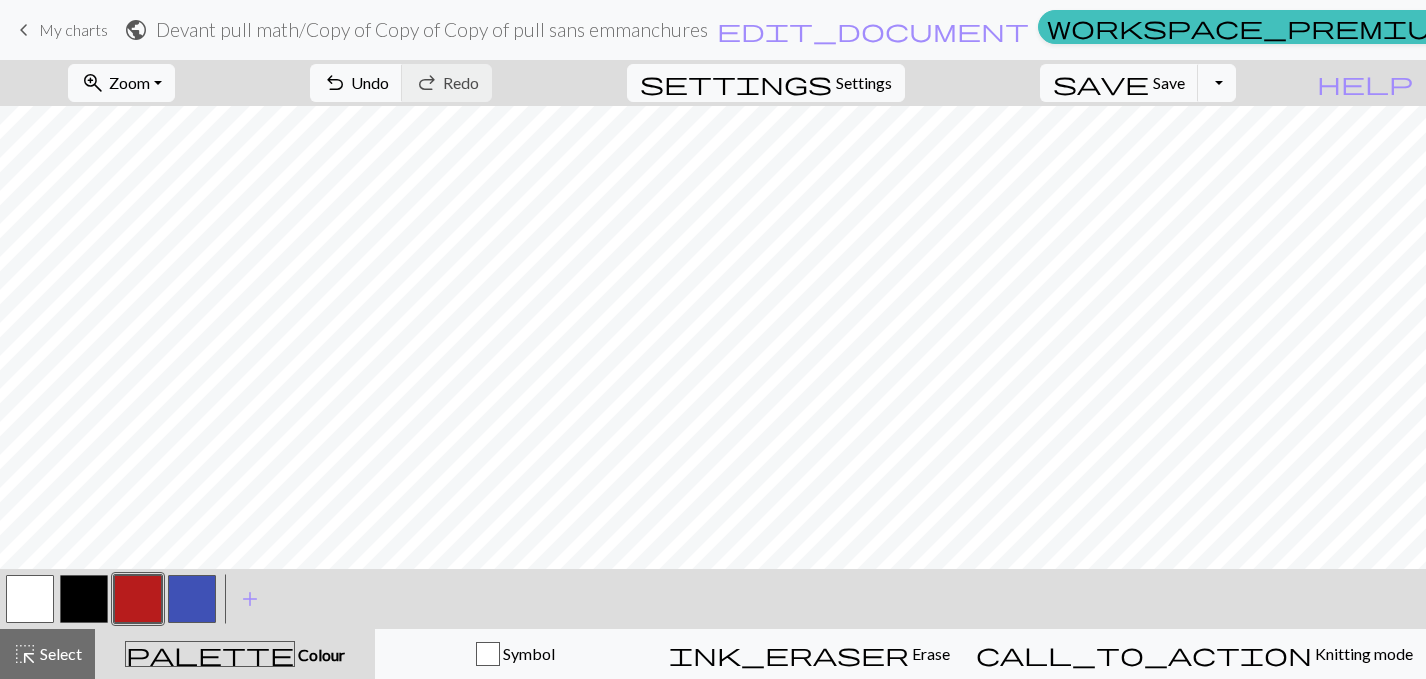 click on "zoom_in Zoom Zoom Fit all Fit width Fit height 50% 100% 150% 200% undo Undo Undo redo Redo Redo settings  Settings save Save Save Toggle Dropdown file_copy  Save a copy save_alt  Download" at bounding box center (652, 83) 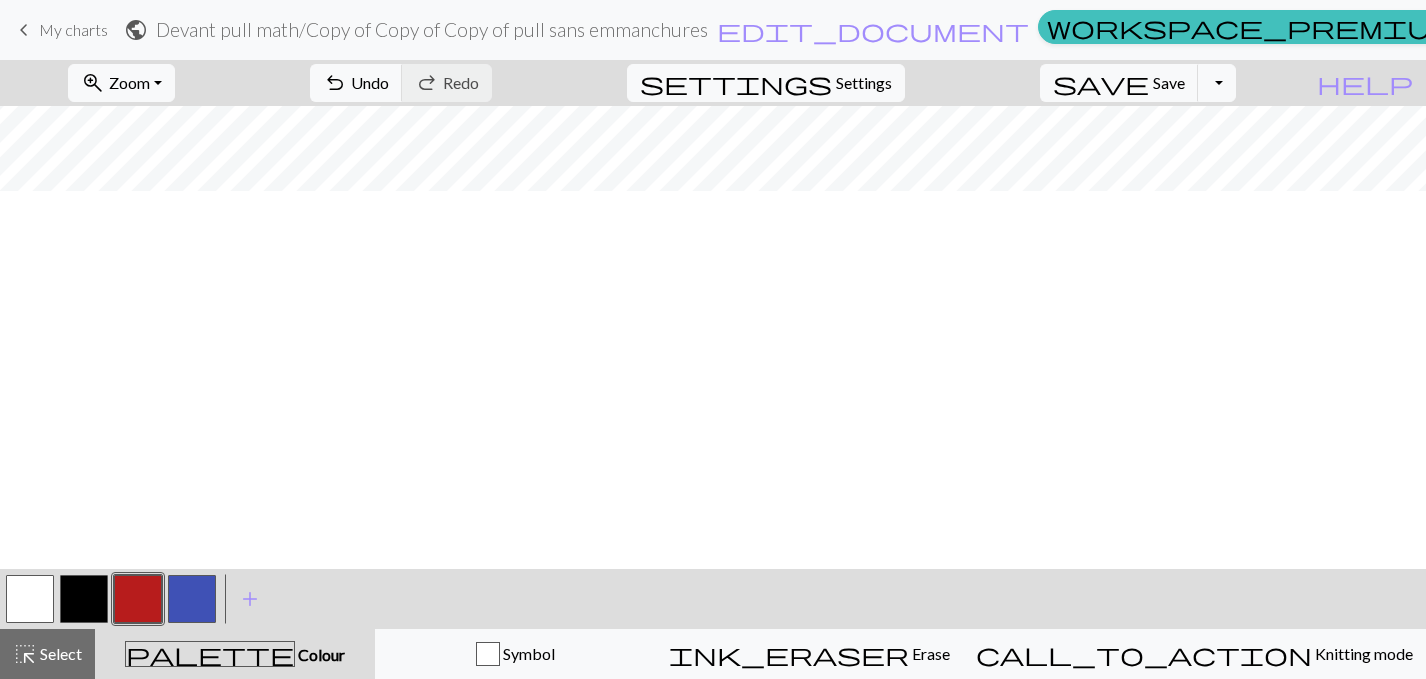 scroll, scrollTop: 0, scrollLeft: 0, axis: both 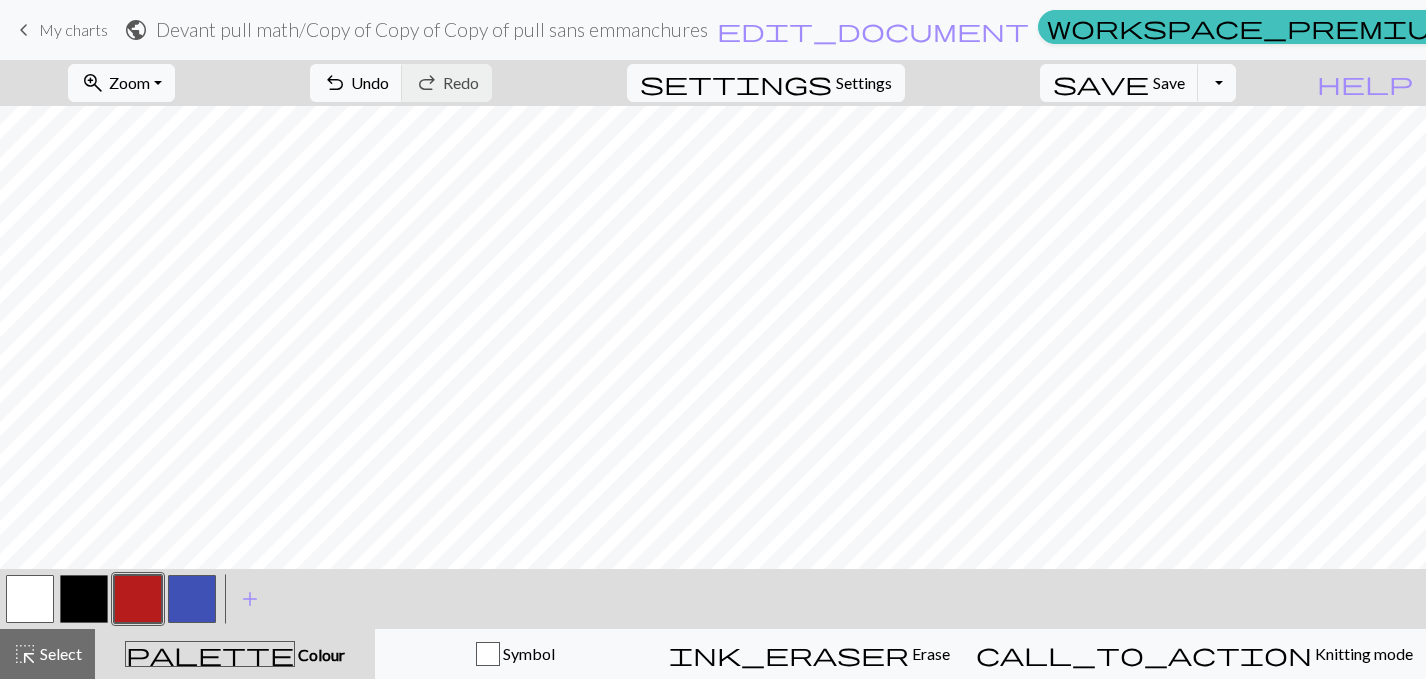 click on "zoom_in Zoom Zoom Fit all Fit width Fit height 50% 100% 150% 200% undo Undo Undo redo Redo Redo settings  Settings save Save Save Toggle Dropdown file_copy  Save a copy save_alt  Download" at bounding box center (652, 83) 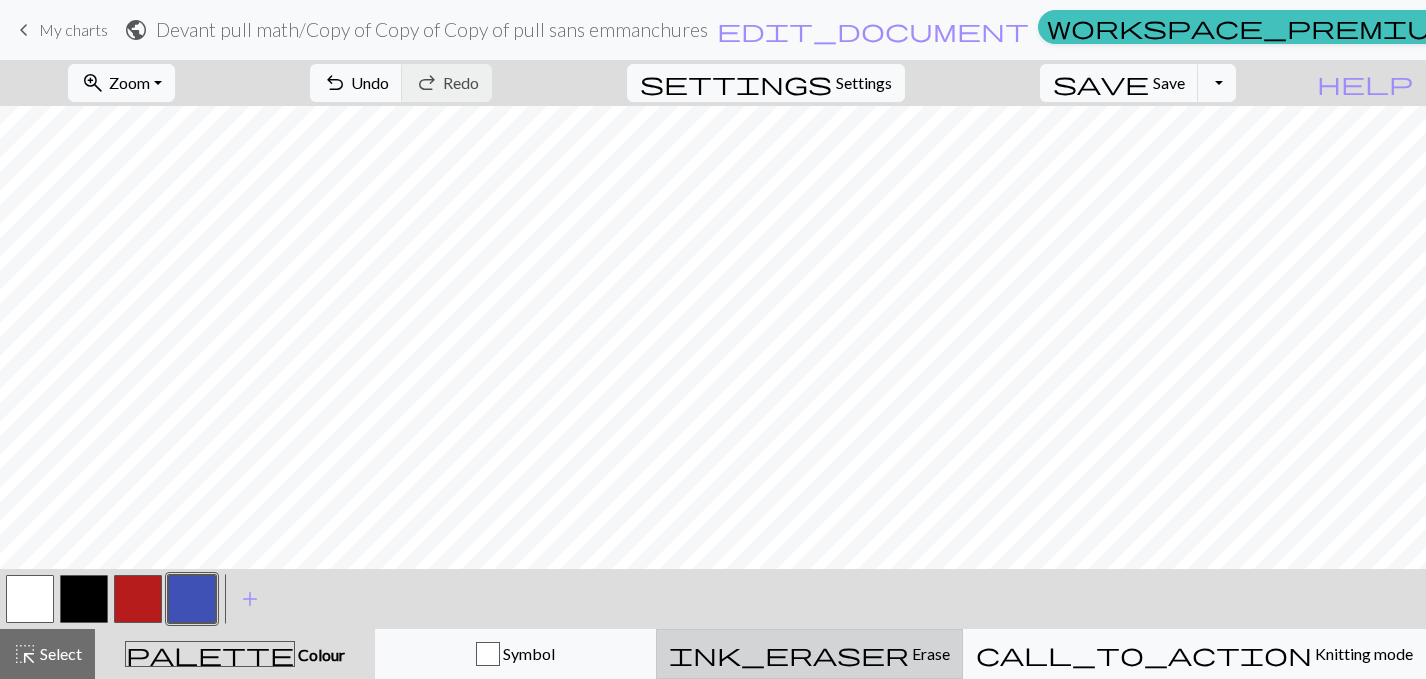 click on "ink_eraser" at bounding box center [789, 654] 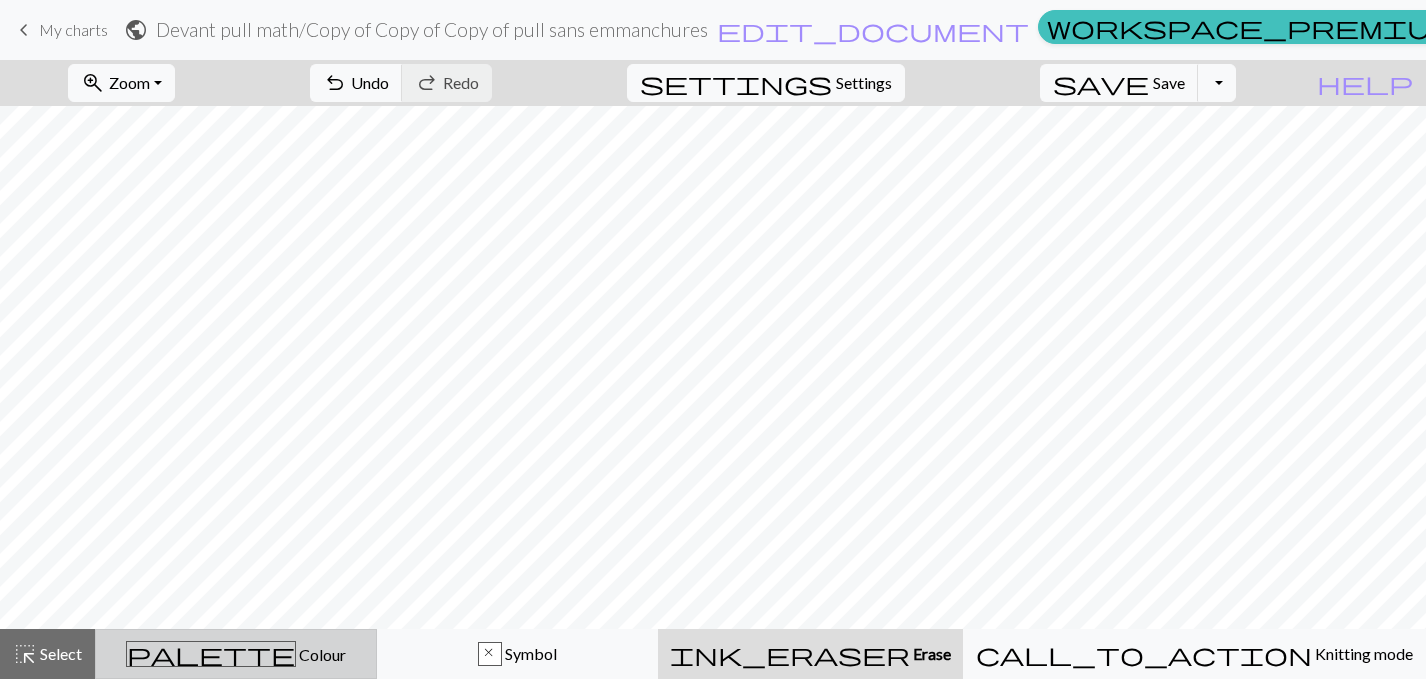 click on "Colour" at bounding box center [321, 654] 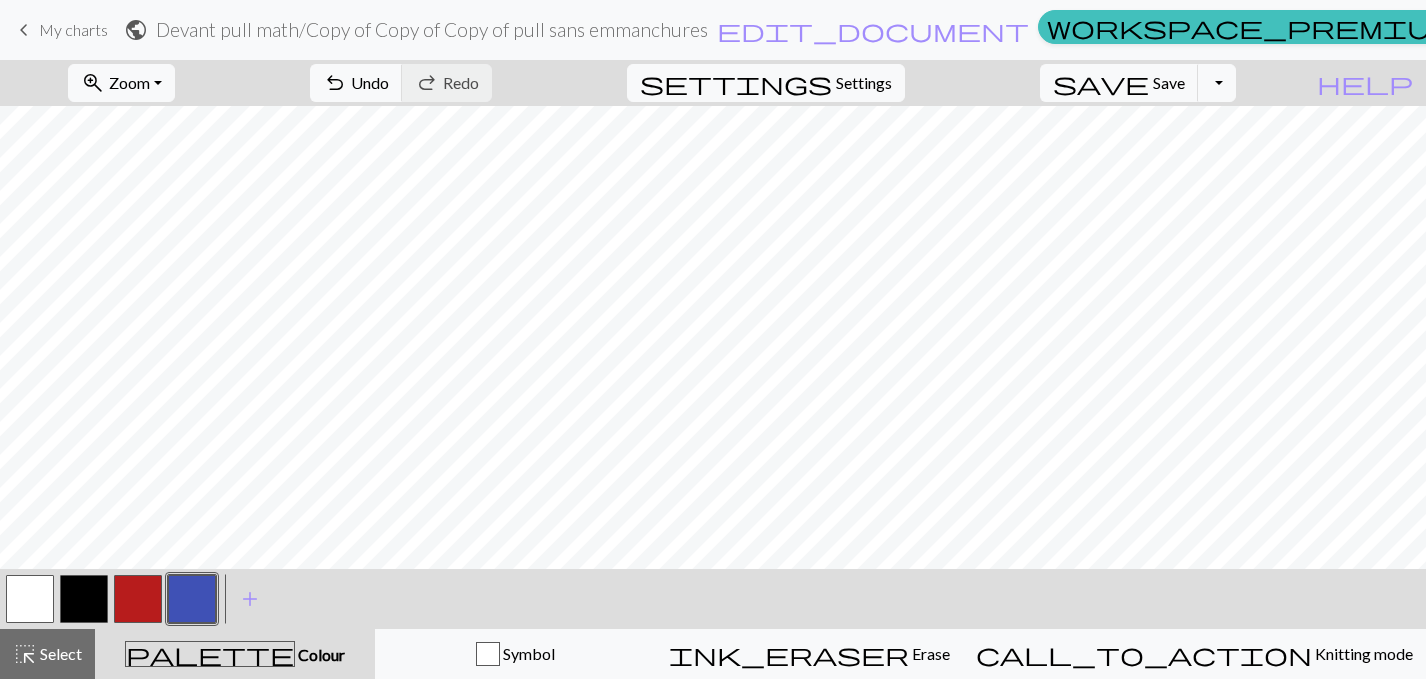 click at bounding box center [192, 599] 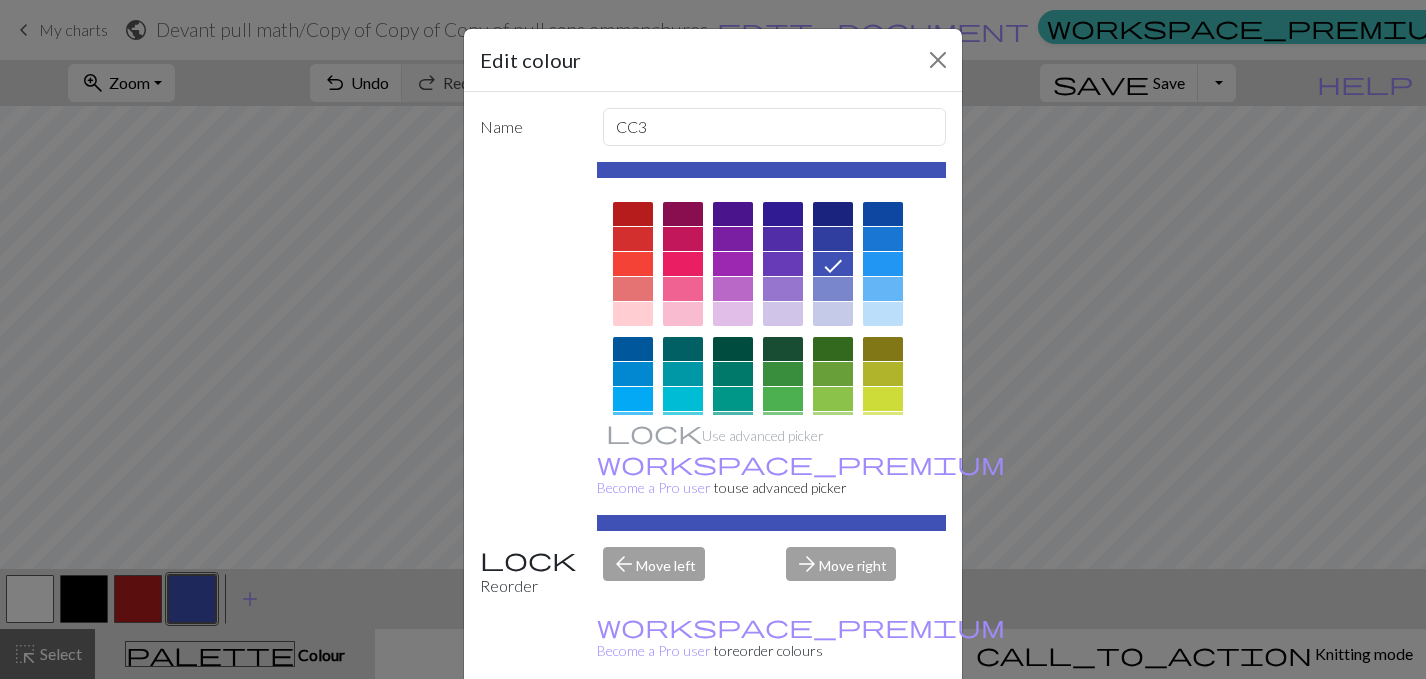 click on "Done" at bounding box center (833, 730) 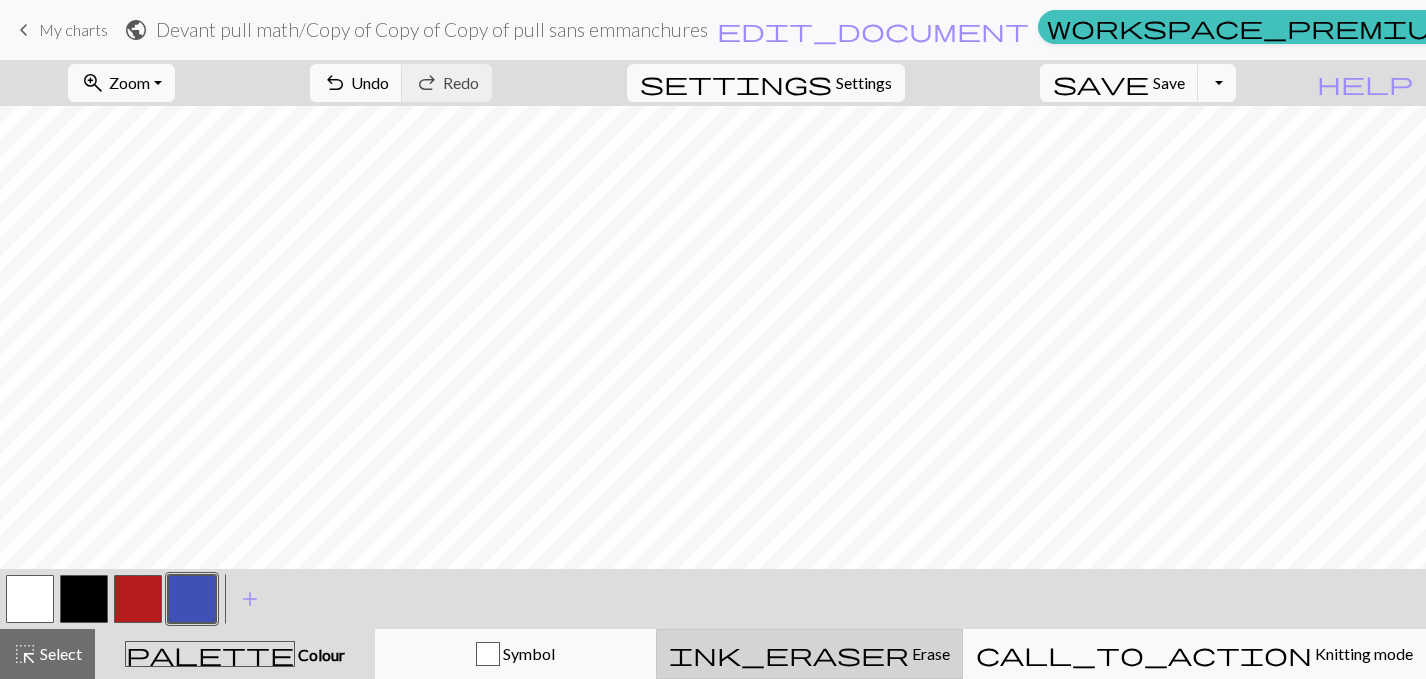 click on "ink_eraser" at bounding box center [789, 654] 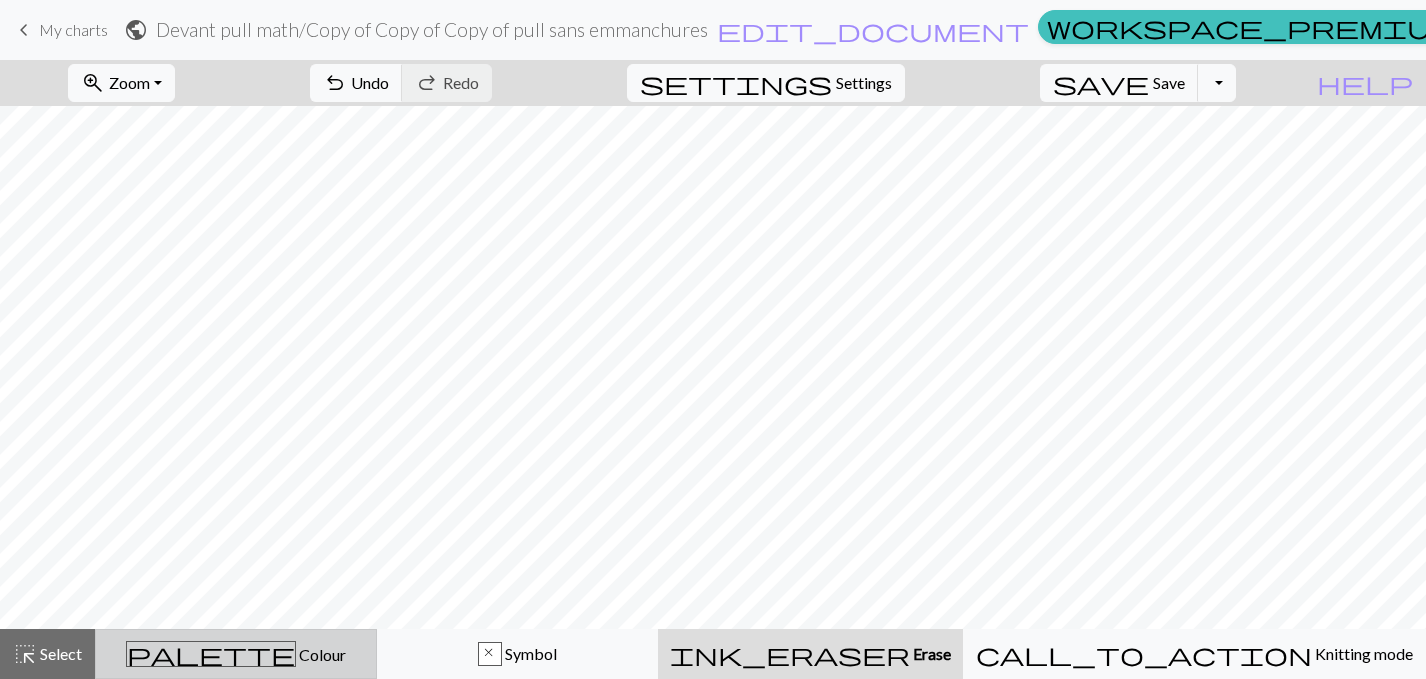 click on "palette" at bounding box center (211, 654) 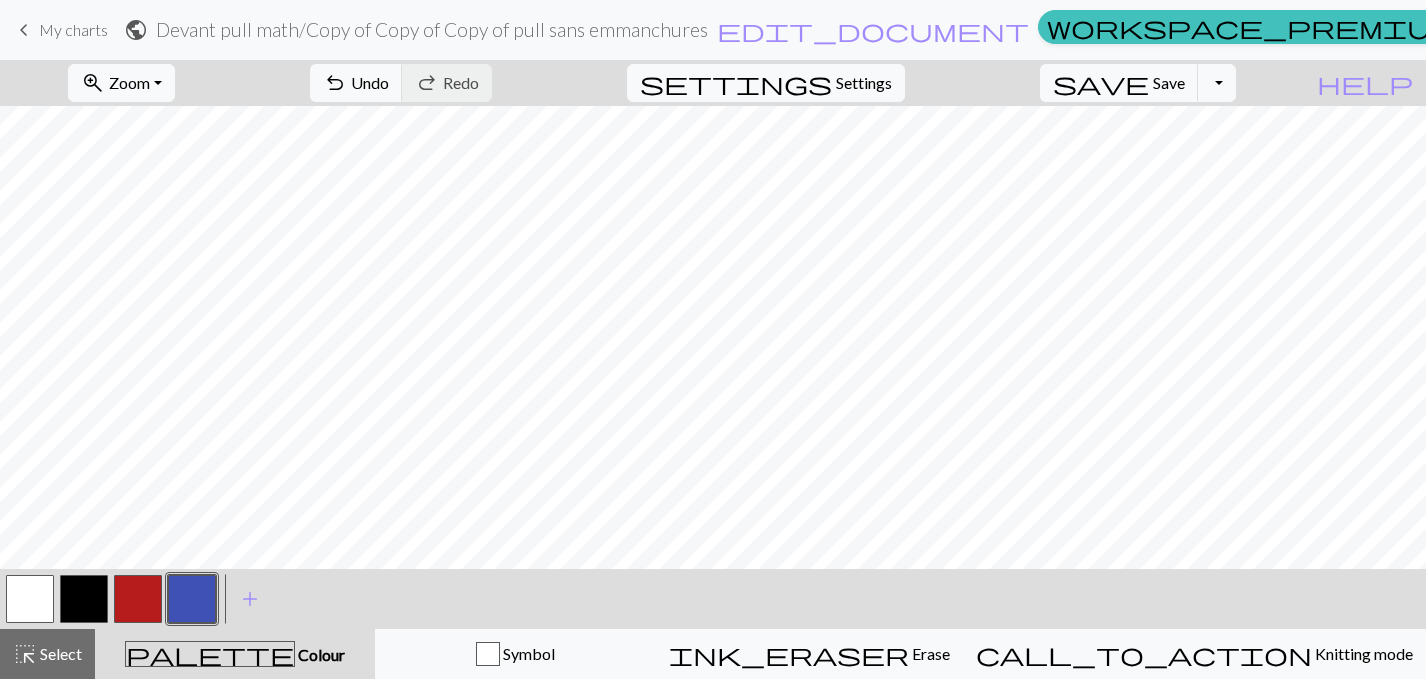 click at bounding box center [192, 599] 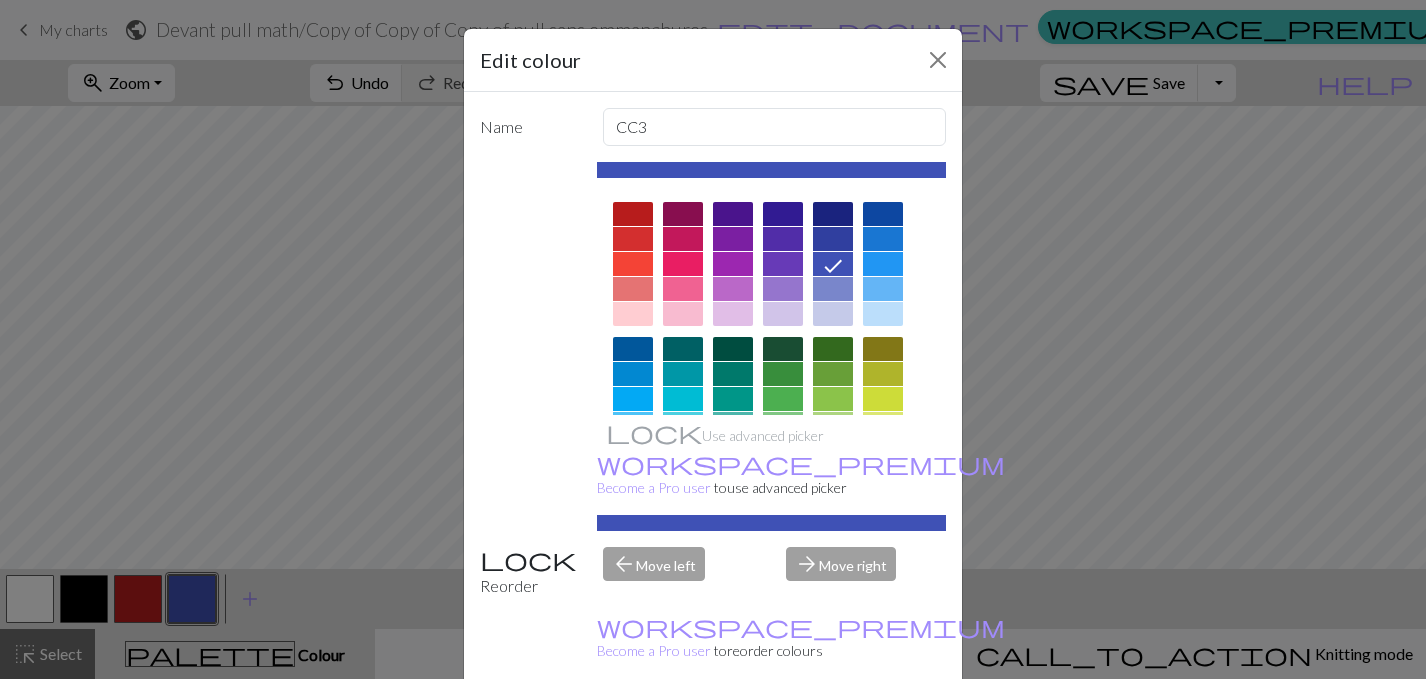 click on "Done" at bounding box center (833, 730) 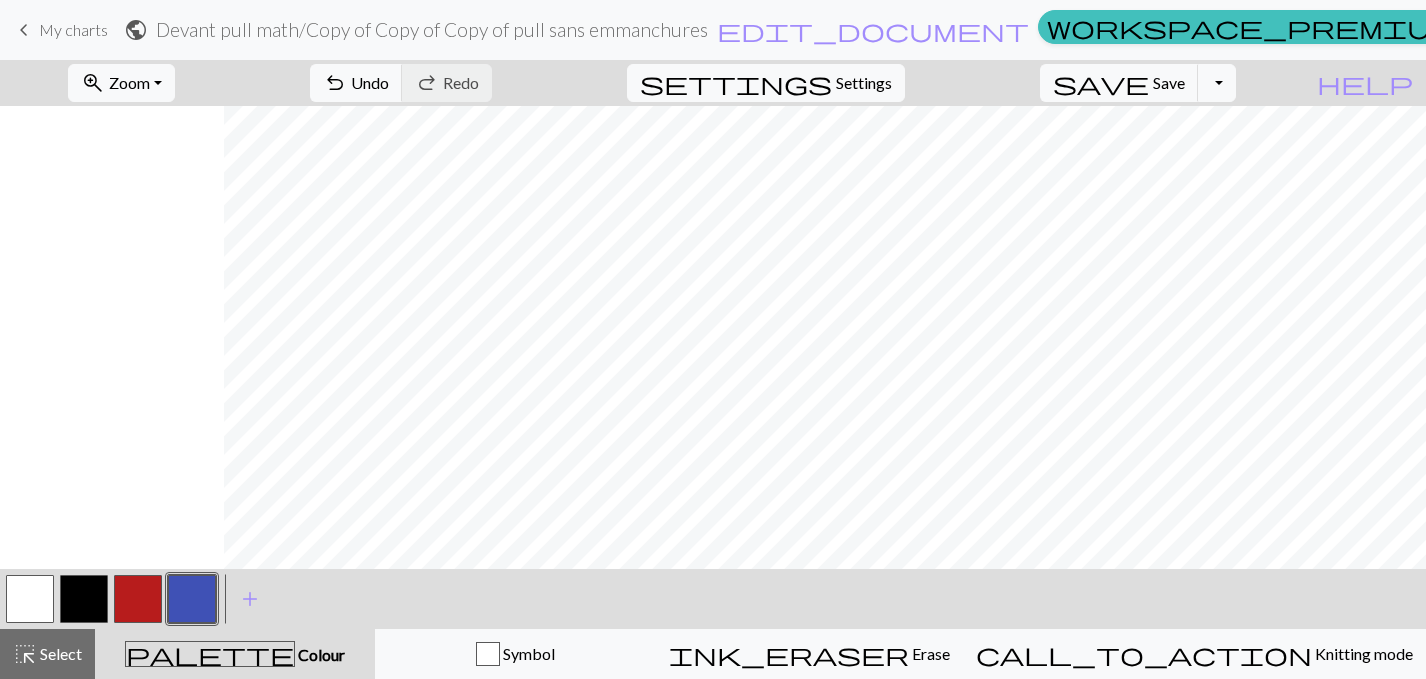 scroll, scrollTop: 0, scrollLeft: 224, axis: horizontal 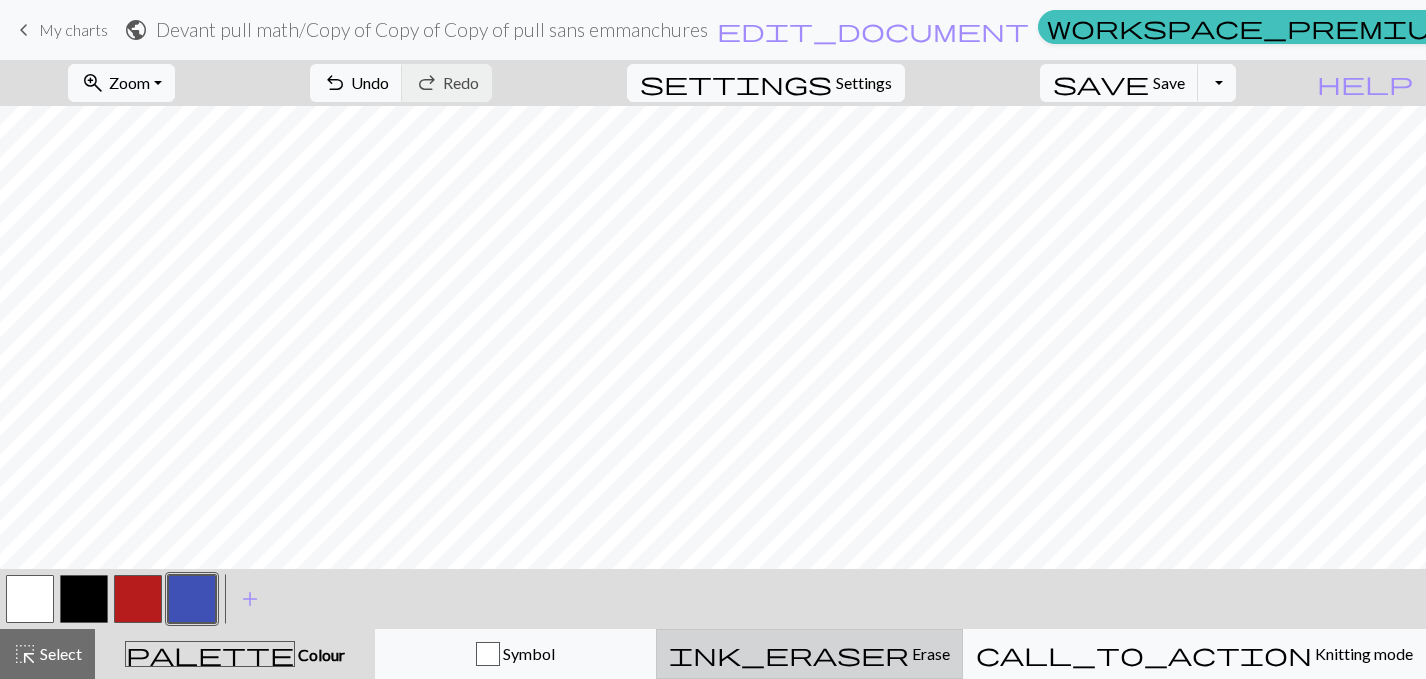 click on "ink_eraser   Erase   Erase" at bounding box center [809, 654] 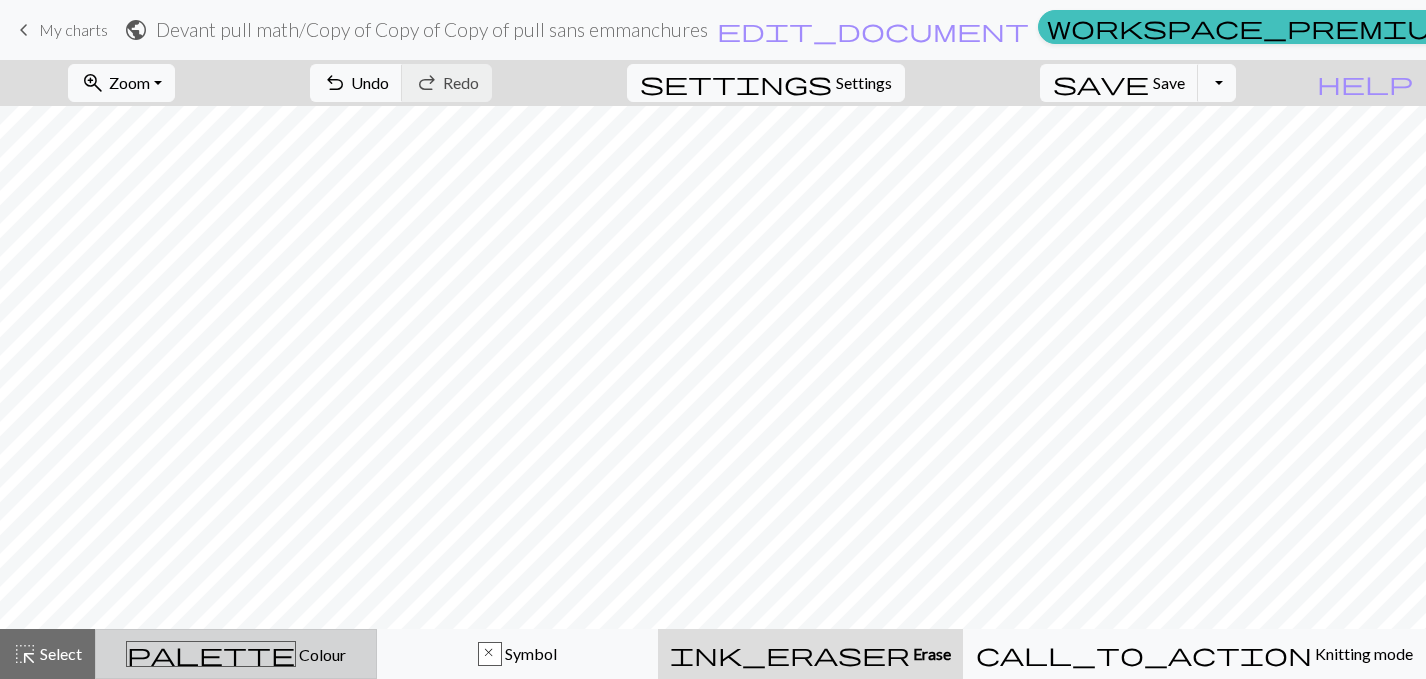 click on "Colour" at bounding box center [321, 654] 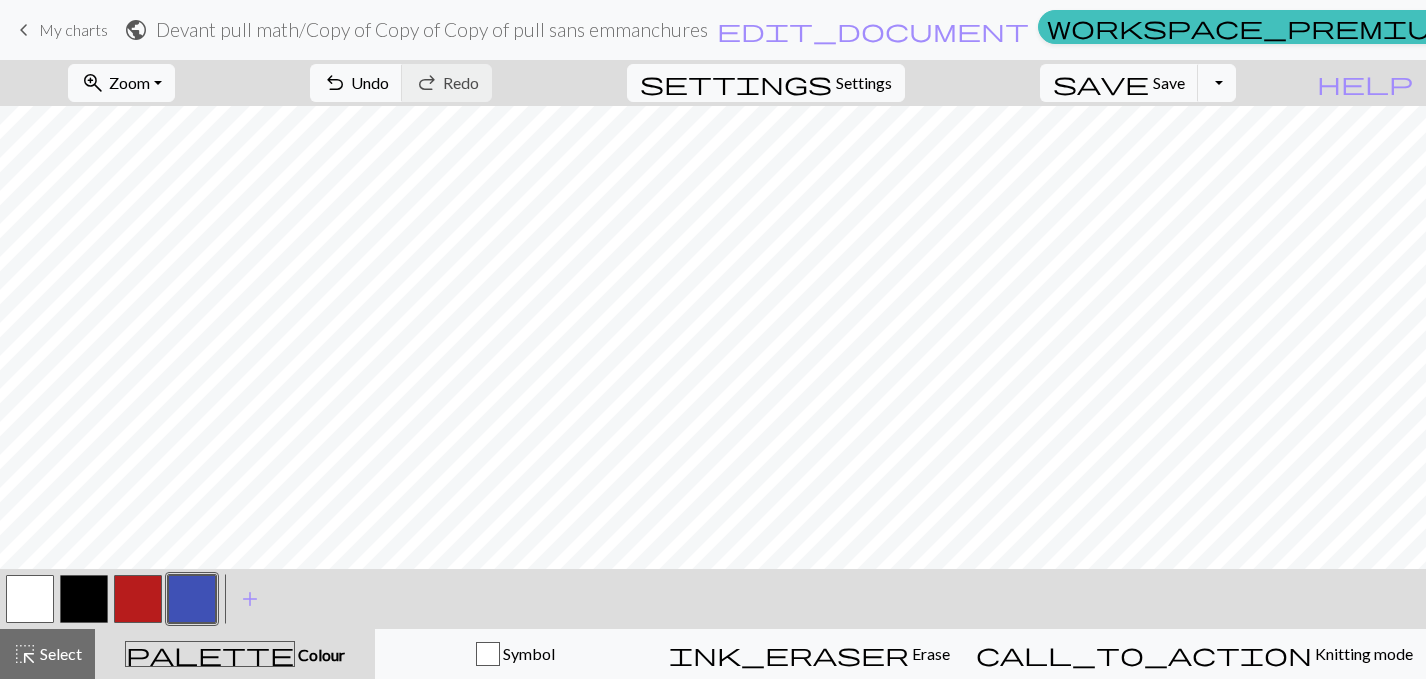 click at bounding box center (192, 599) 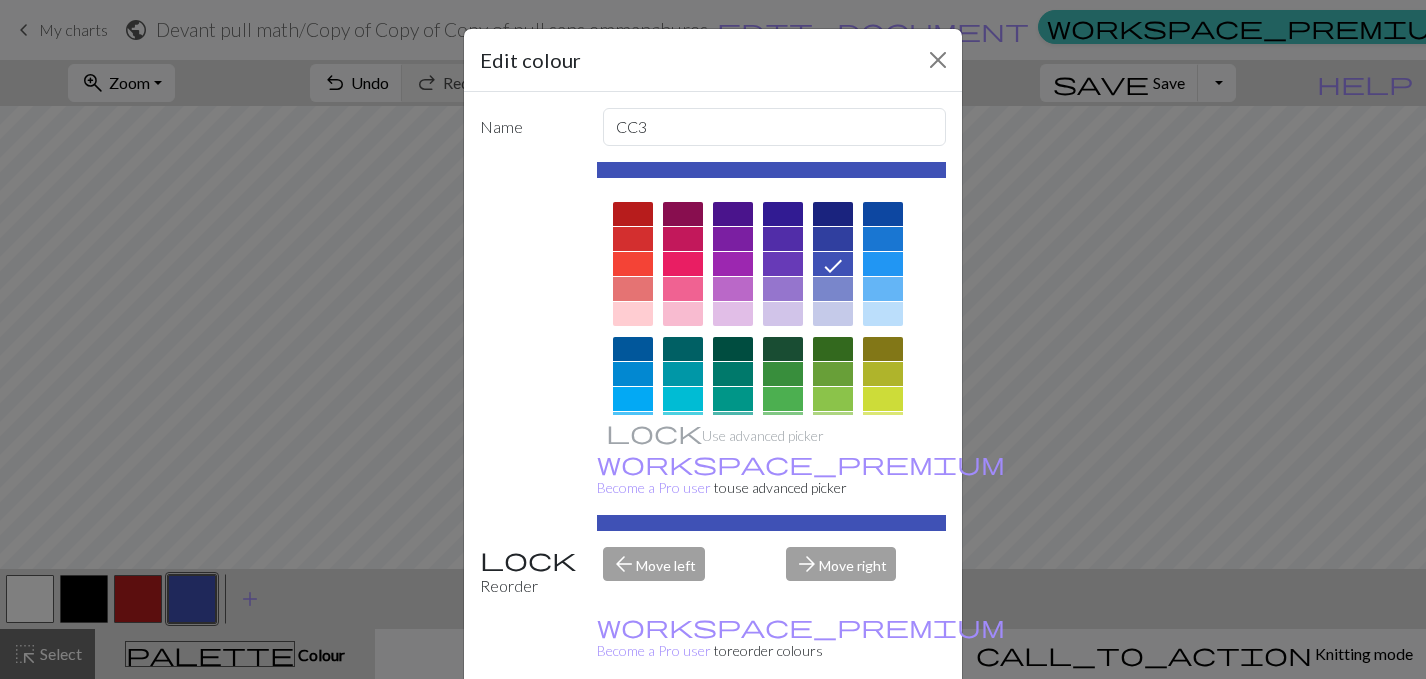 click on "Done" at bounding box center (833, 730) 